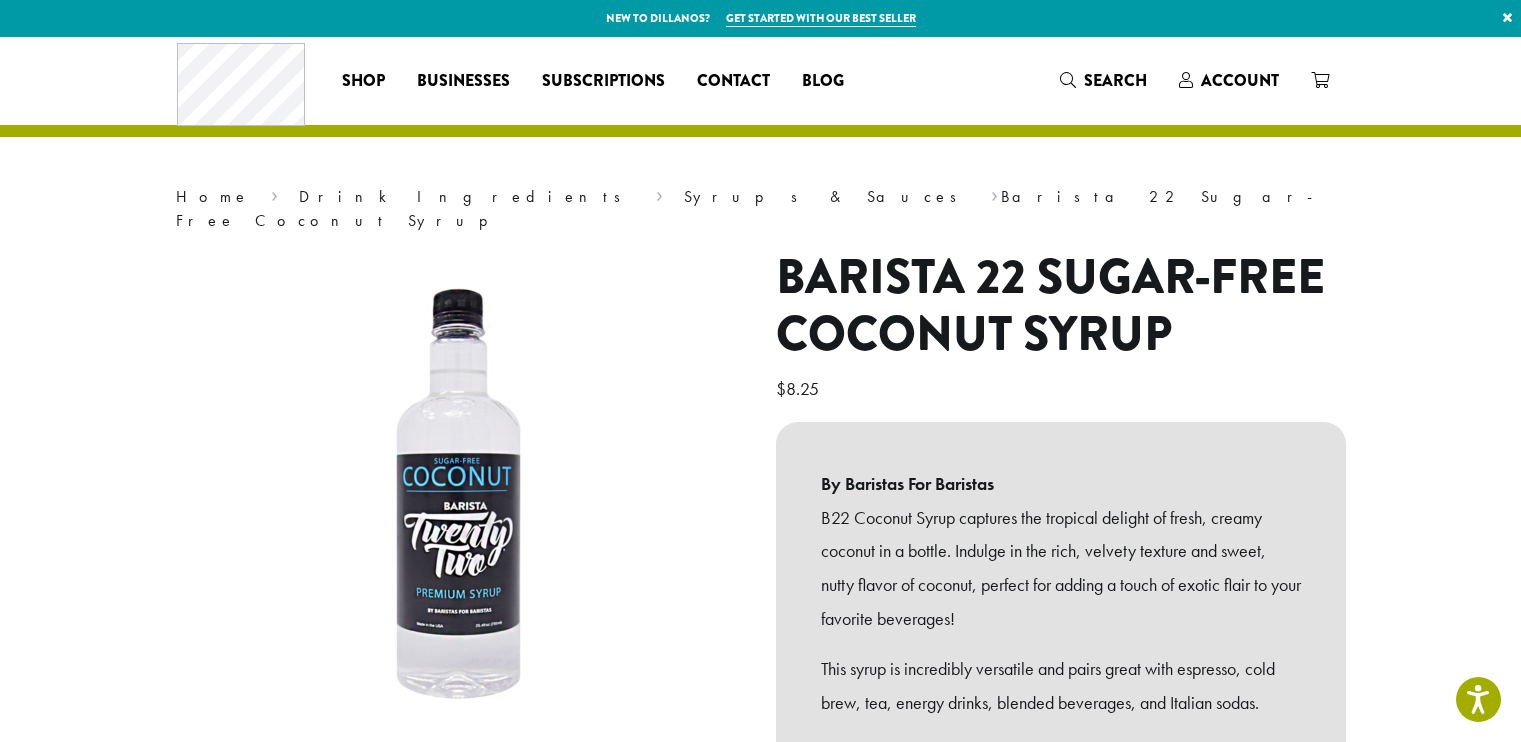 scroll, scrollTop: 300, scrollLeft: 0, axis: vertical 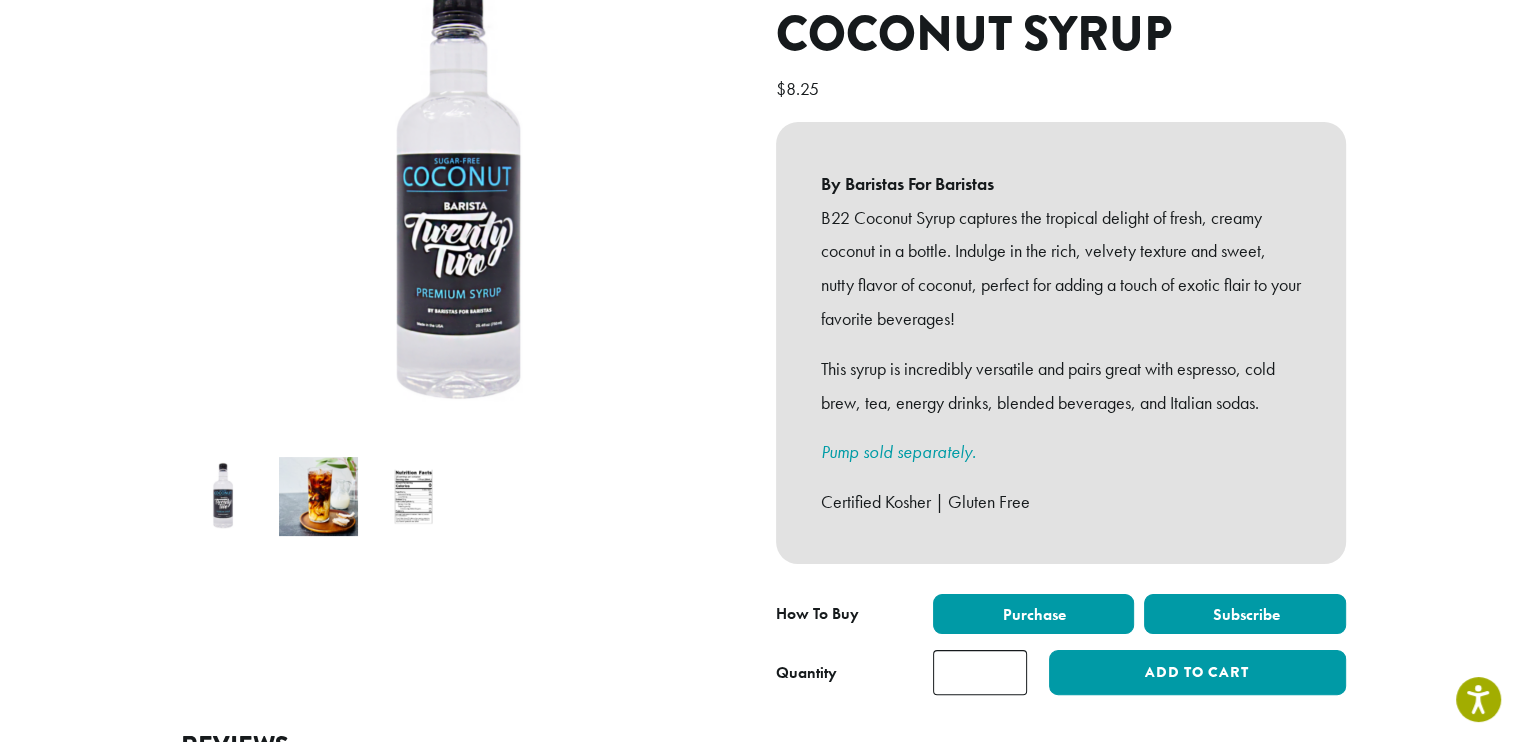 click on "Subscribe" at bounding box center (1245, 614) 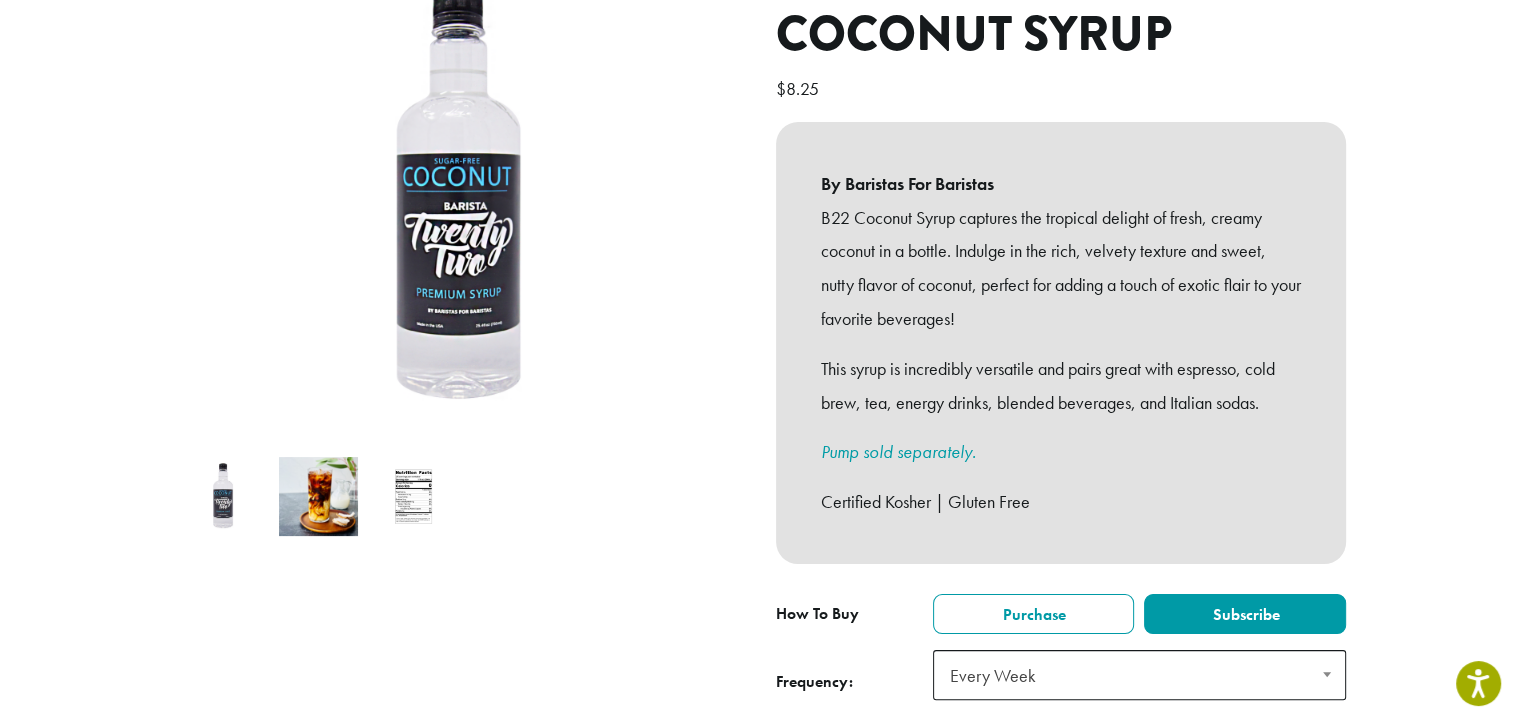 click on "Every Week" at bounding box center (1139, 675) 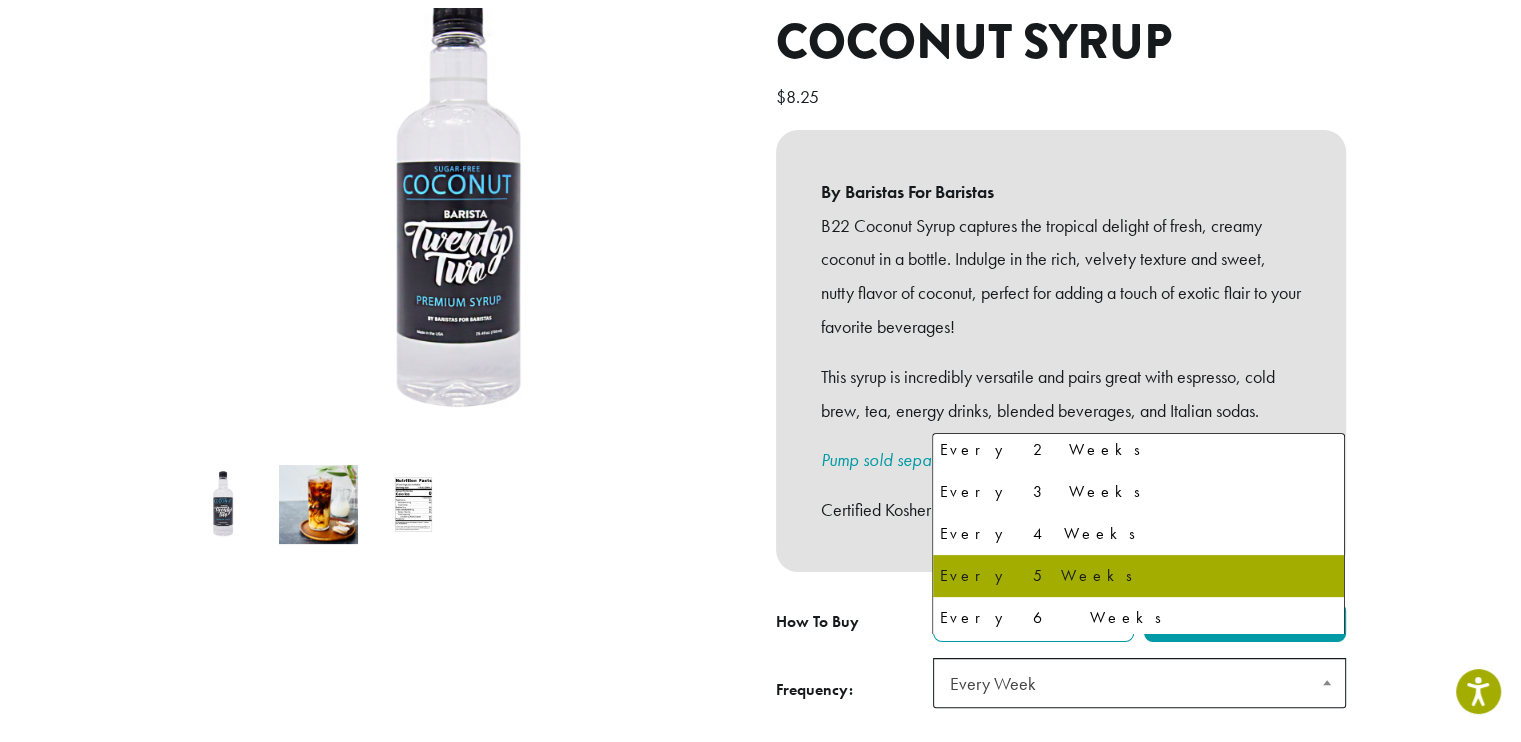 scroll, scrollTop: 52, scrollLeft: 0, axis: vertical 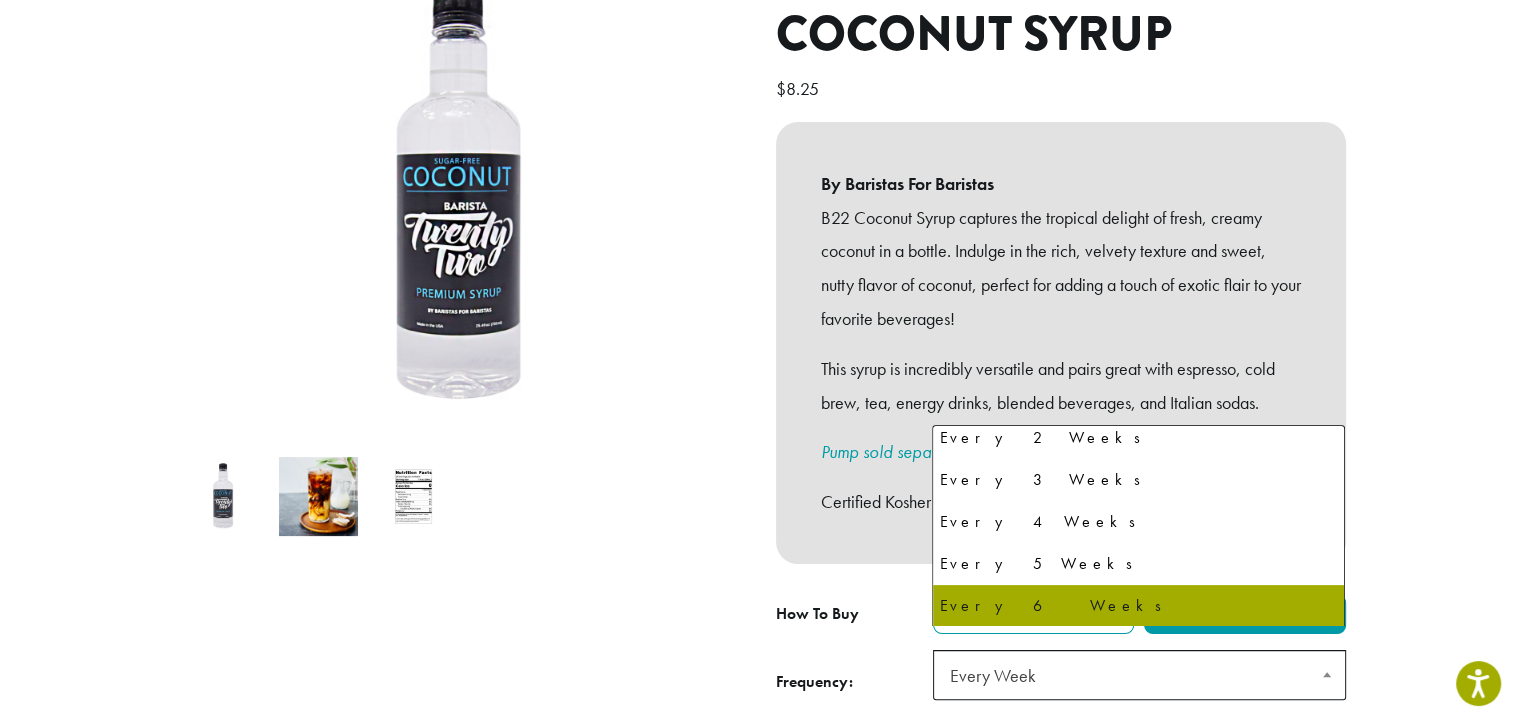 select on "******" 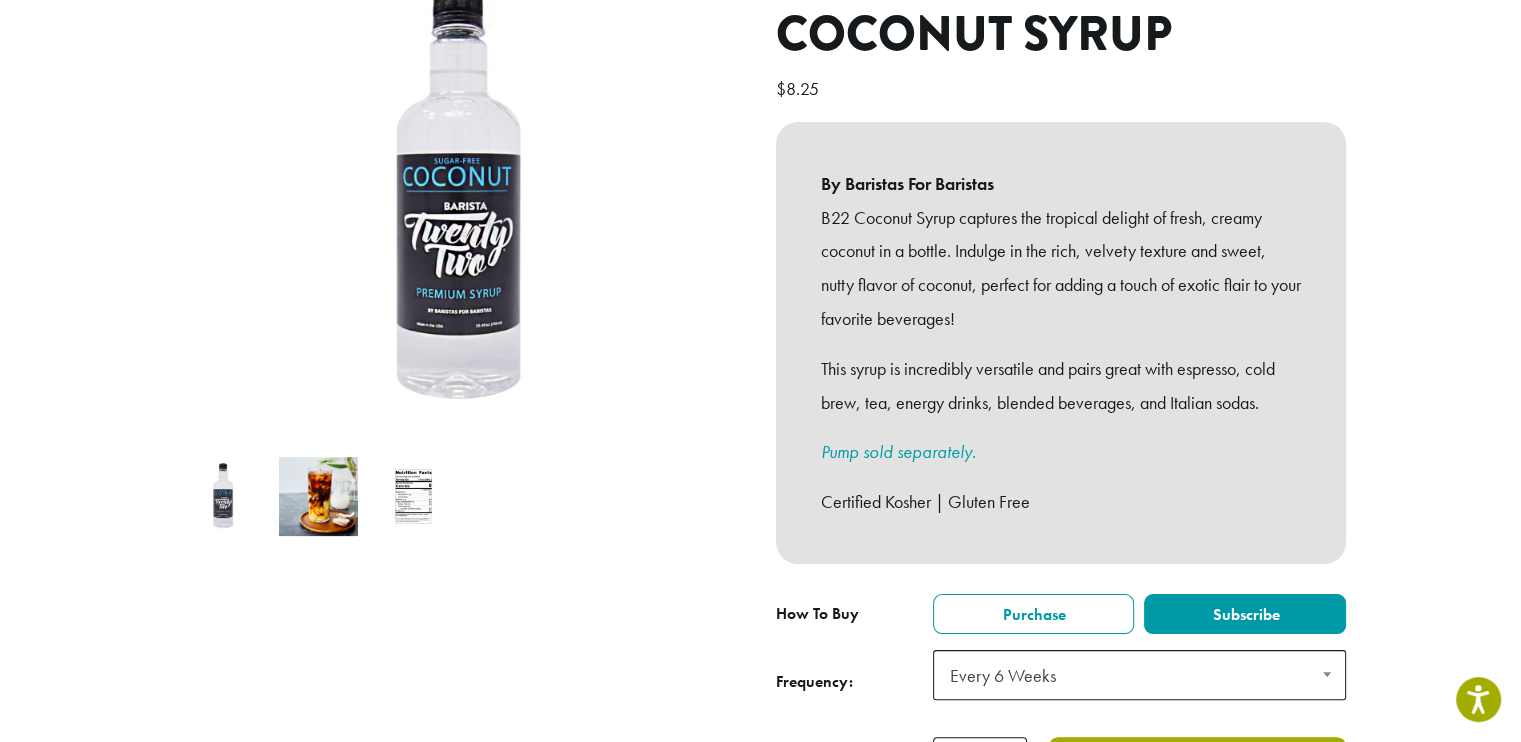 click on "Subscribe" at bounding box center [1197, 759] 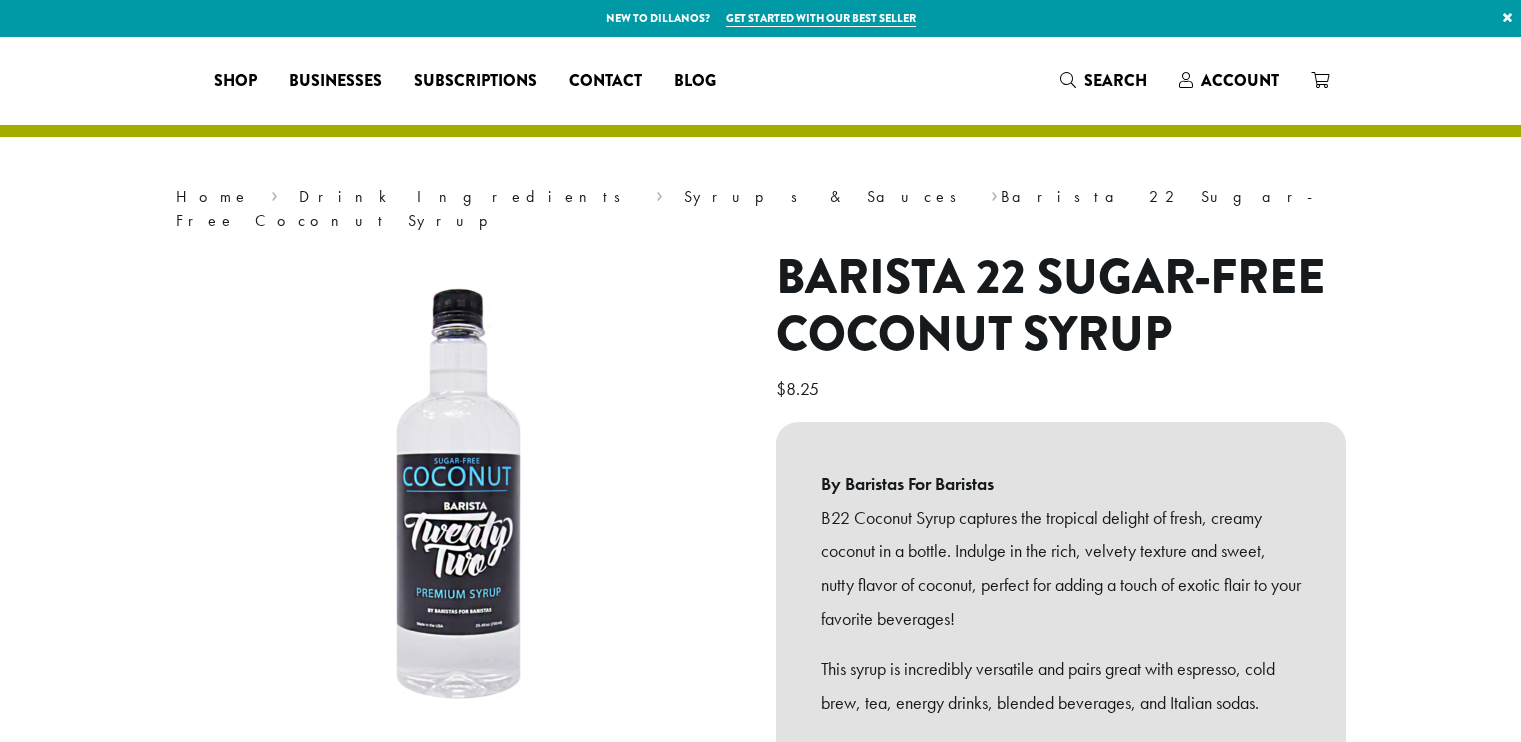select on "******" 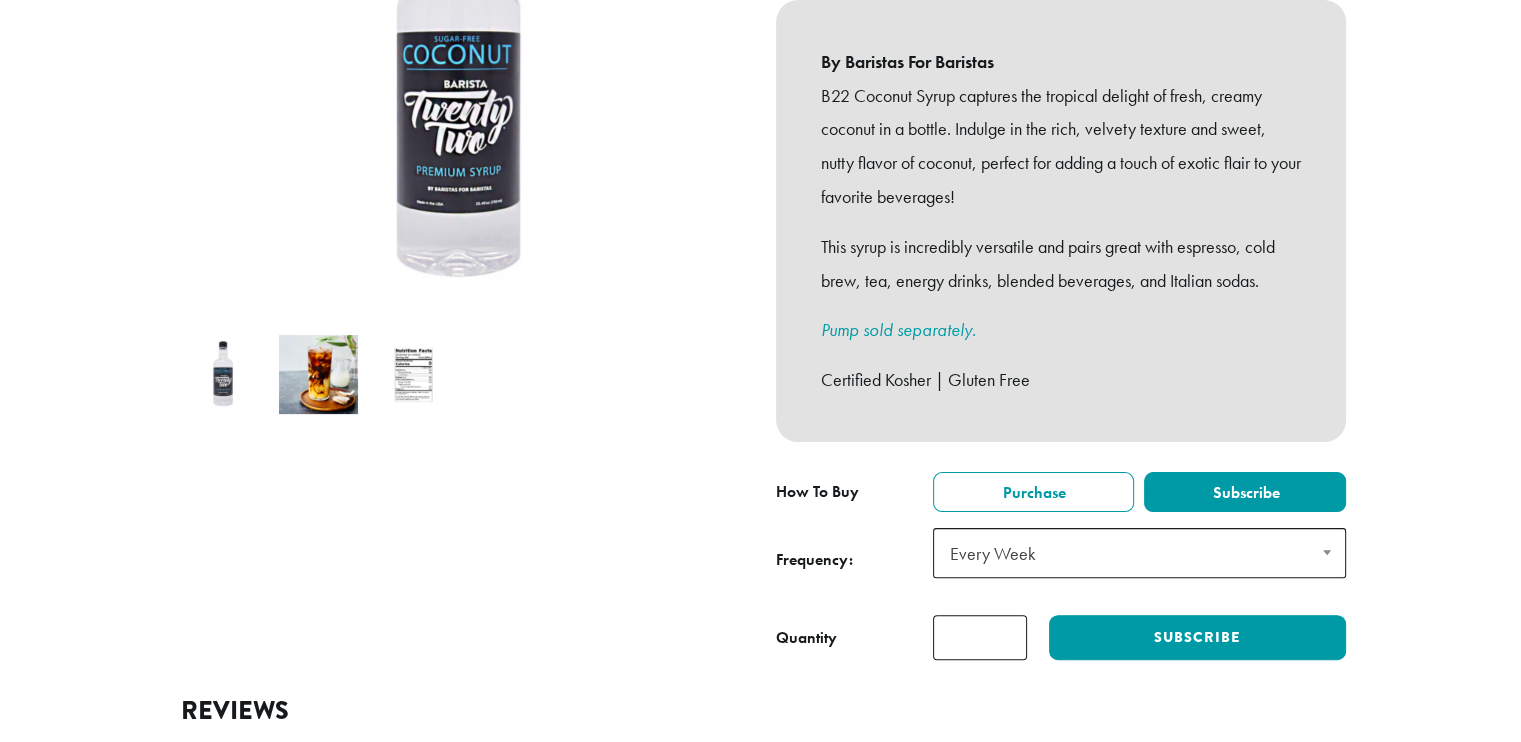 scroll, scrollTop: 0, scrollLeft: 0, axis: both 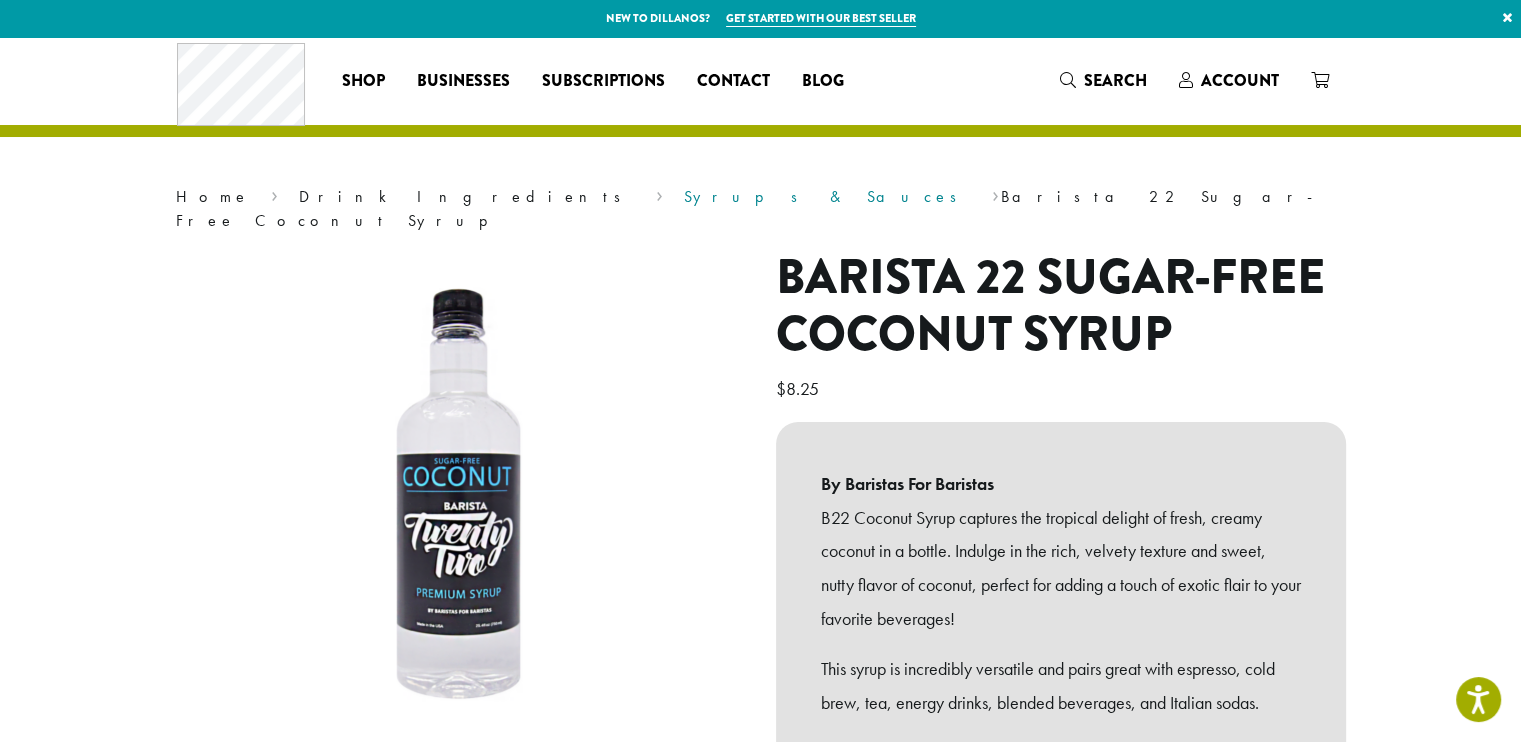 click on "Syrups & Sauces" at bounding box center [827, 196] 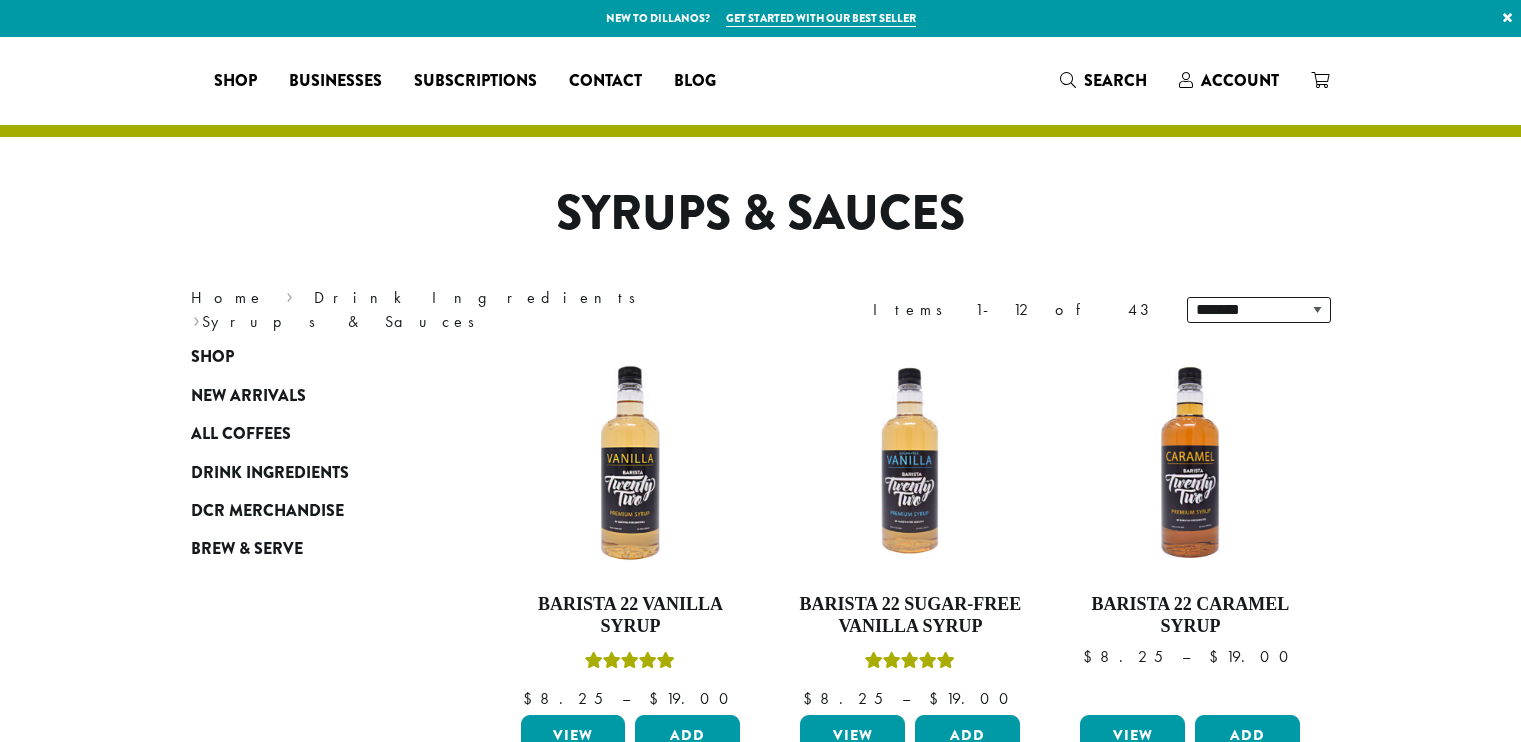 scroll, scrollTop: 0, scrollLeft: 0, axis: both 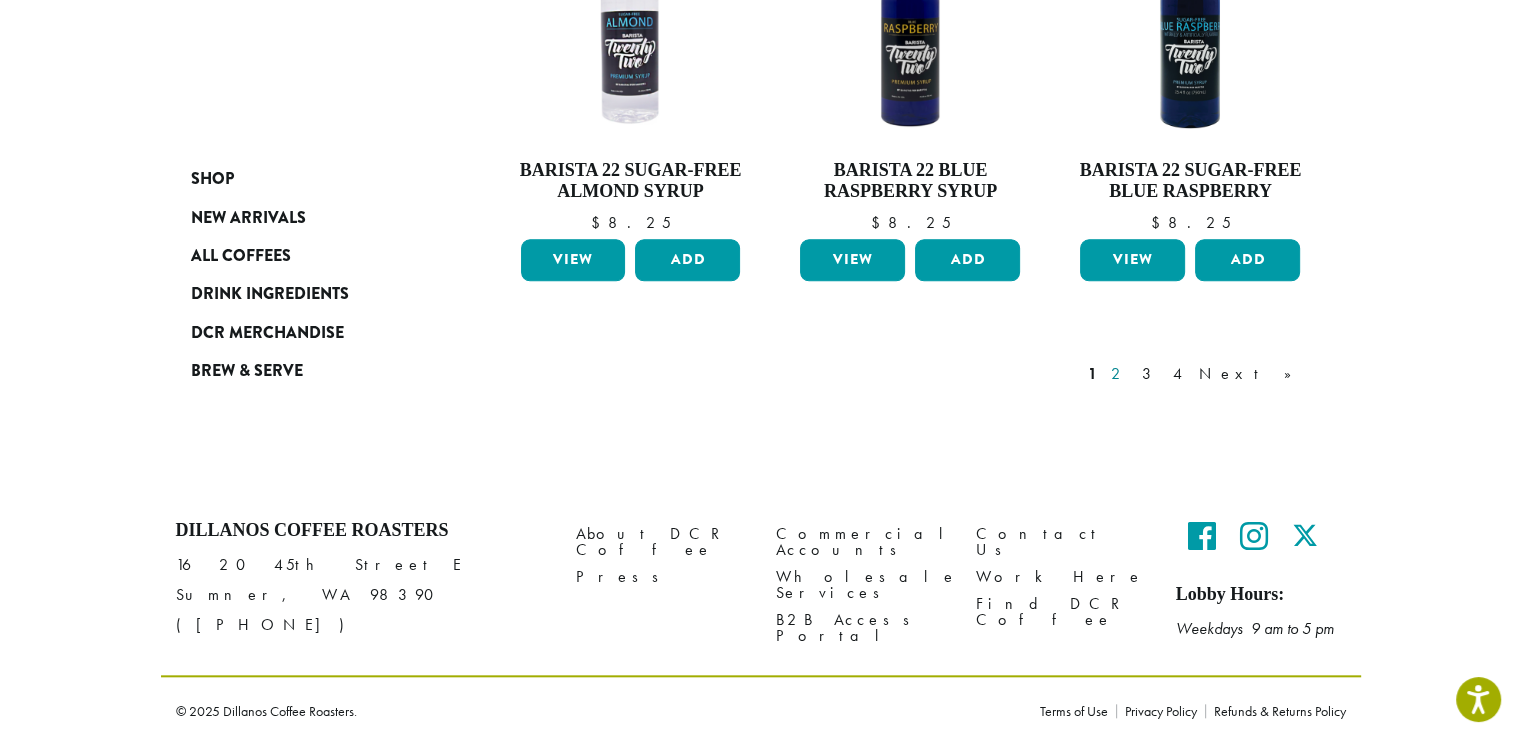click on "2" at bounding box center [1119, 374] 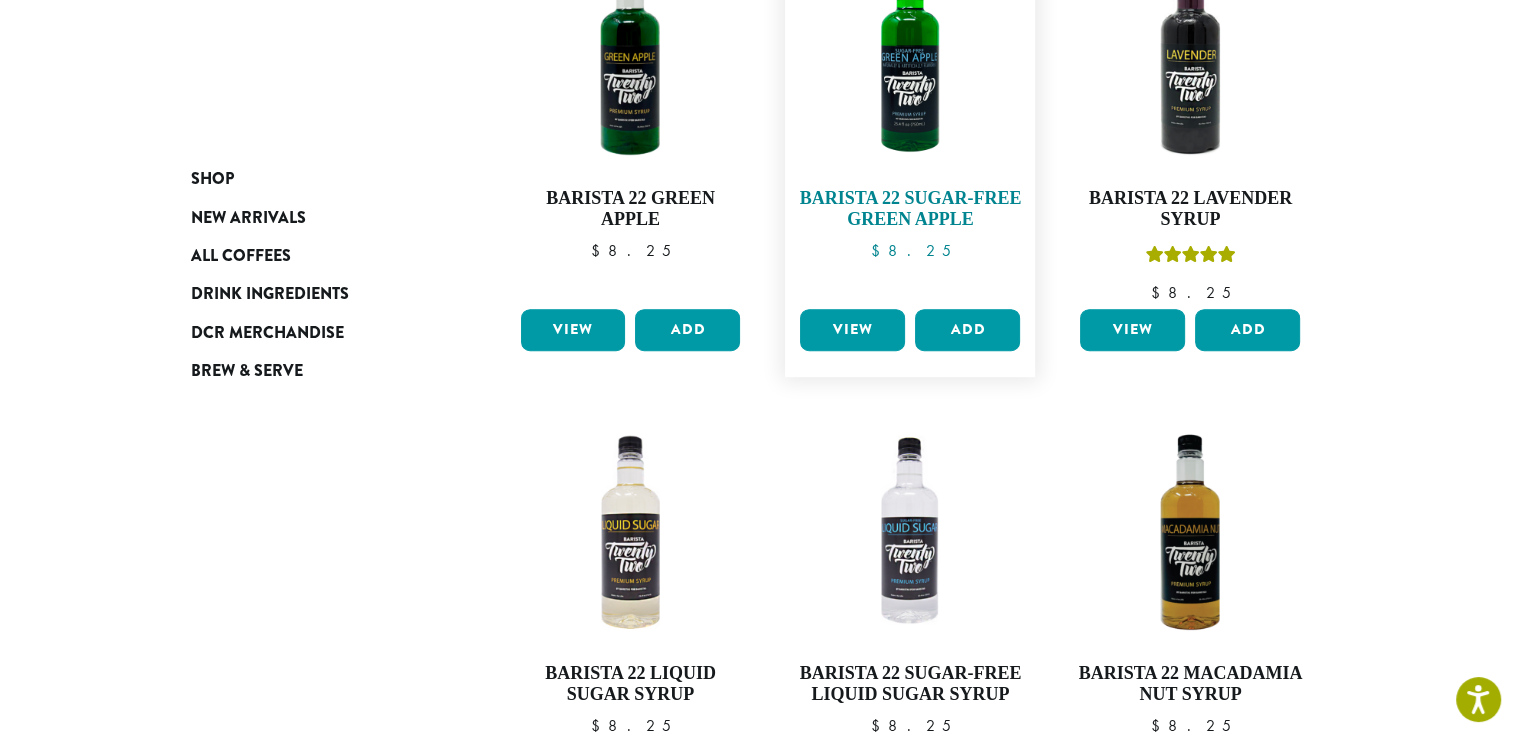 scroll, scrollTop: 1323, scrollLeft: 0, axis: vertical 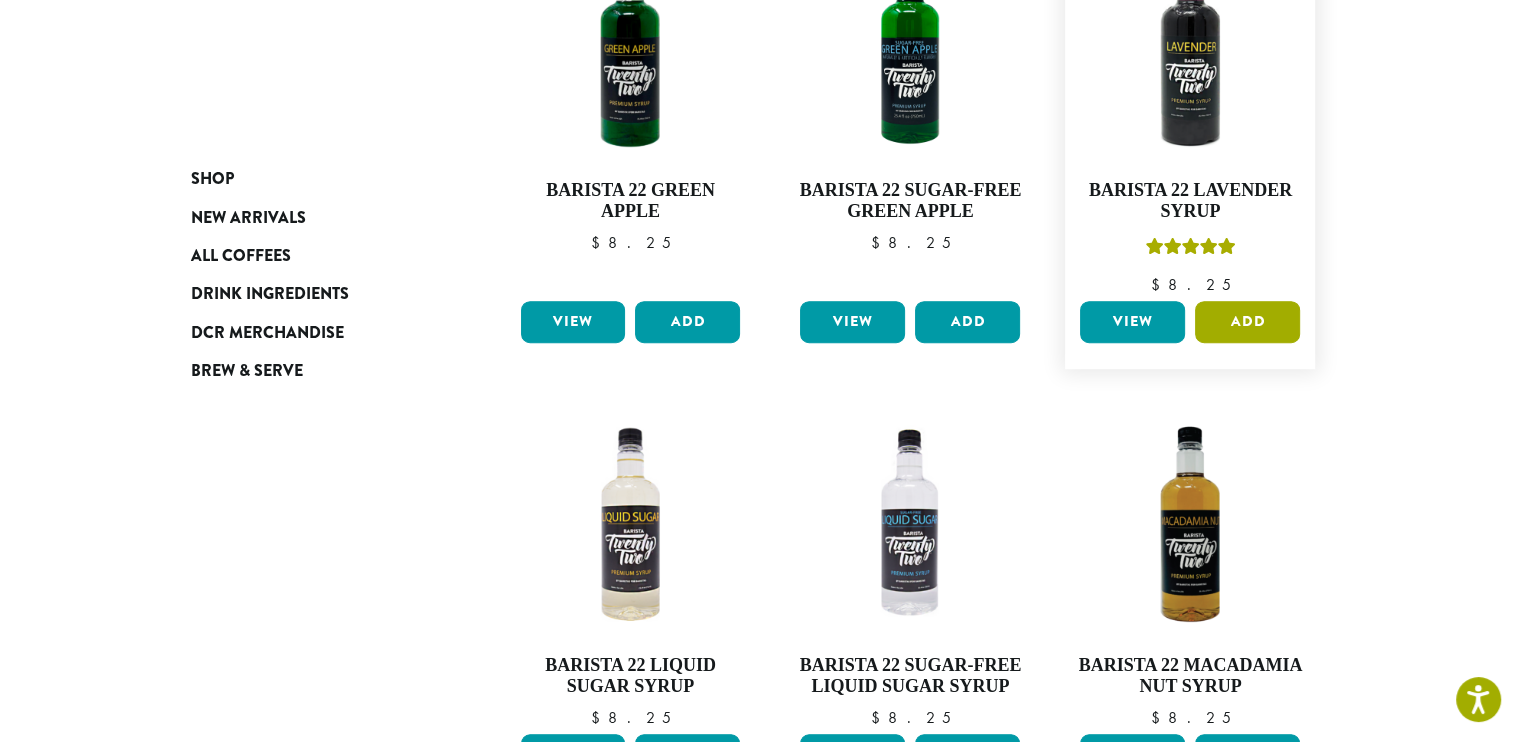 click on "Add" at bounding box center [1247, 322] 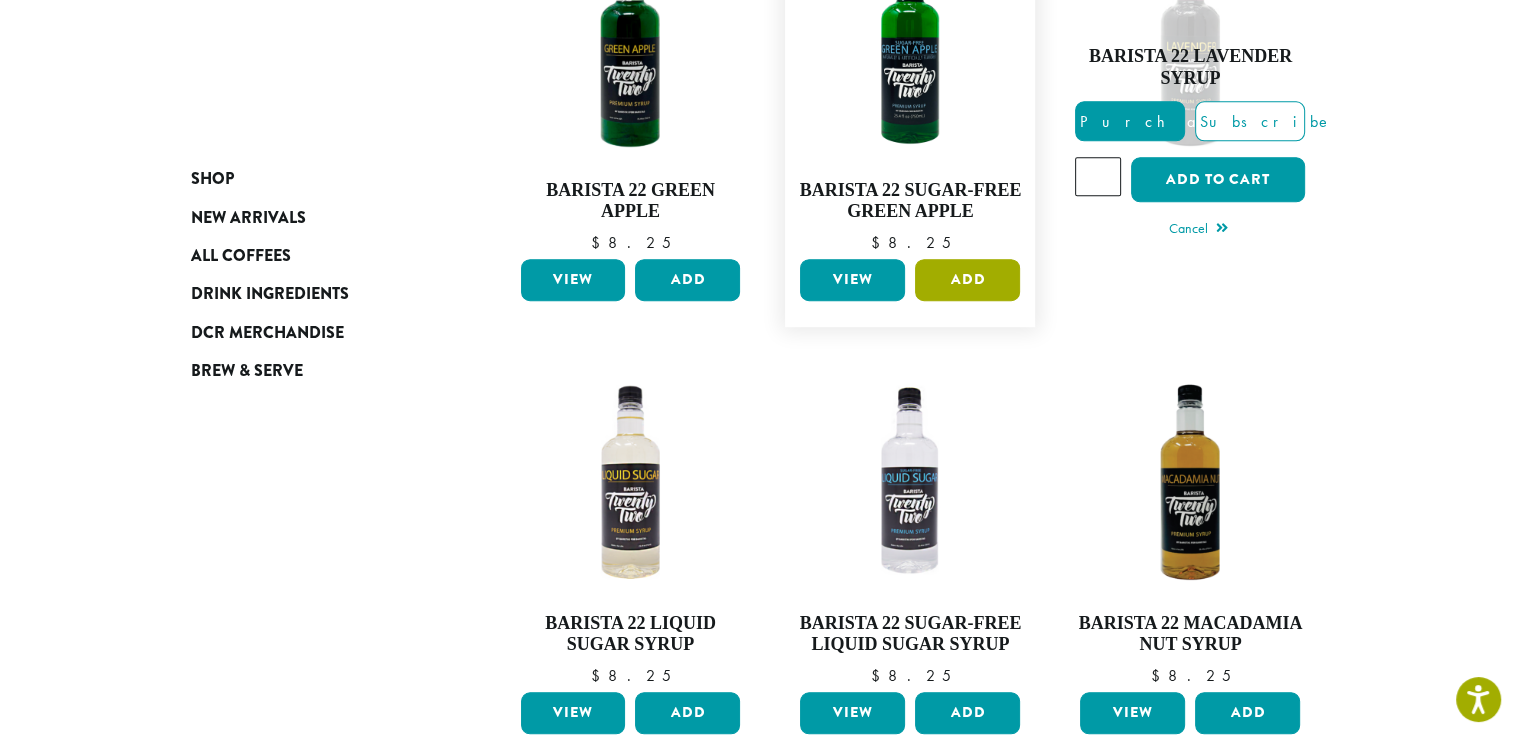 click on "Add" at bounding box center (967, 280) 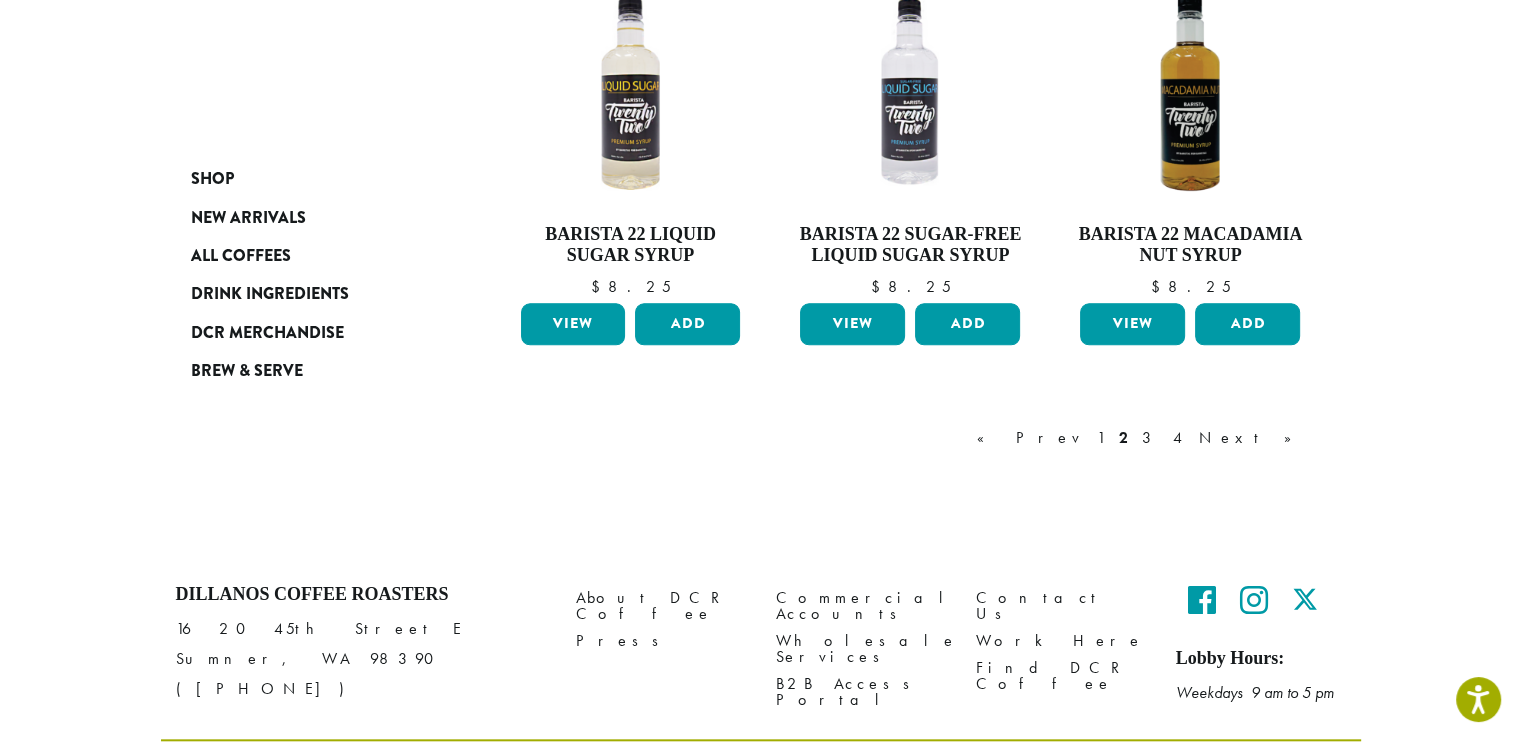 scroll, scrollTop: 1723, scrollLeft: 0, axis: vertical 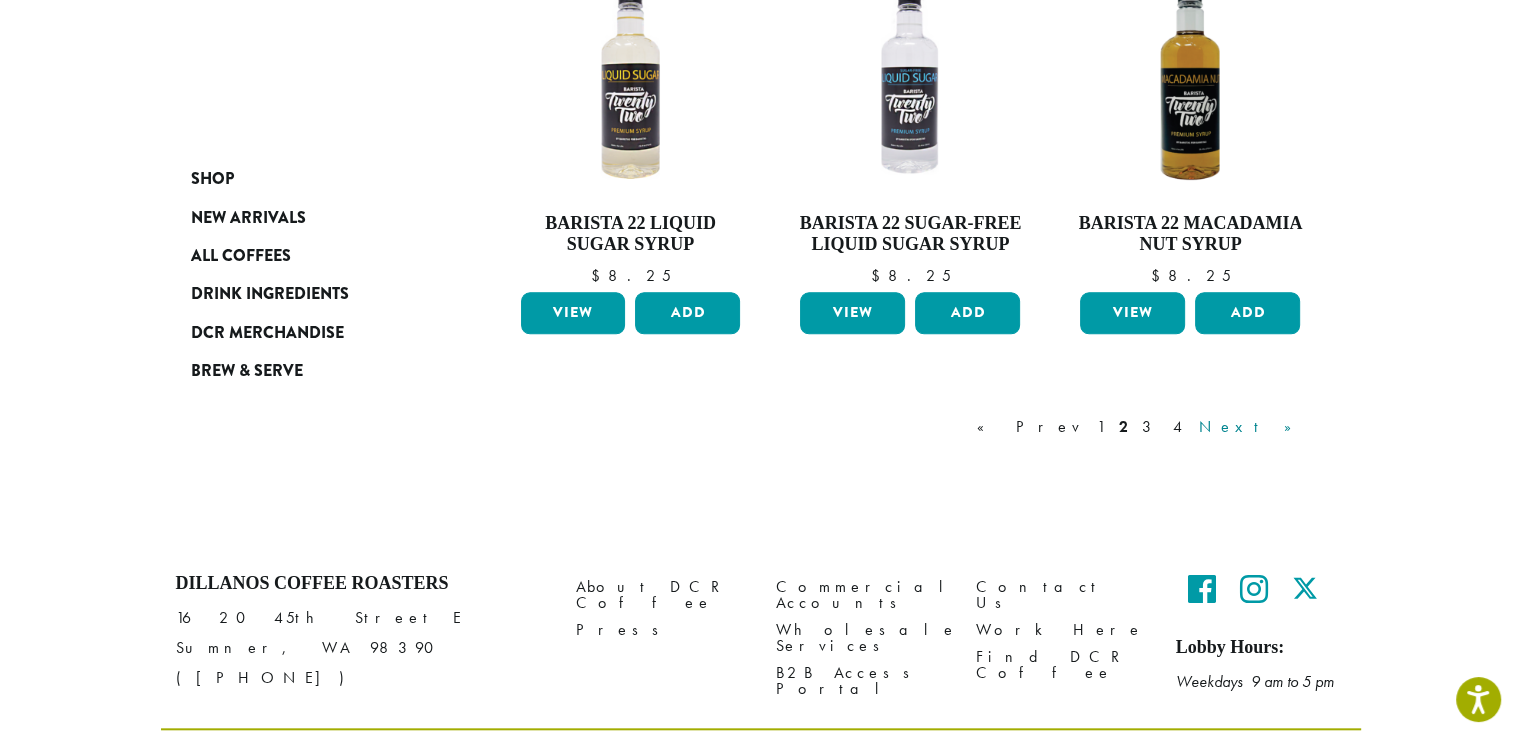 click on "Next »" at bounding box center (1252, 427) 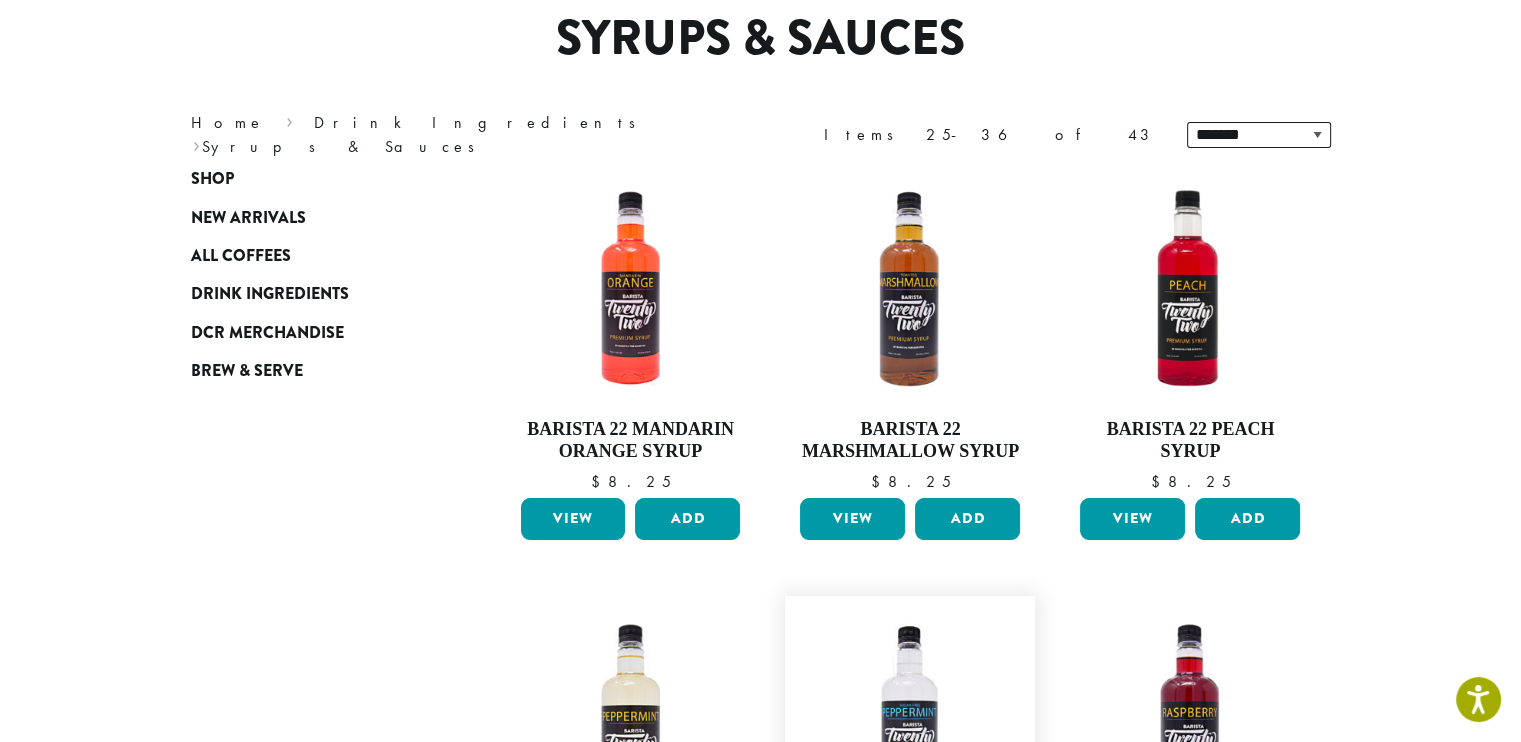 scroll, scrollTop: 123, scrollLeft: 0, axis: vertical 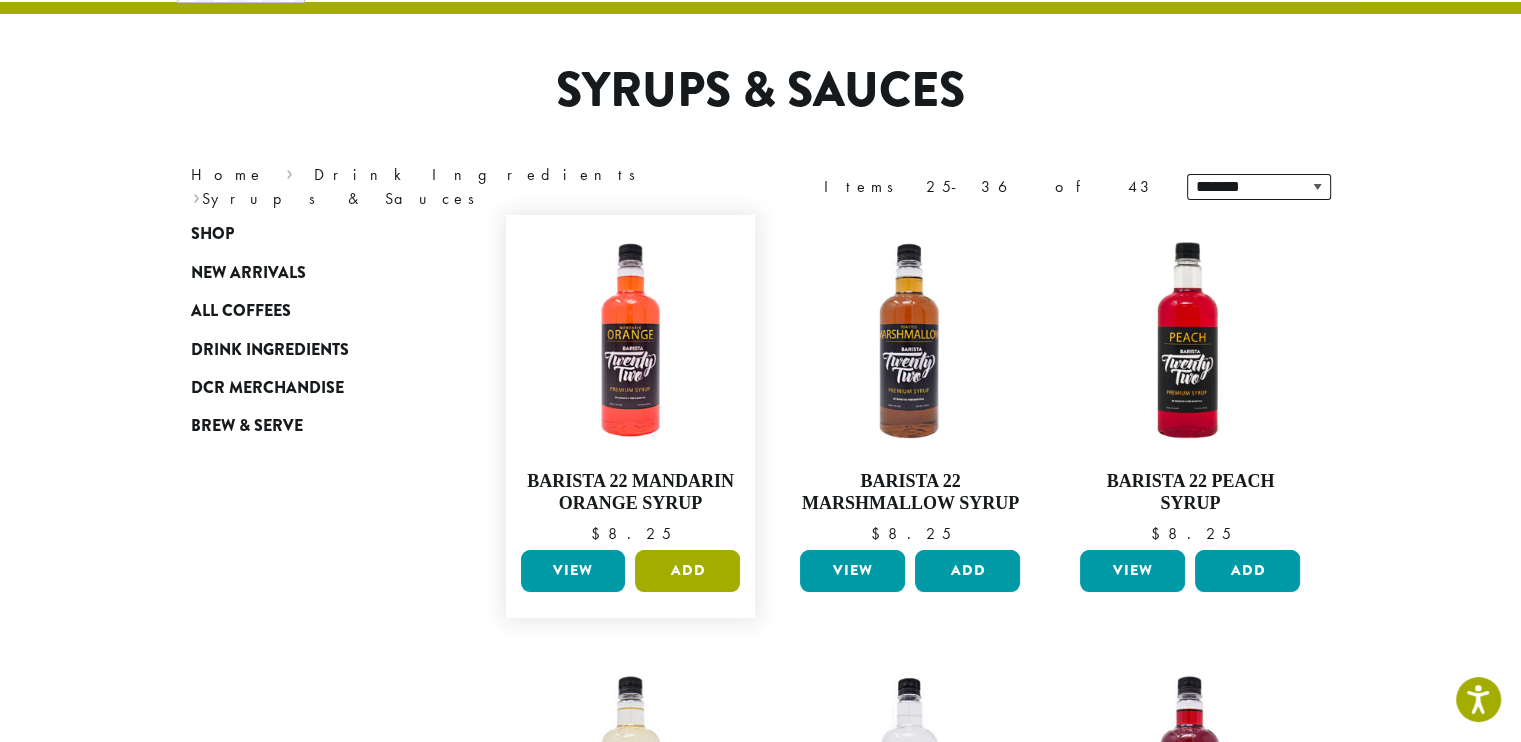 click on "Add" at bounding box center (687, 571) 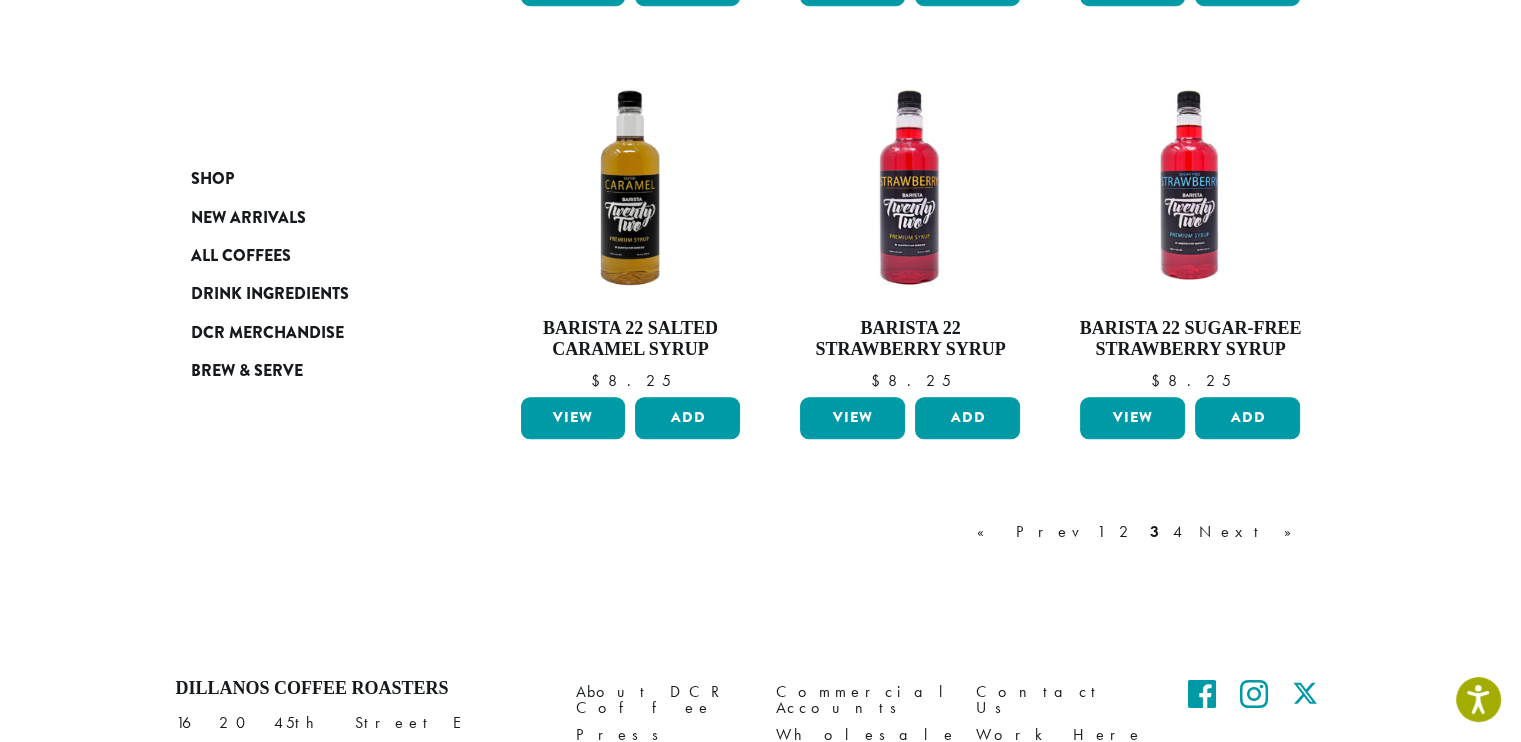 scroll, scrollTop: 1623, scrollLeft: 0, axis: vertical 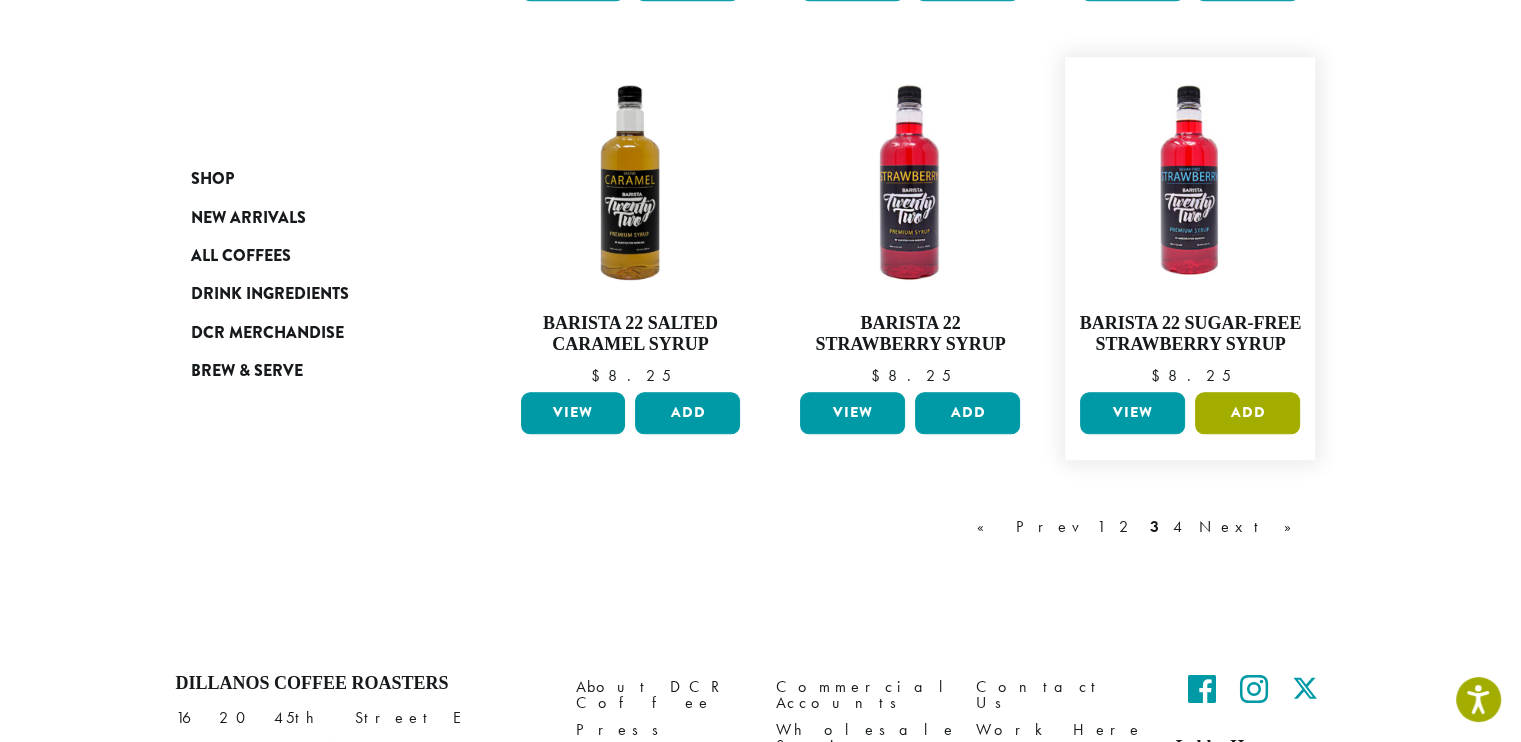 click on "Add" at bounding box center (1247, 413) 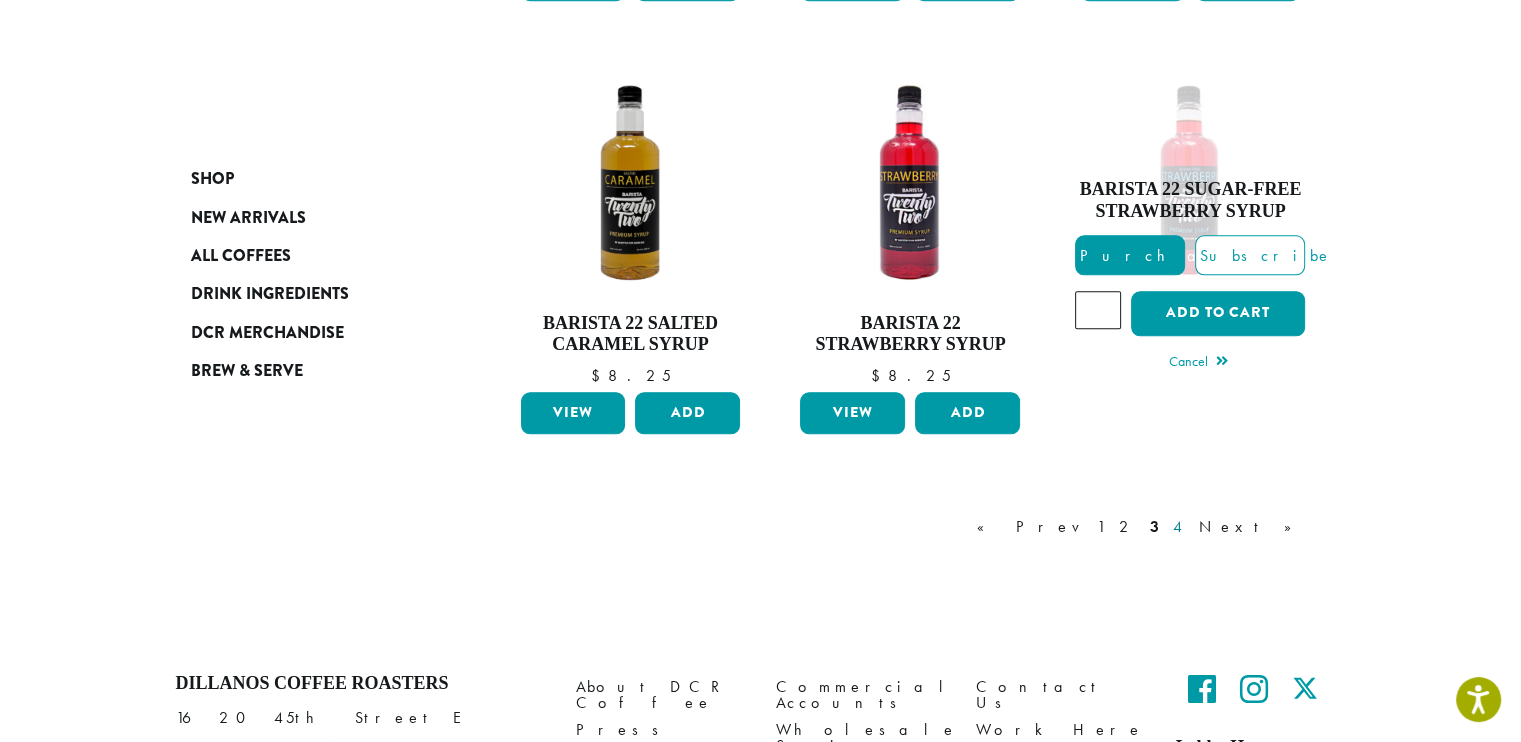 click on "4" at bounding box center (1179, 527) 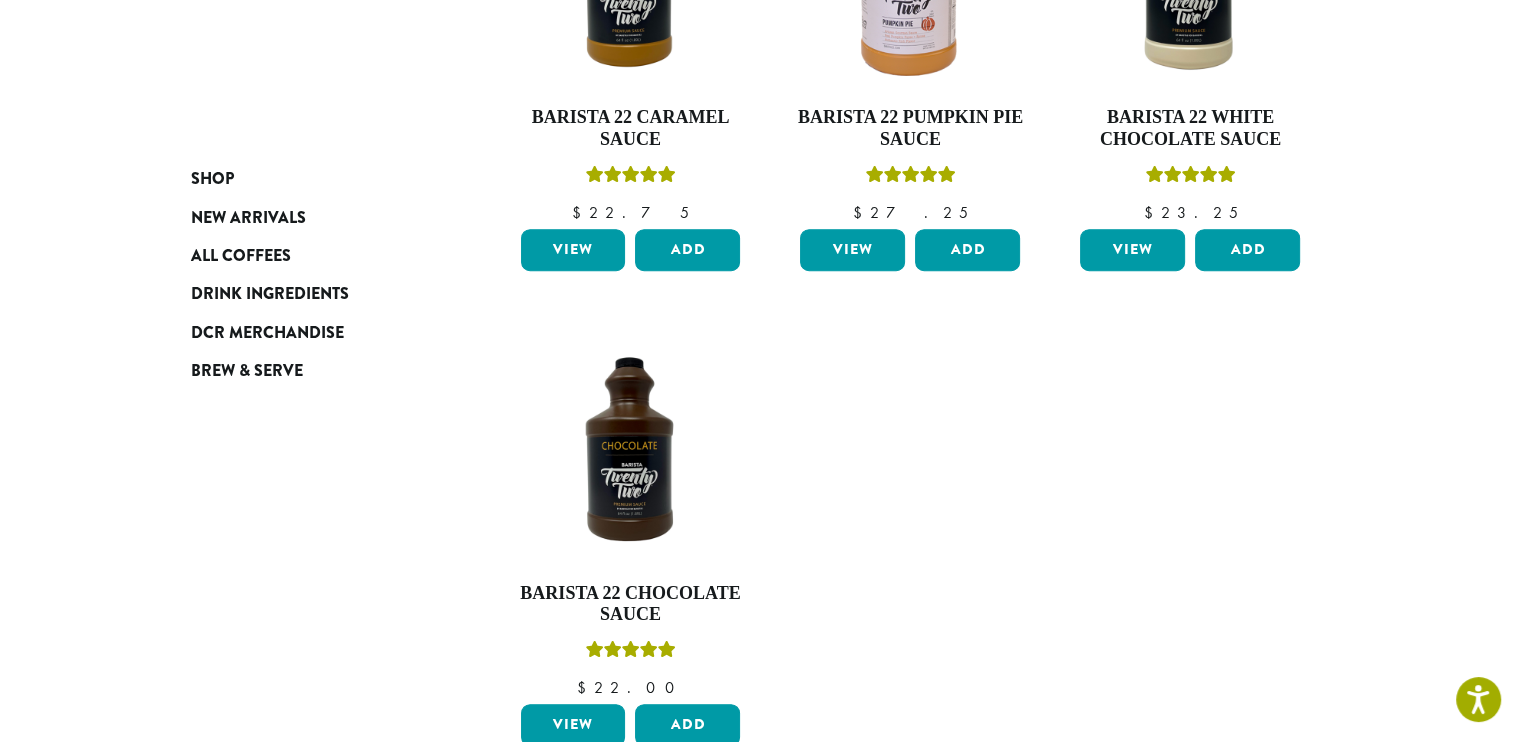 scroll, scrollTop: 923, scrollLeft: 0, axis: vertical 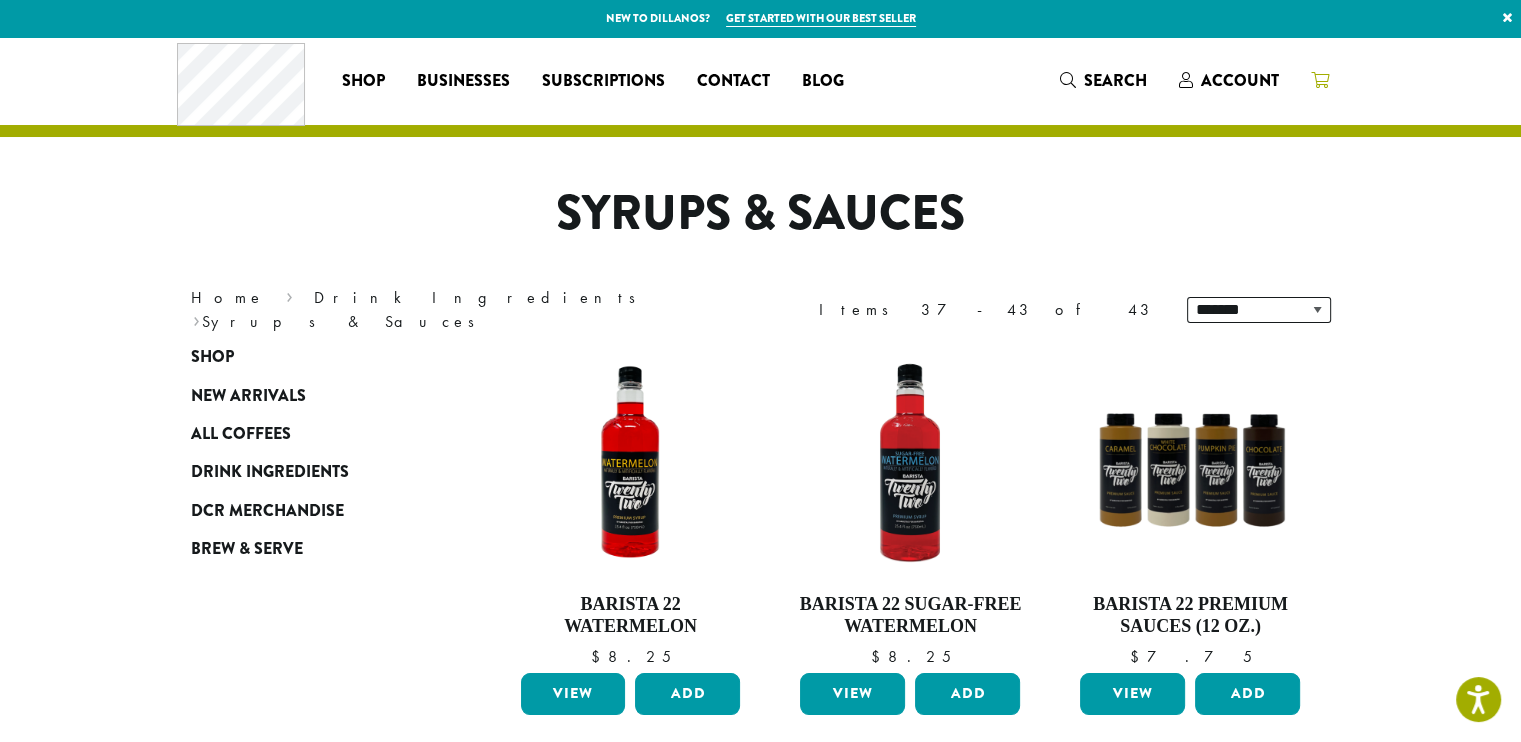 click at bounding box center (1320, 80) 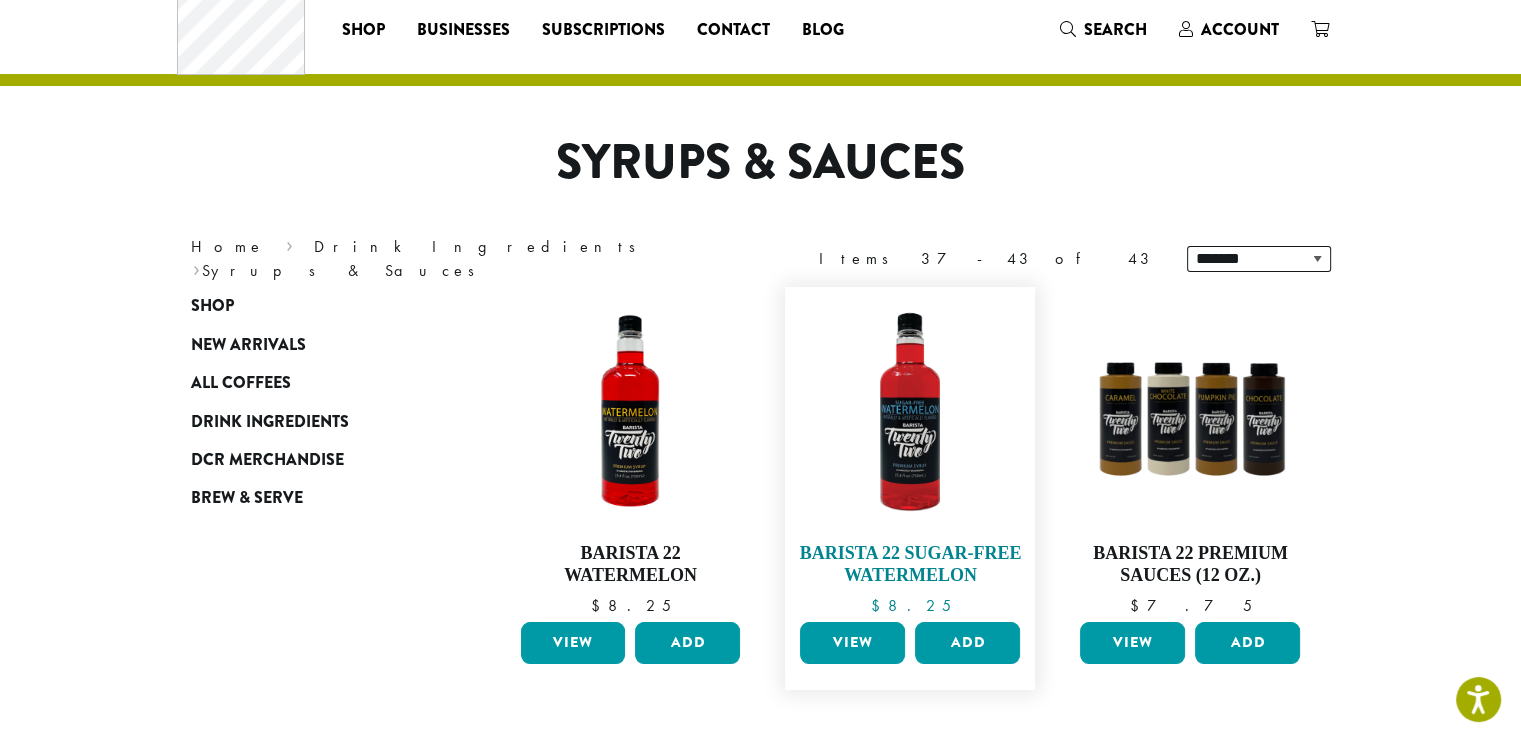 scroll, scrollTop: 300, scrollLeft: 0, axis: vertical 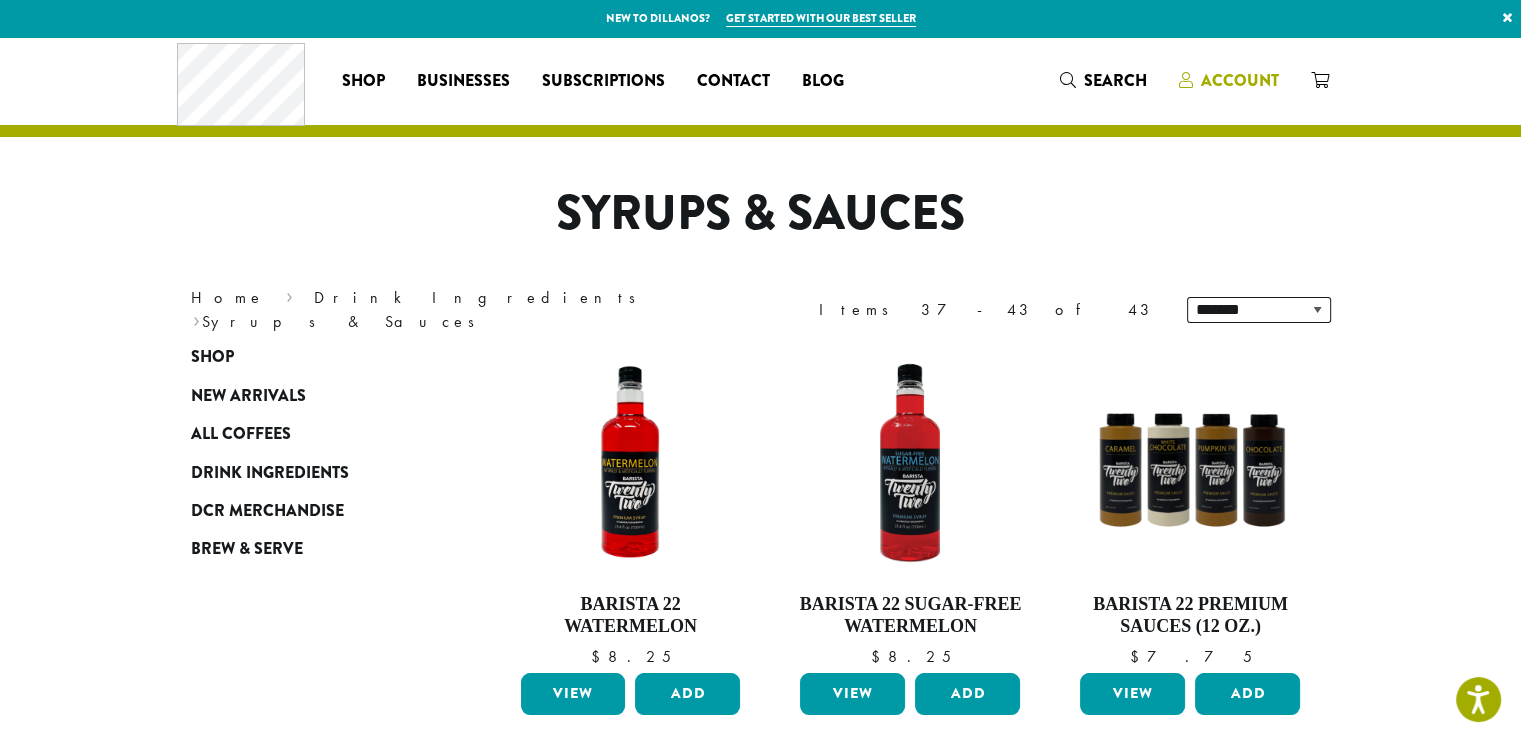 click on "Account" at bounding box center [1240, 80] 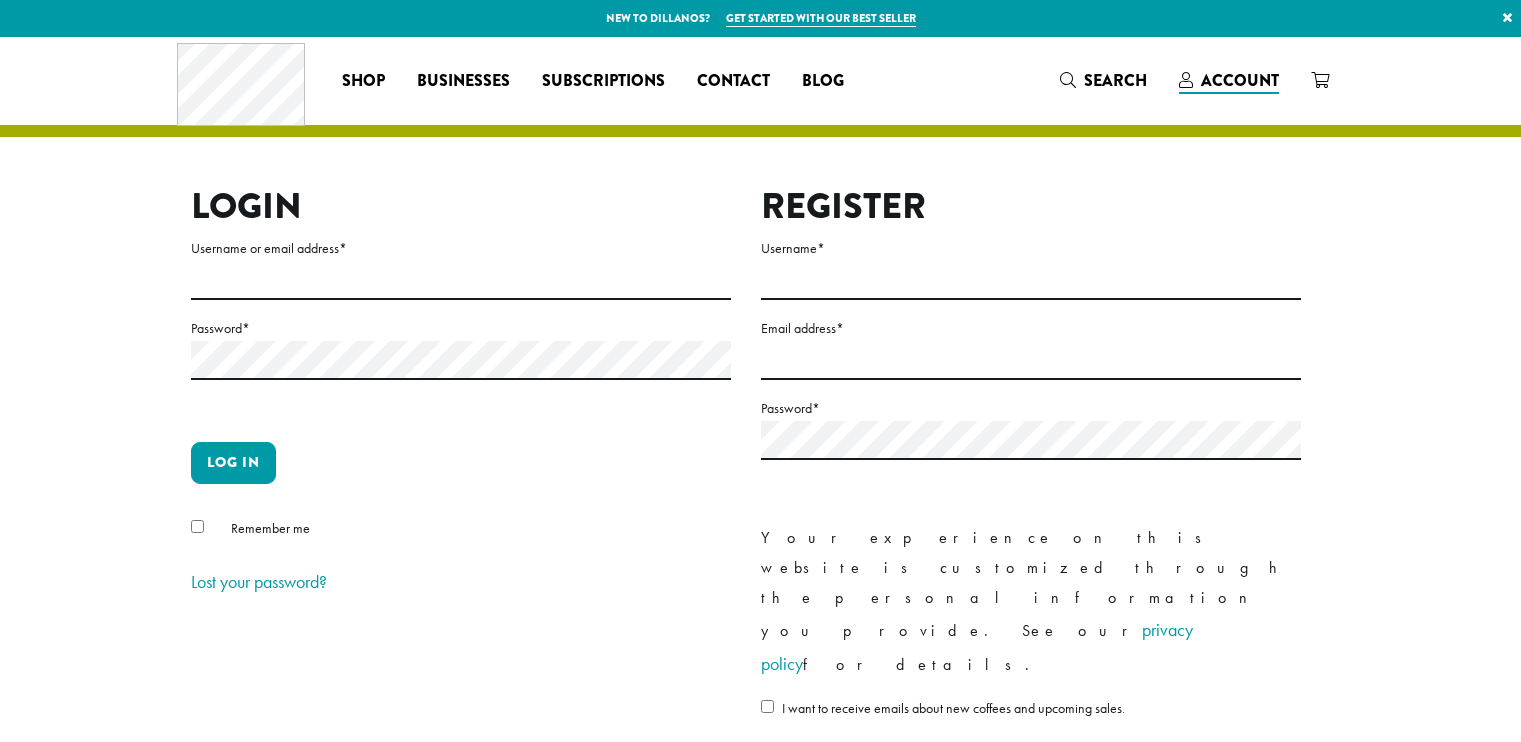 scroll, scrollTop: 0, scrollLeft: 0, axis: both 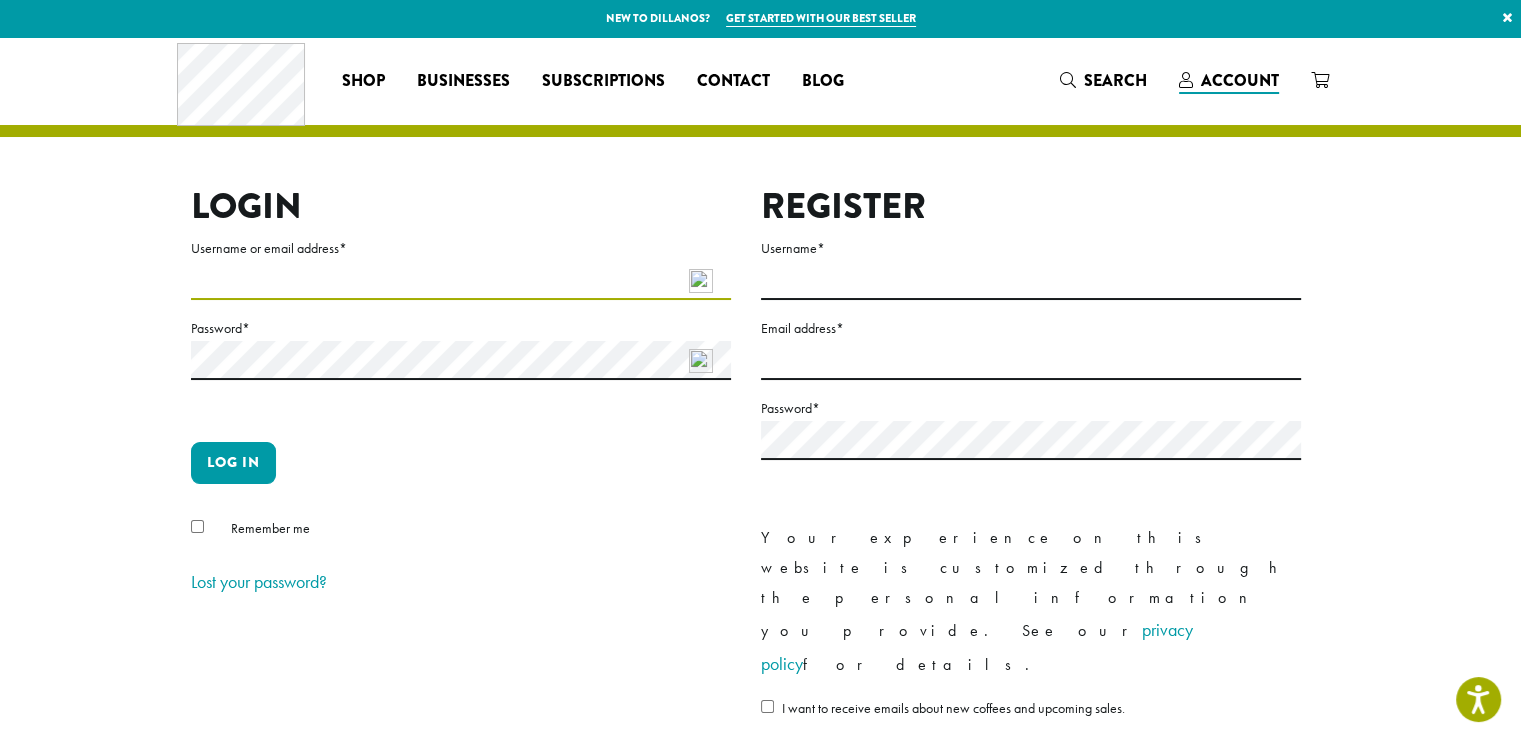 click on "Username or email address  *" at bounding box center (461, 280) 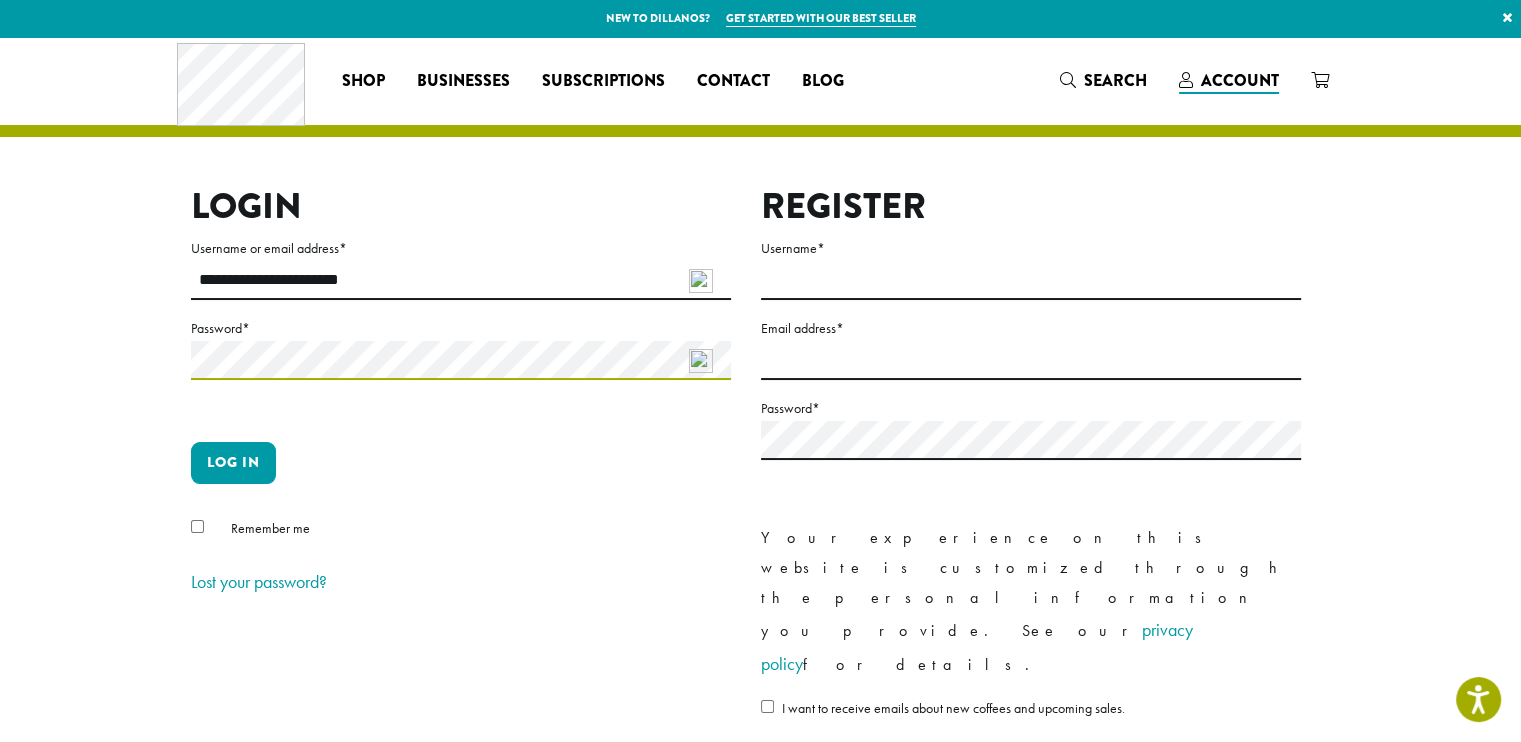 click on "Log in" at bounding box center [233, 463] 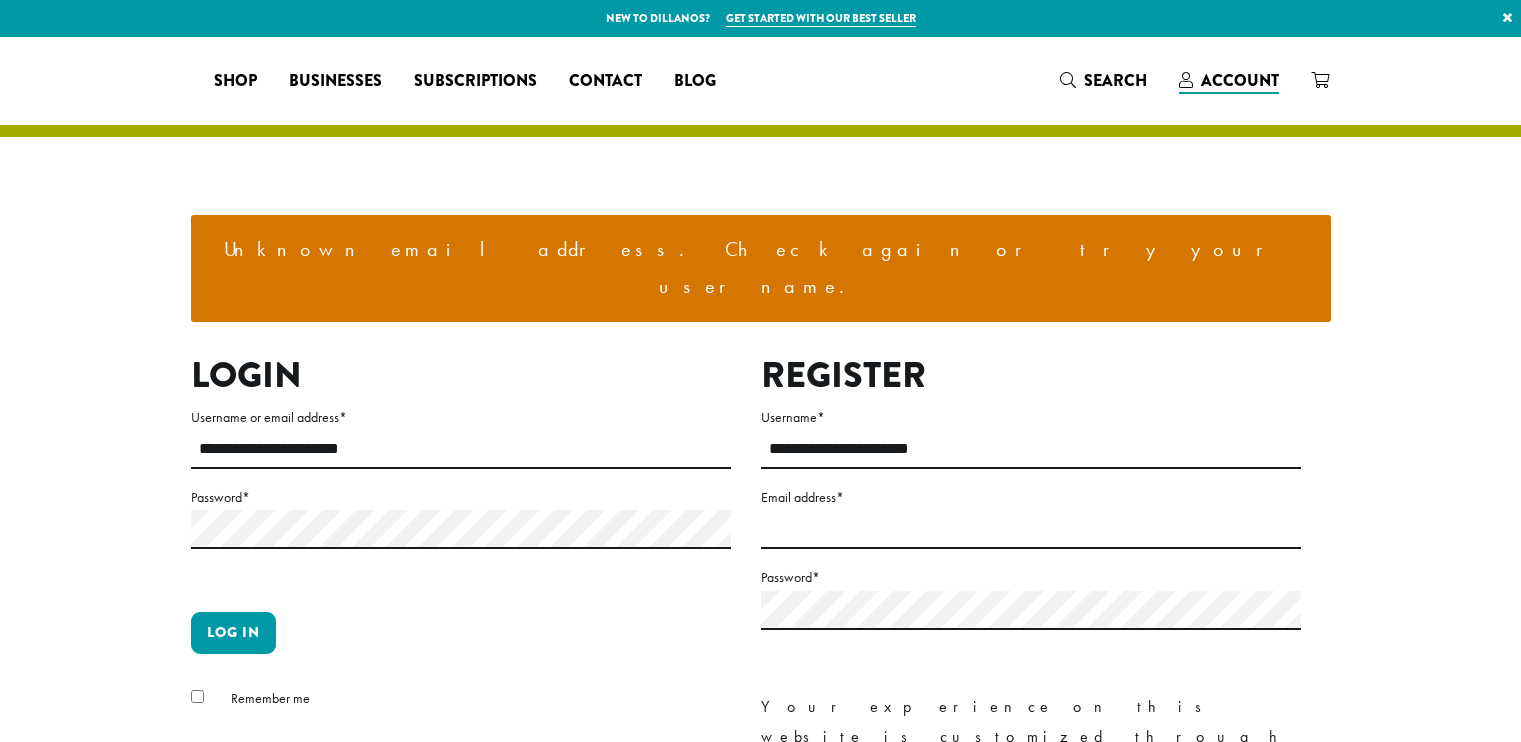scroll, scrollTop: 0, scrollLeft: 0, axis: both 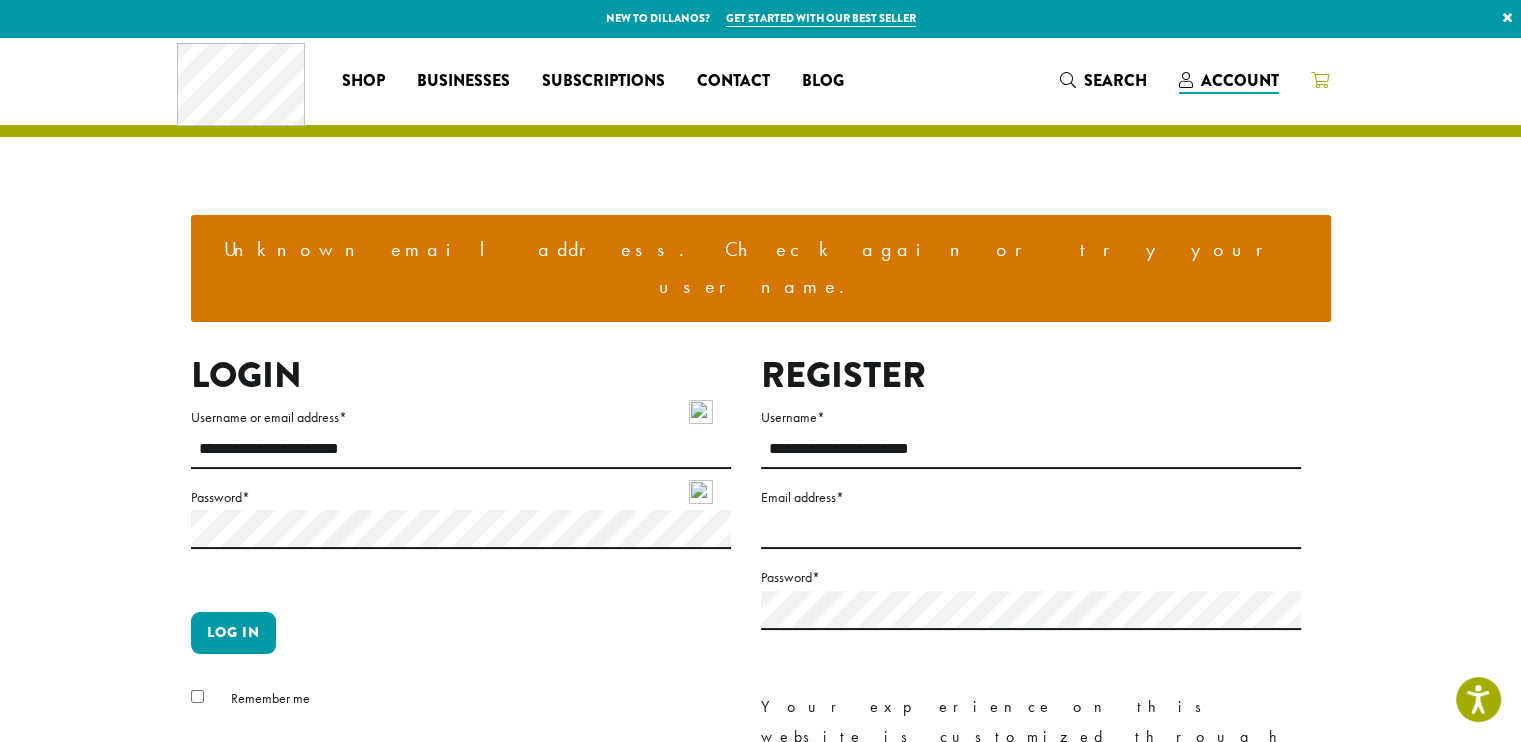 click at bounding box center [1320, 80] 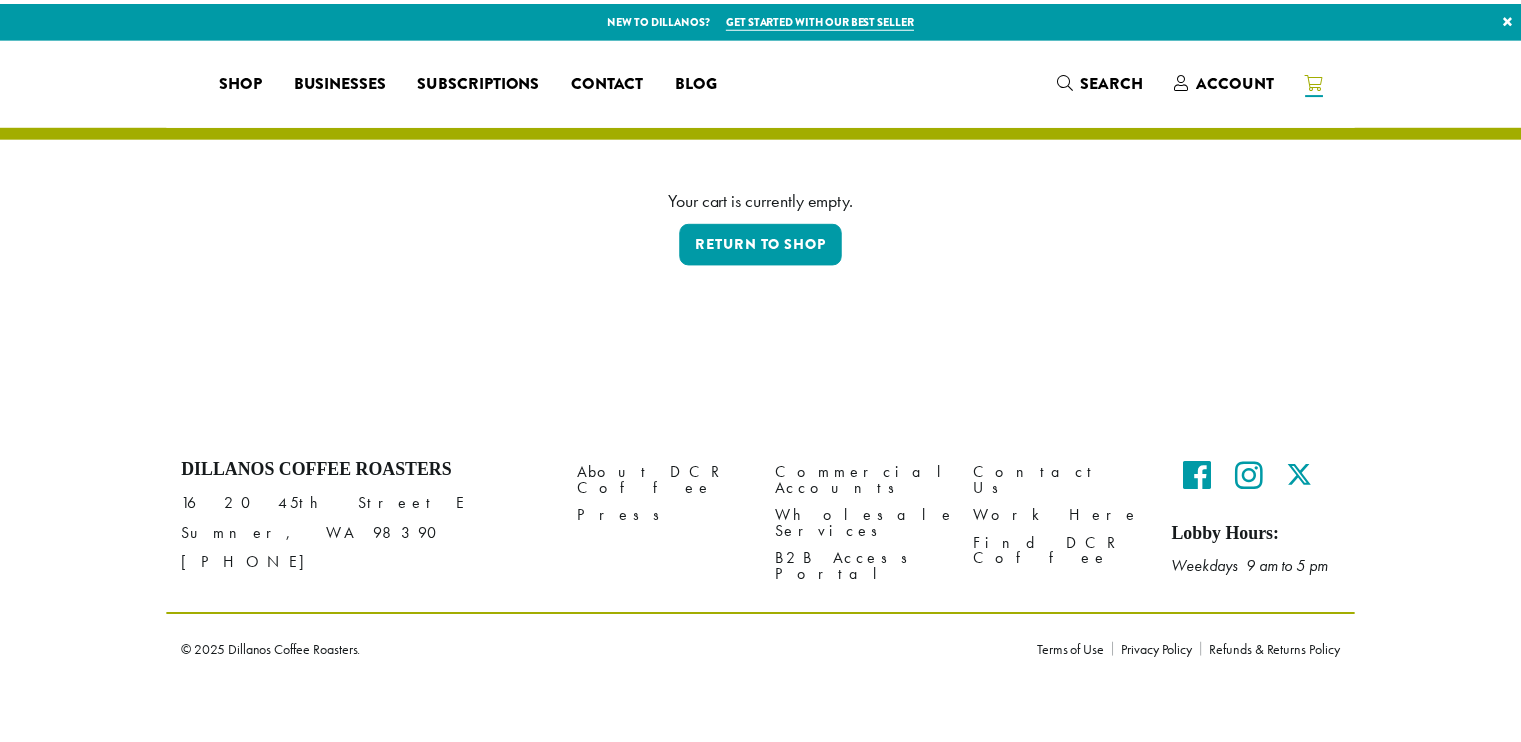 scroll, scrollTop: 0, scrollLeft: 0, axis: both 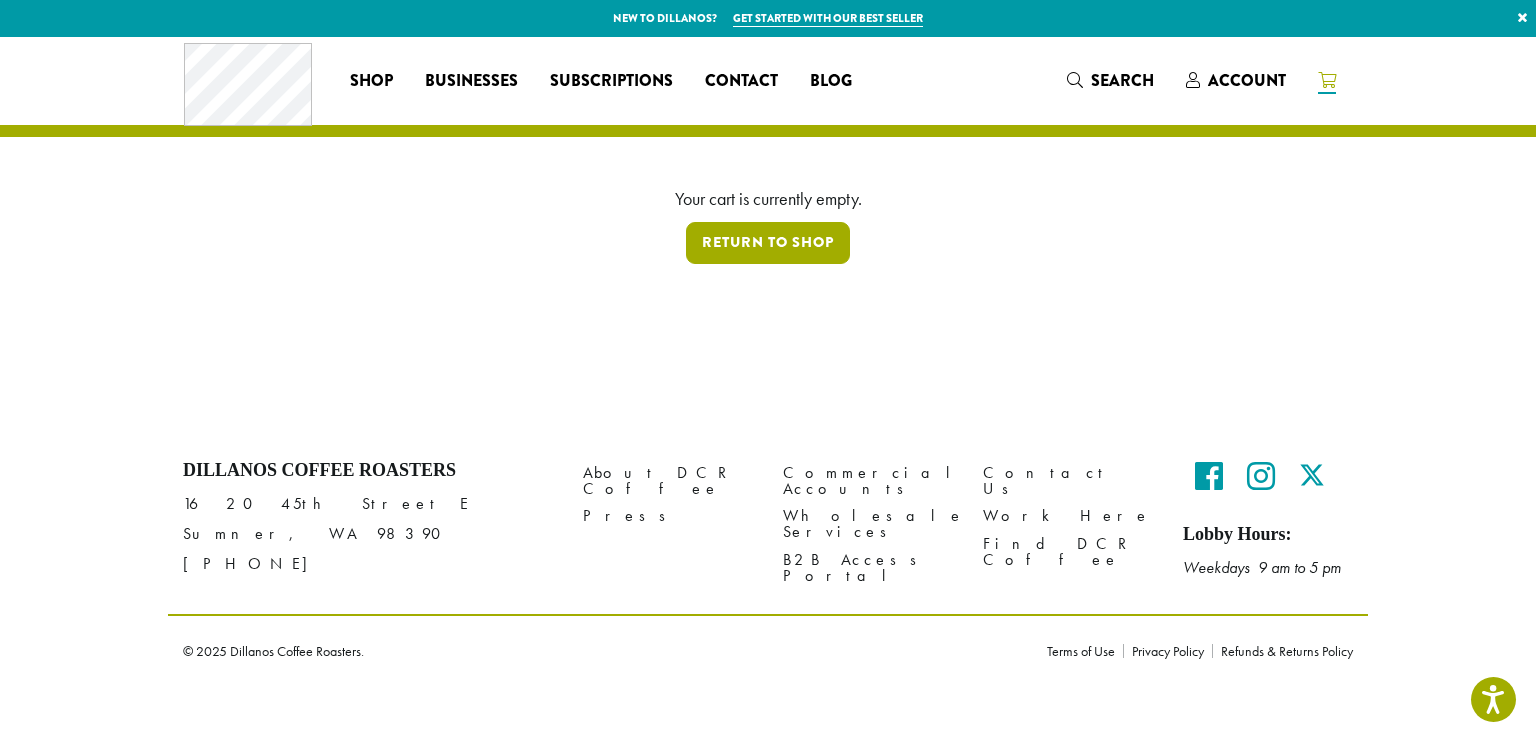click on "Return to shop" at bounding box center [768, 243] 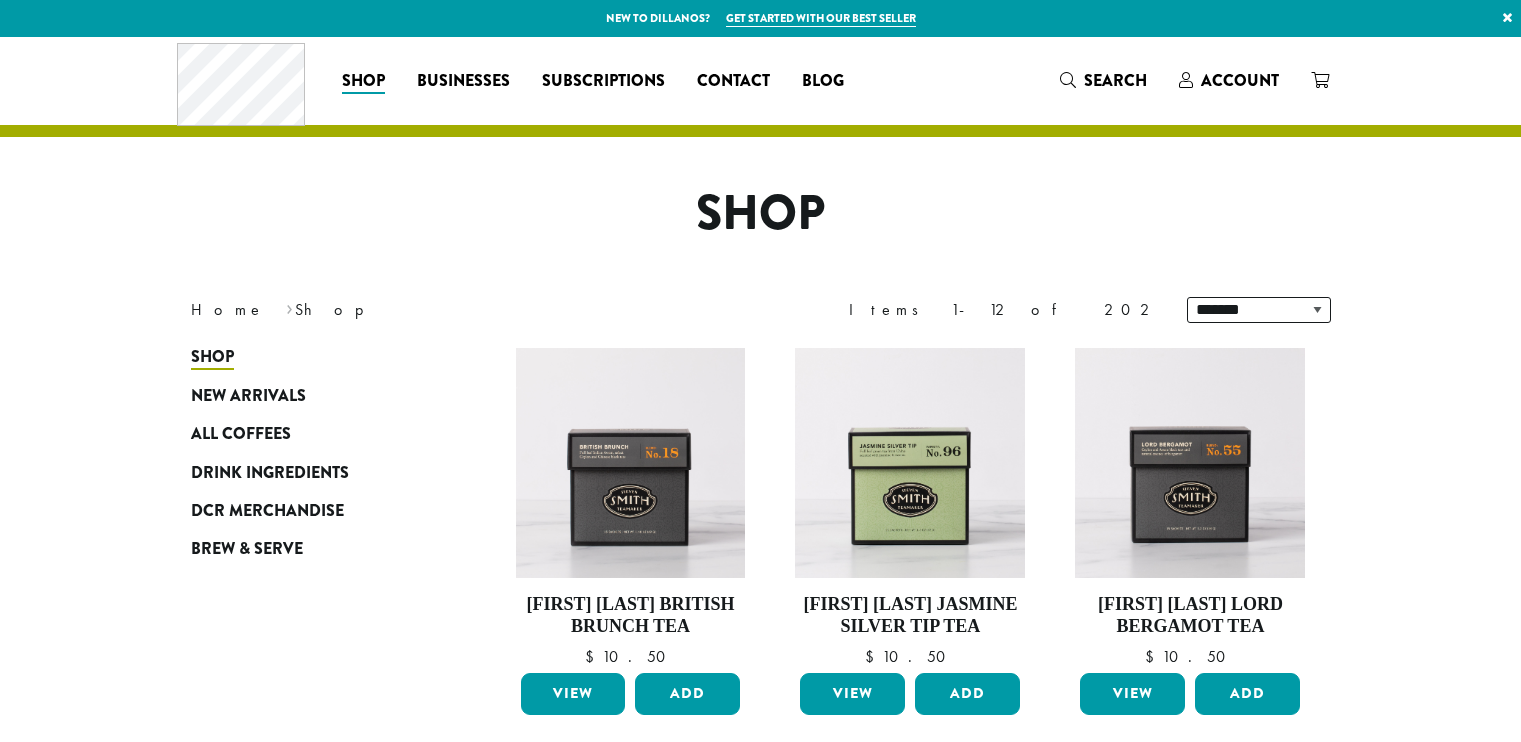 scroll, scrollTop: 0, scrollLeft: 0, axis: both 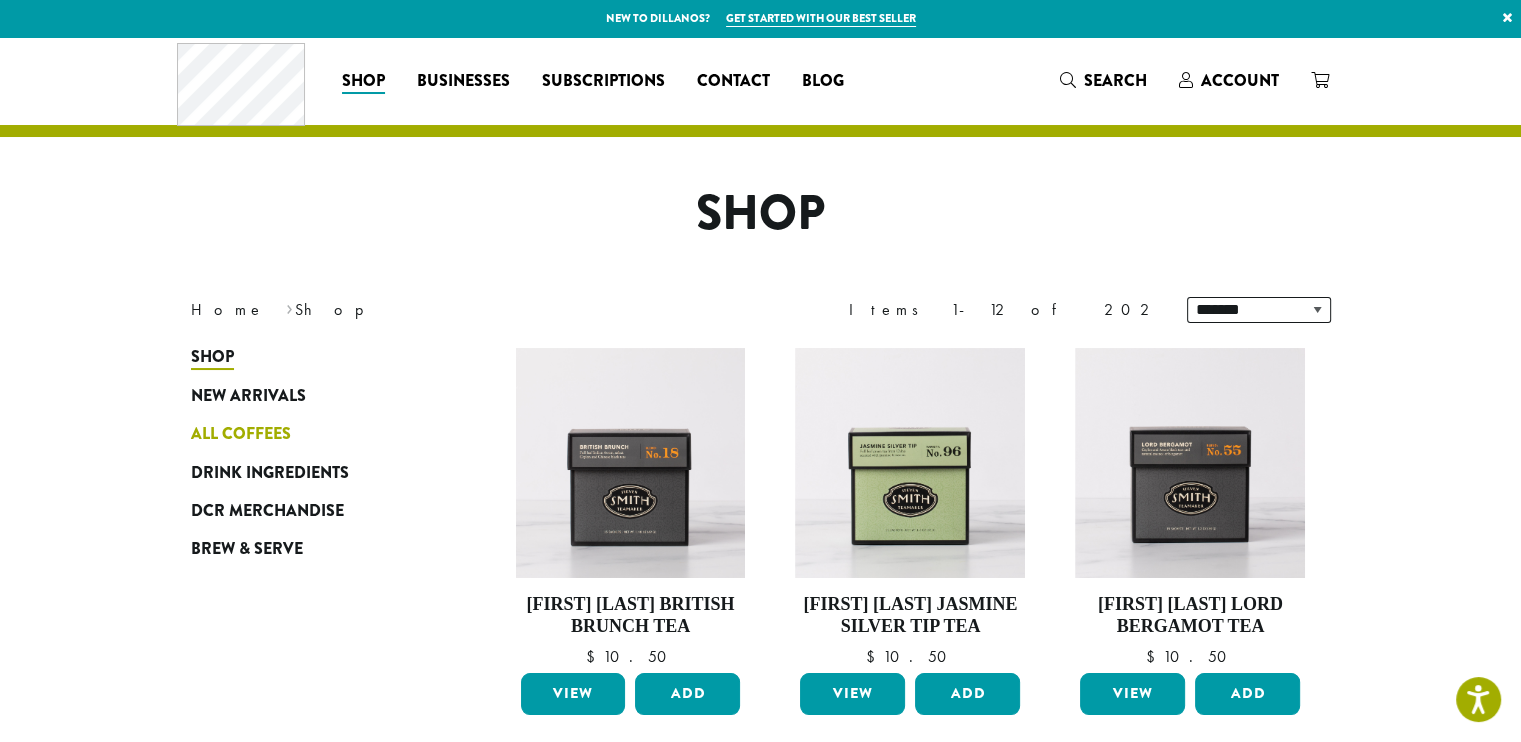click on "All Coffees" at bounding box center [241, 434] 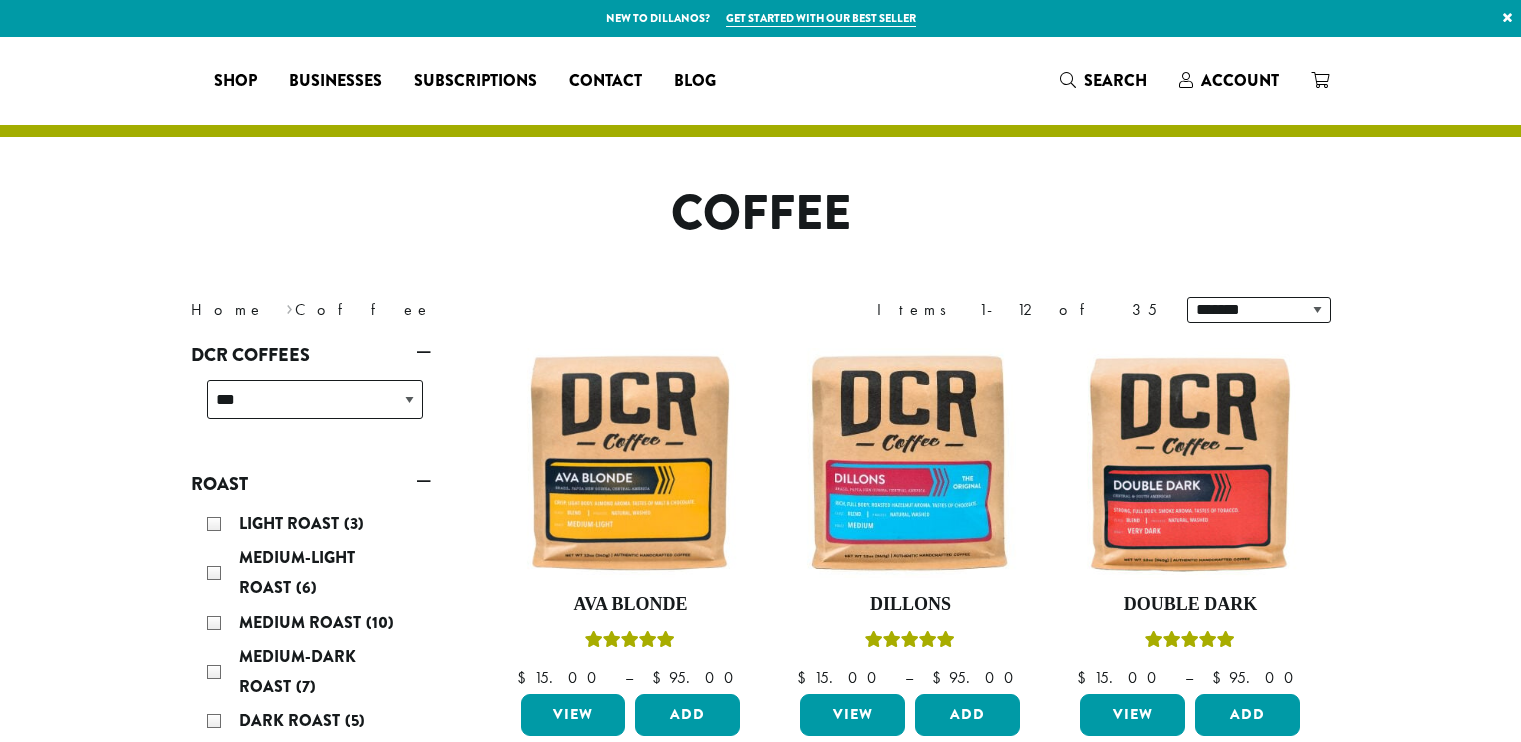 scroll, scrollTop: 0, scrollLeft: 0, axis: both 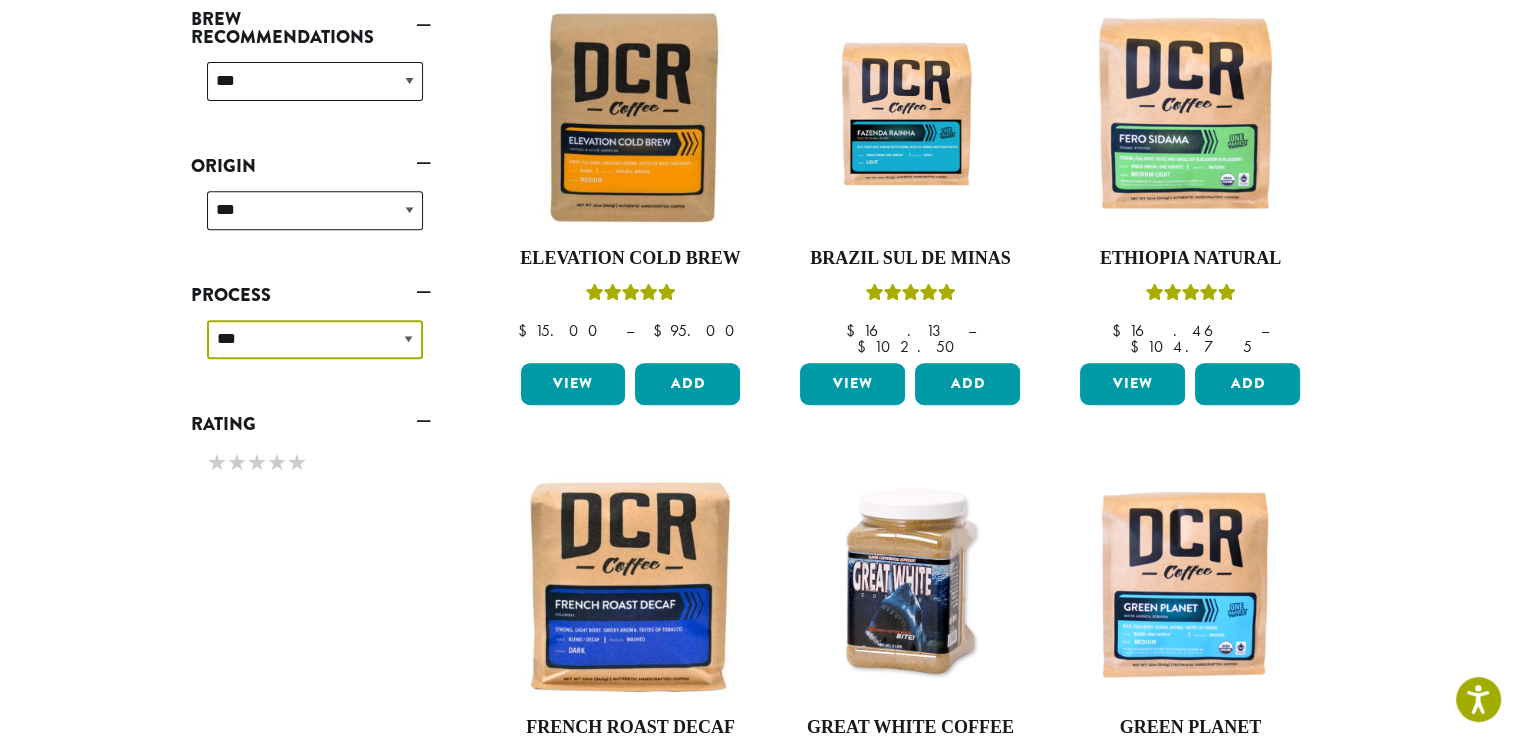 click on "**********" at bounding box center [315, 339] 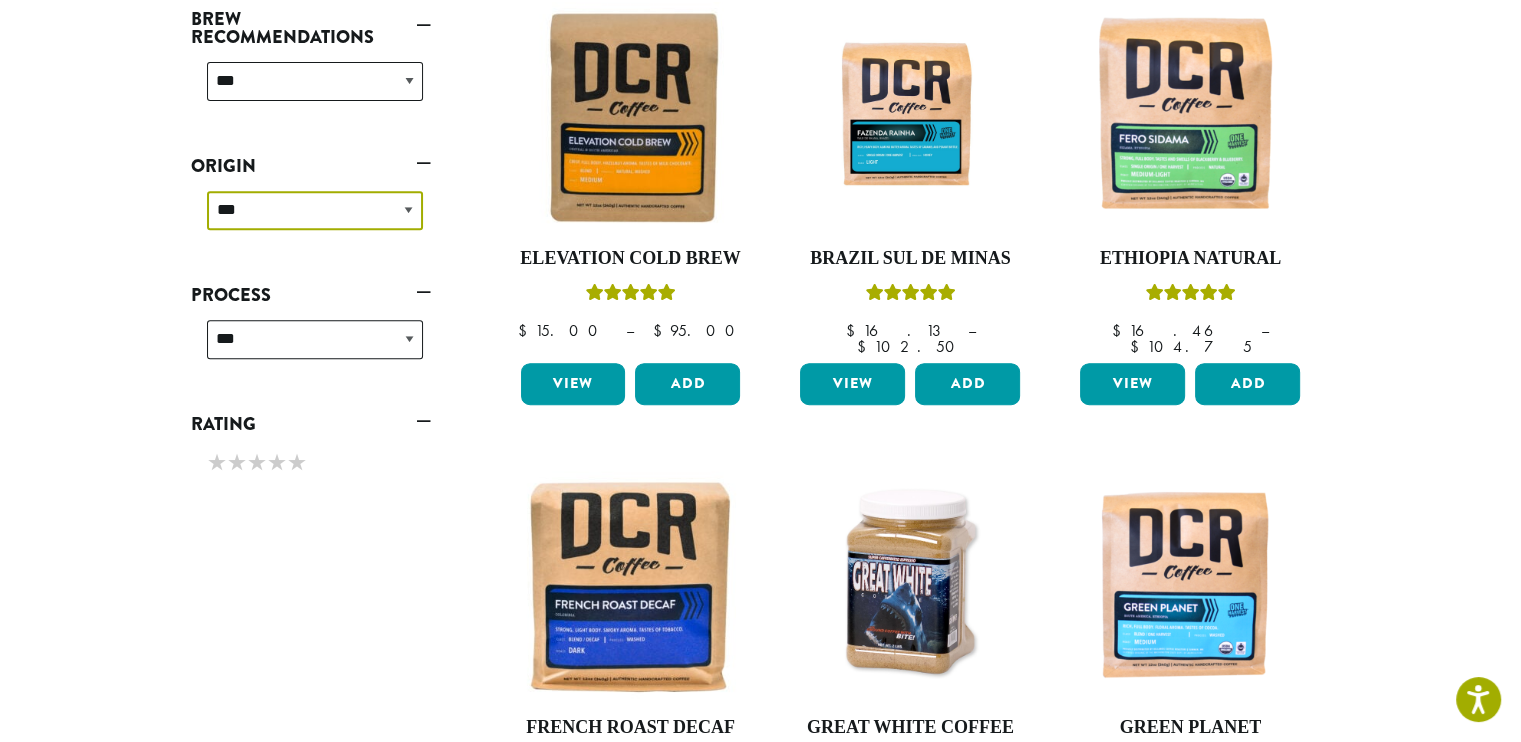 click on "**********" at bounding box center [315, 210] 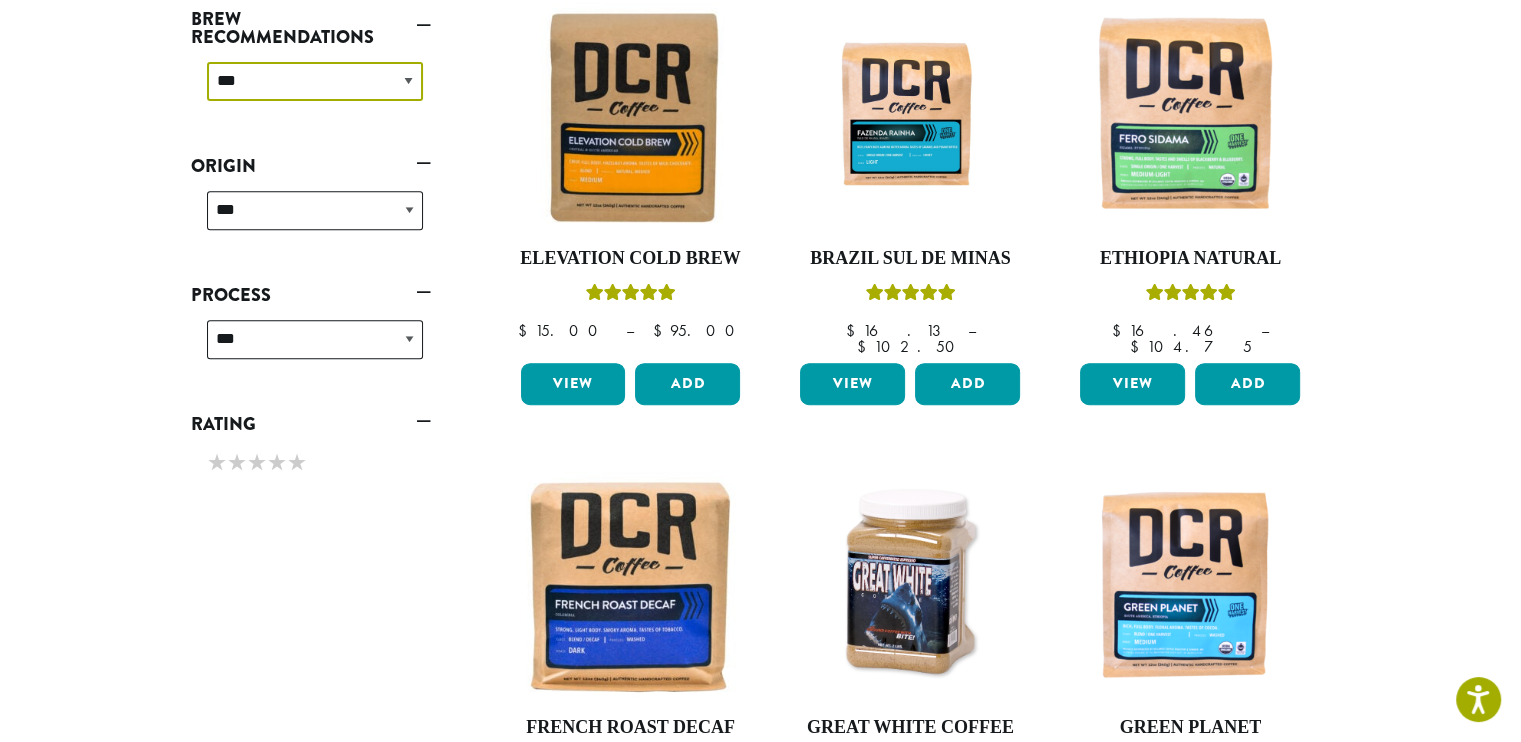 click on "**********" at bounding box center [315, 81] 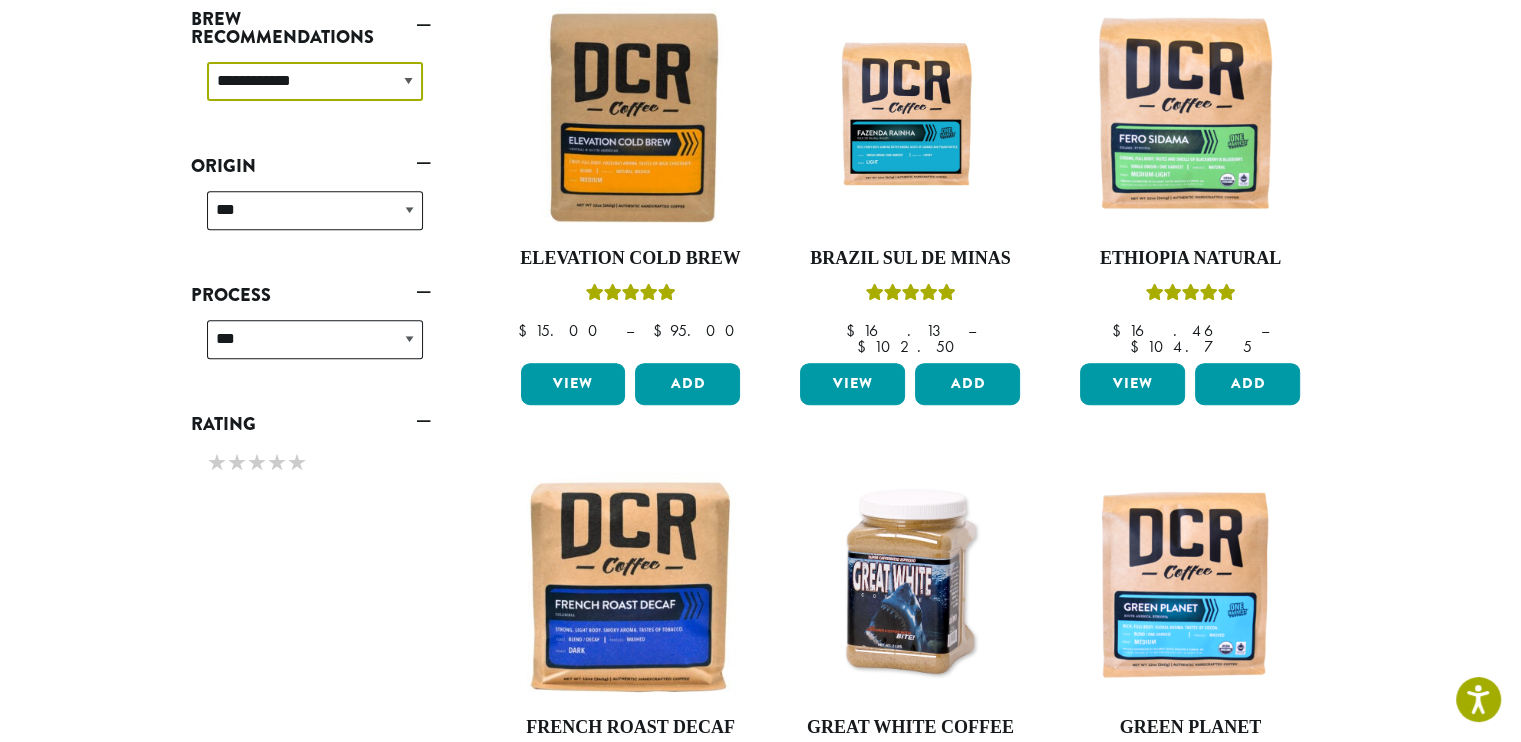 click on "**********" at bounding box center [315, 81] 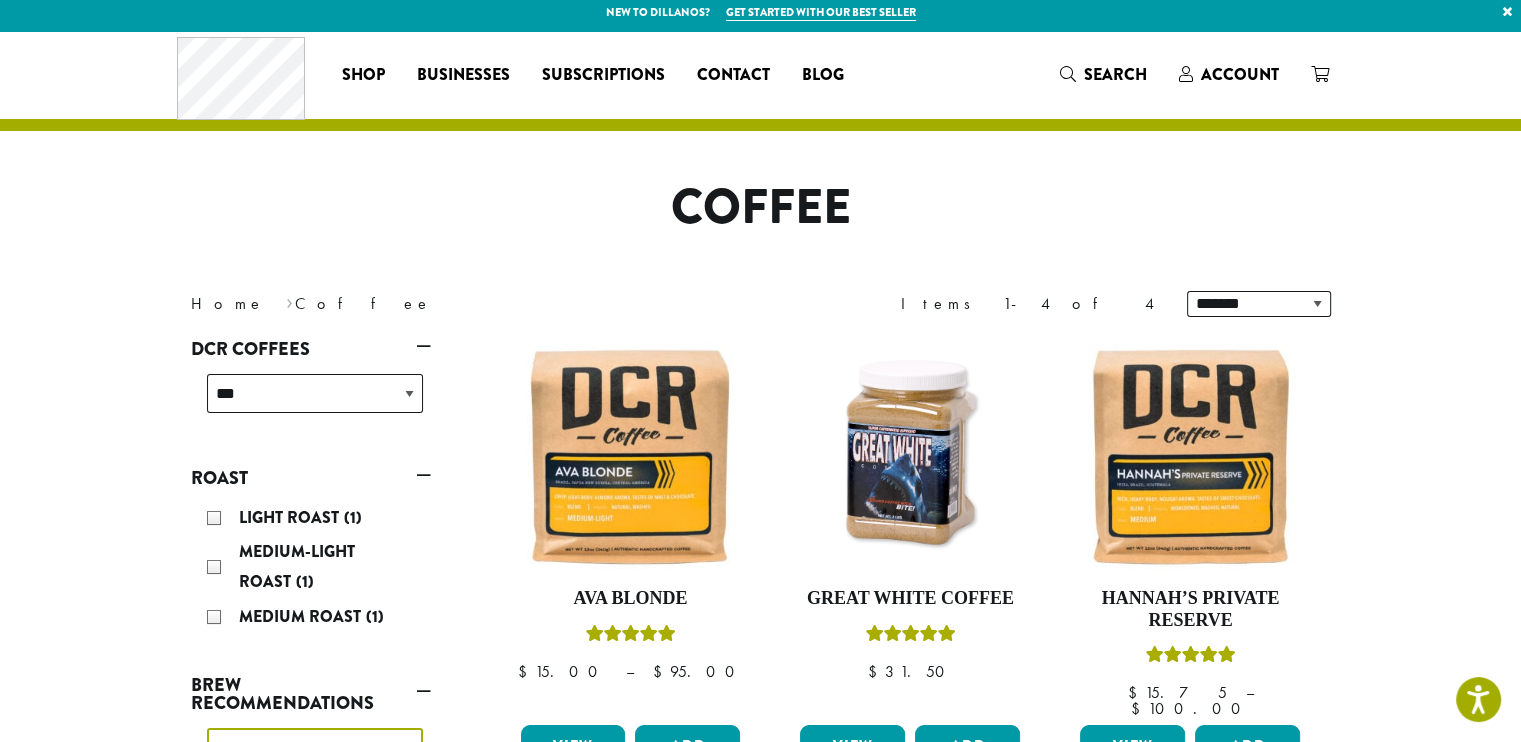 scroll, scrollTop: 0, scrollLeft: 0, axis: both 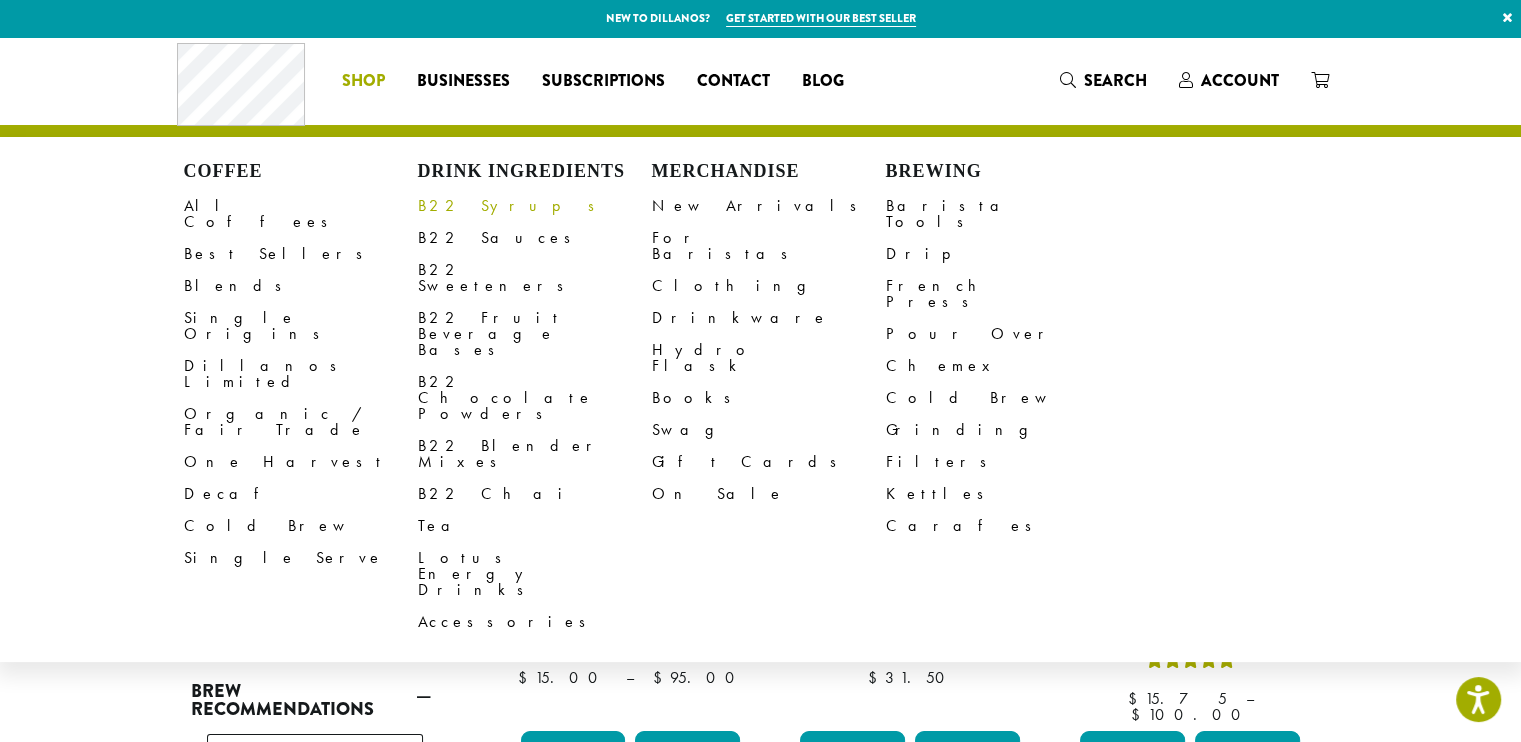 click on "B22 Syrups" at bounding box center (535, 206) 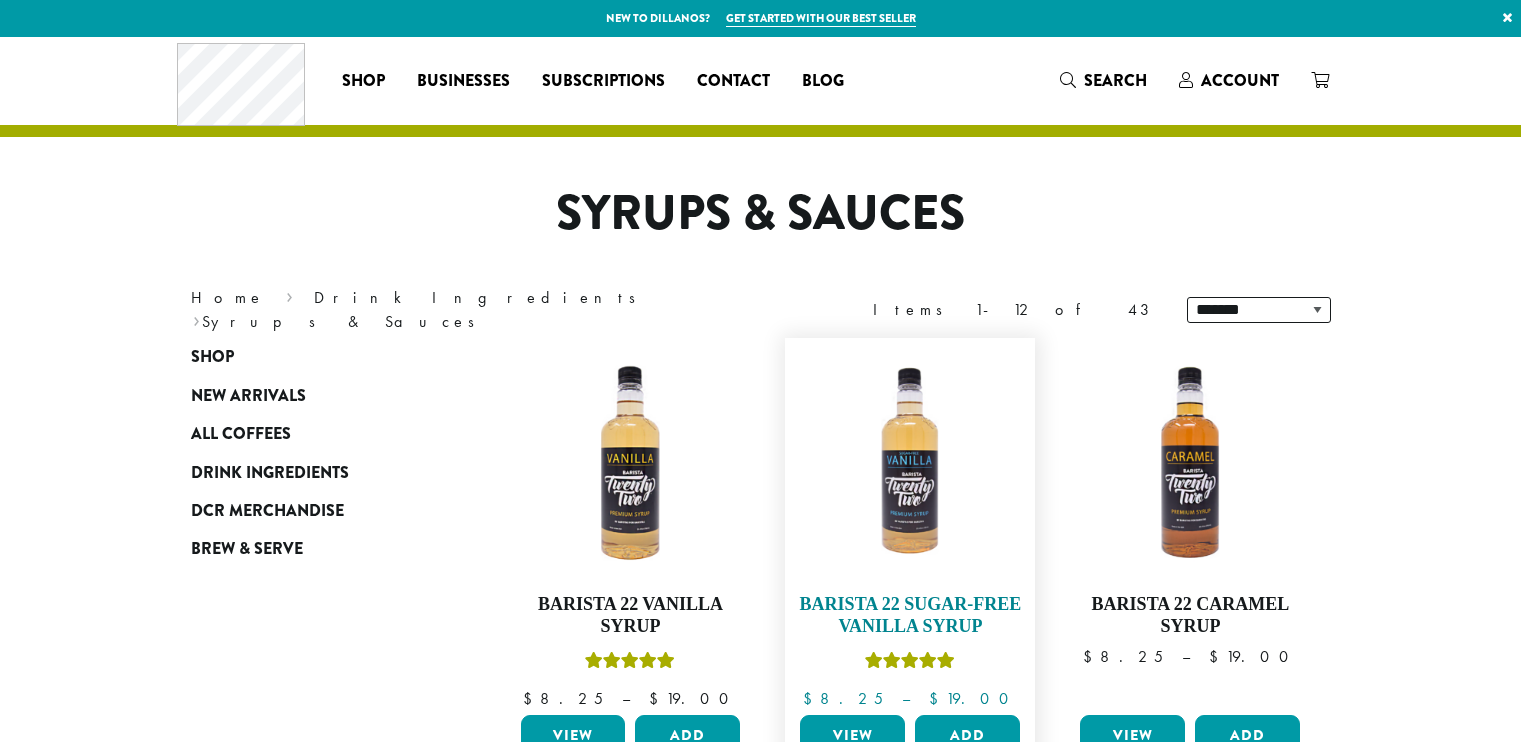 scroll, scrollTop: 0, scrollLeft: 0, axis: both 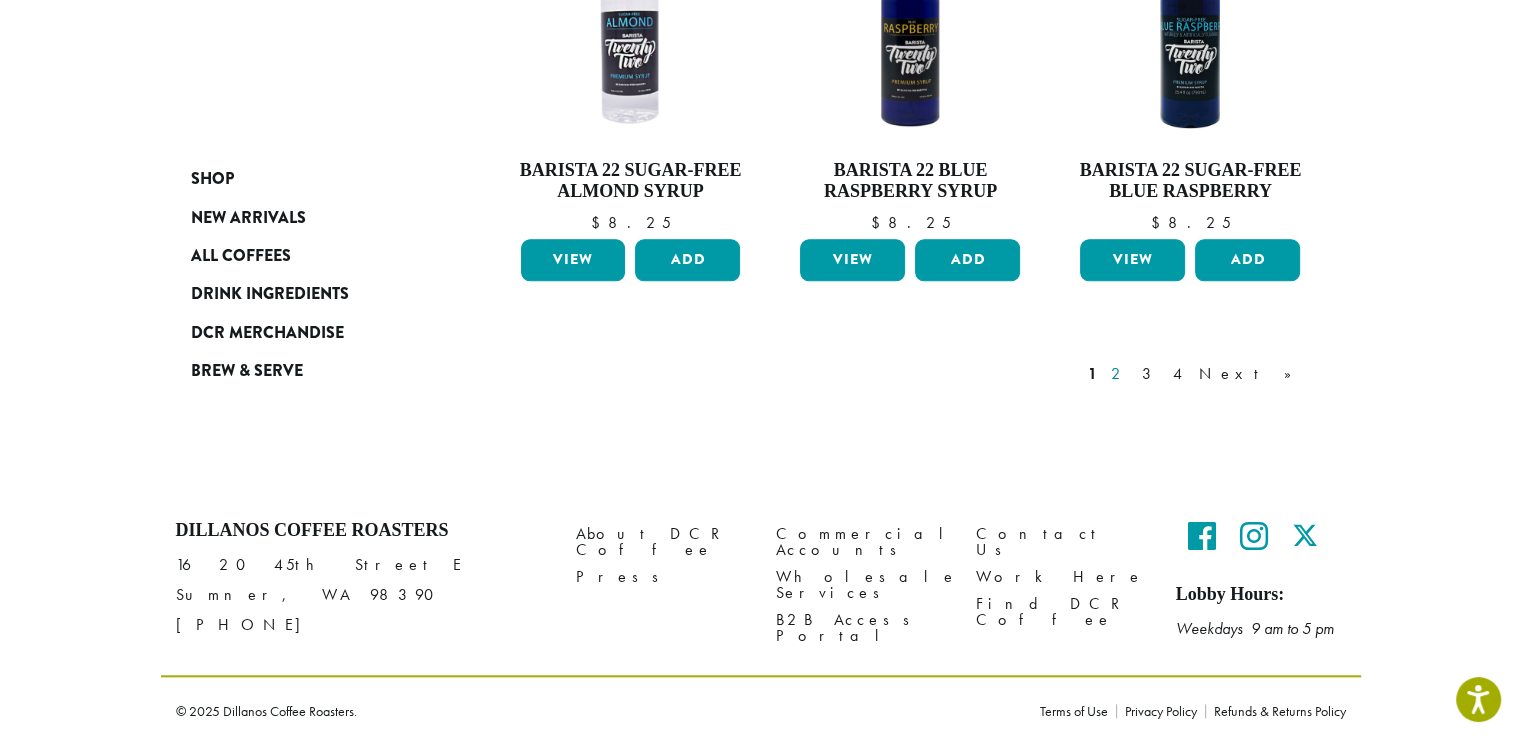 click on "2" at bounding box center [1119, 374] 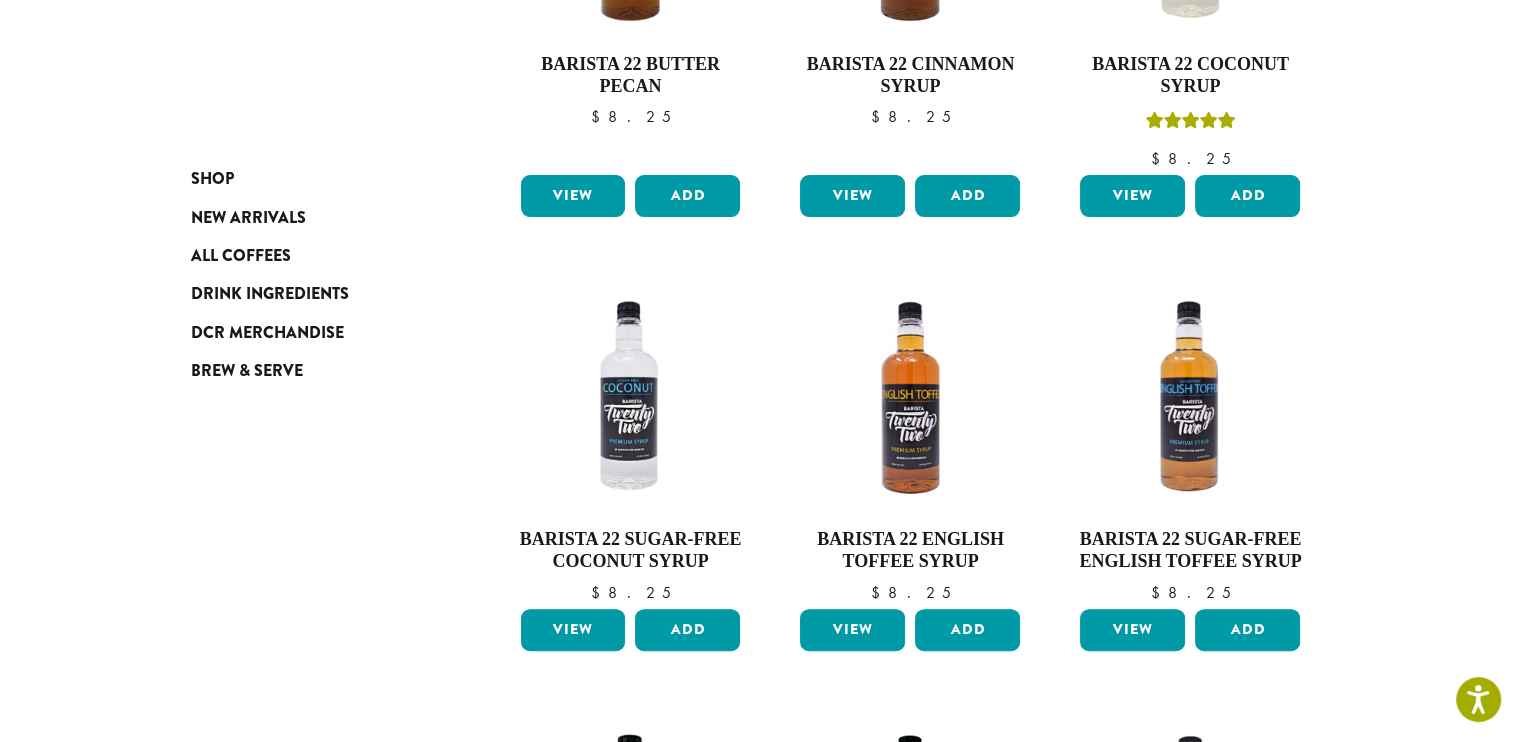 scroll, scrollTop: 623, scrollLeft: 0, axis: vertical 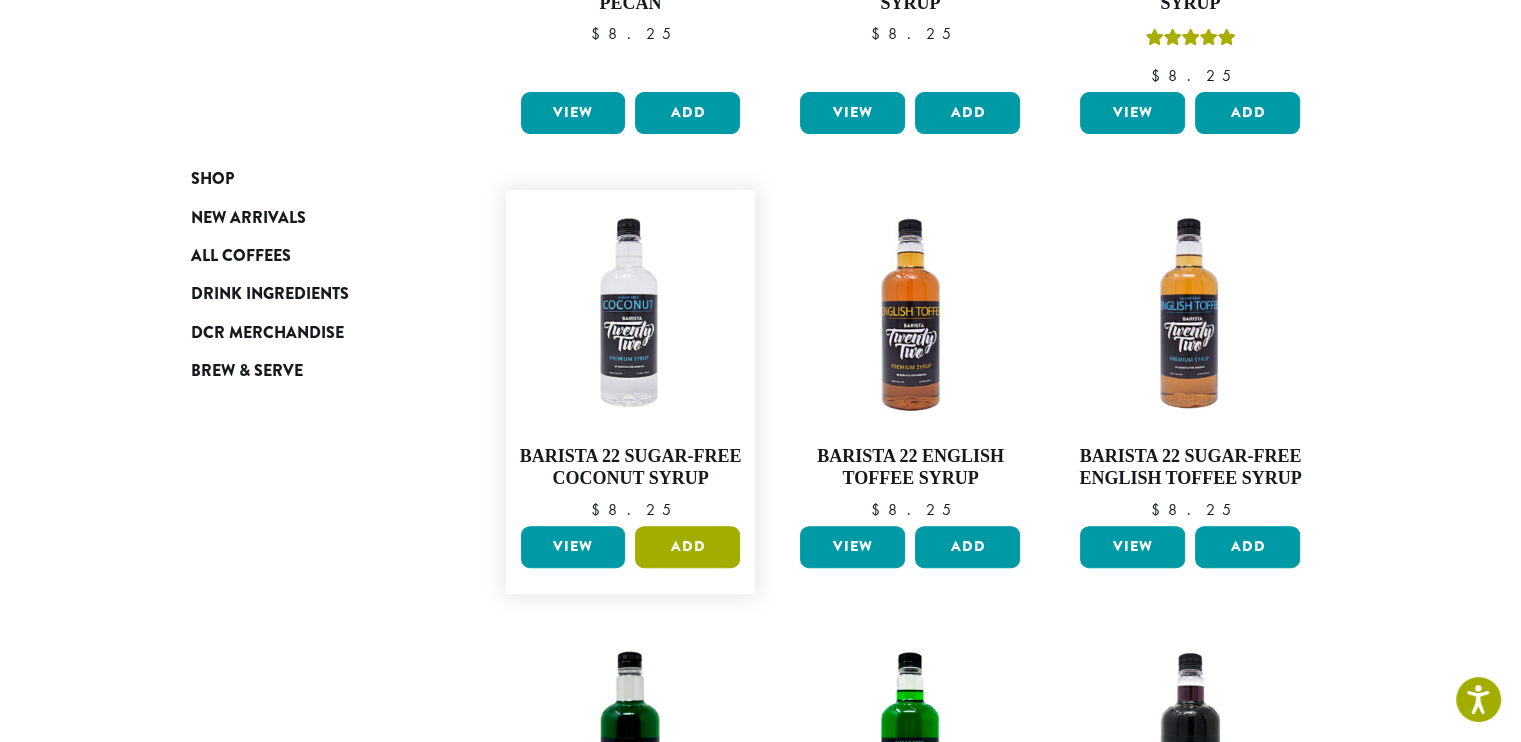 click on "Add" at bounding box center (687, 547) 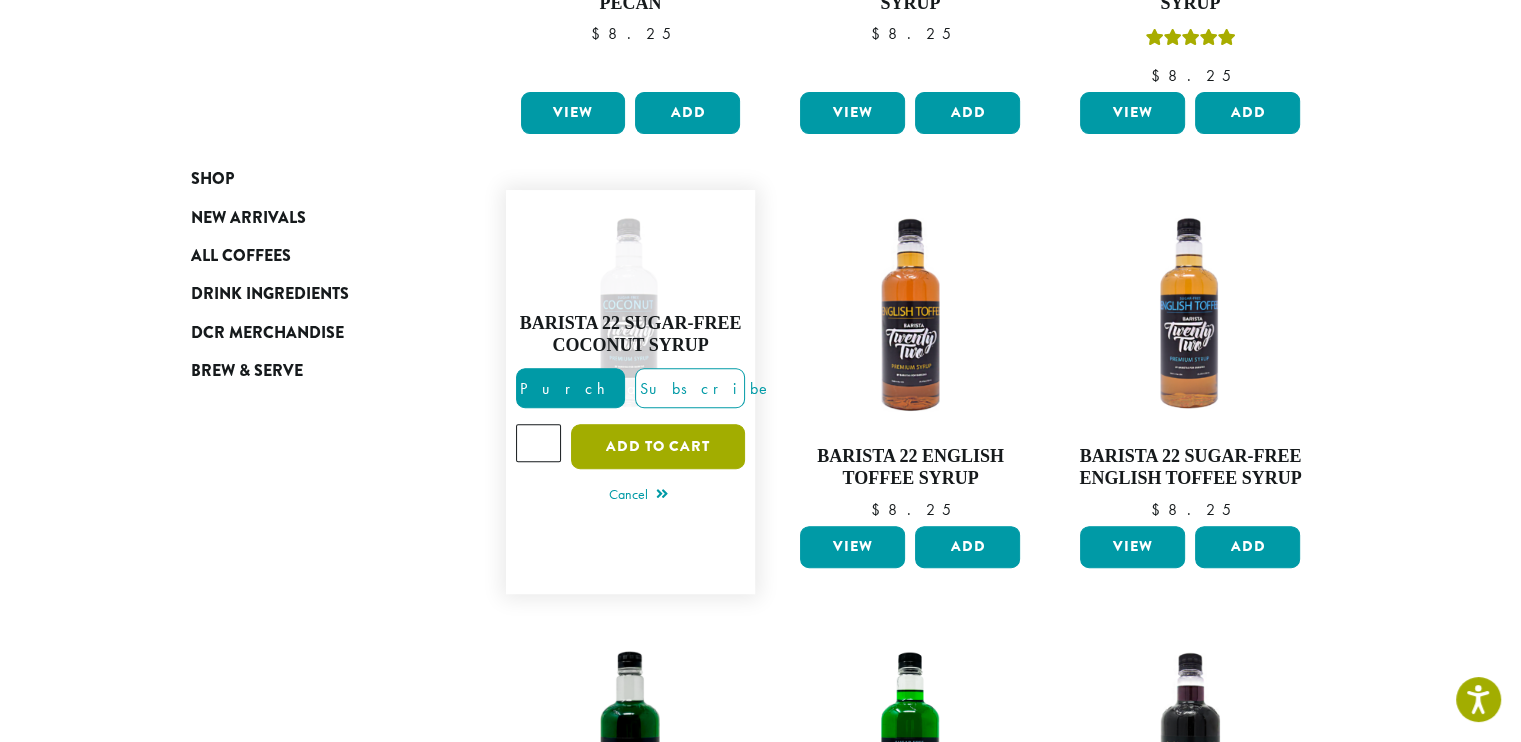 click on "Add to cart" at bounding box center (658, 446) 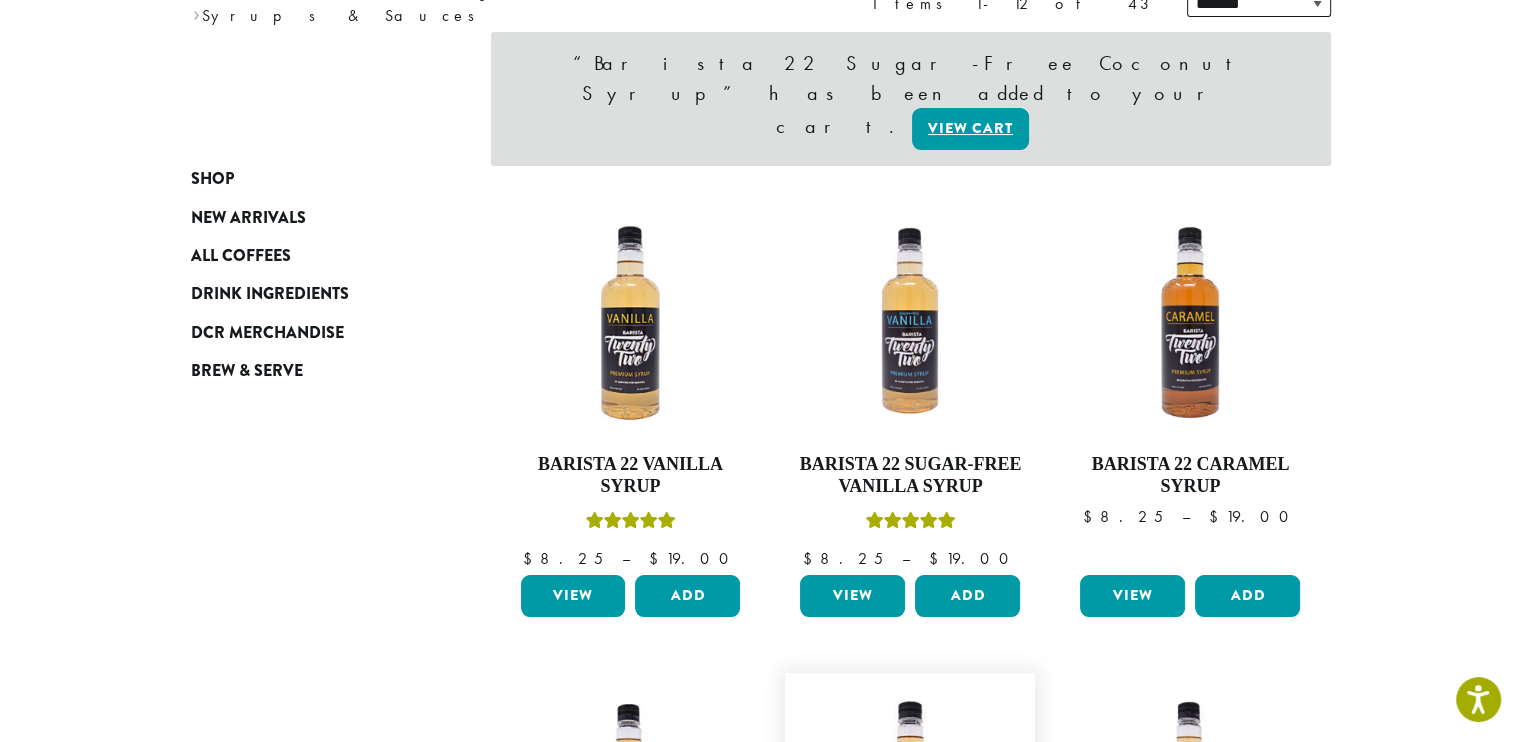 scroll, scrollTop: 0, scrollLeft: 0, axis: both 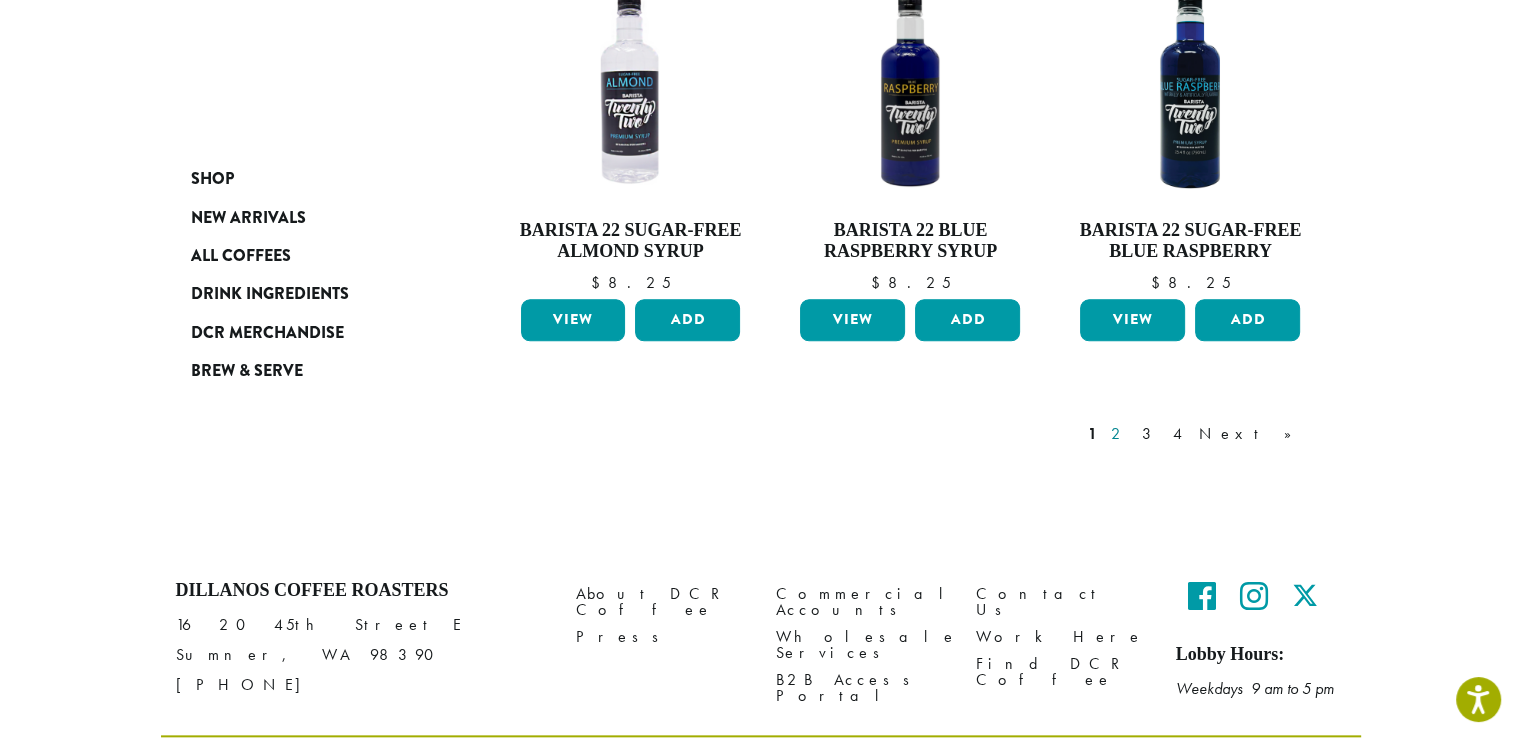 click on "2" at bounding box center (1119, 434) 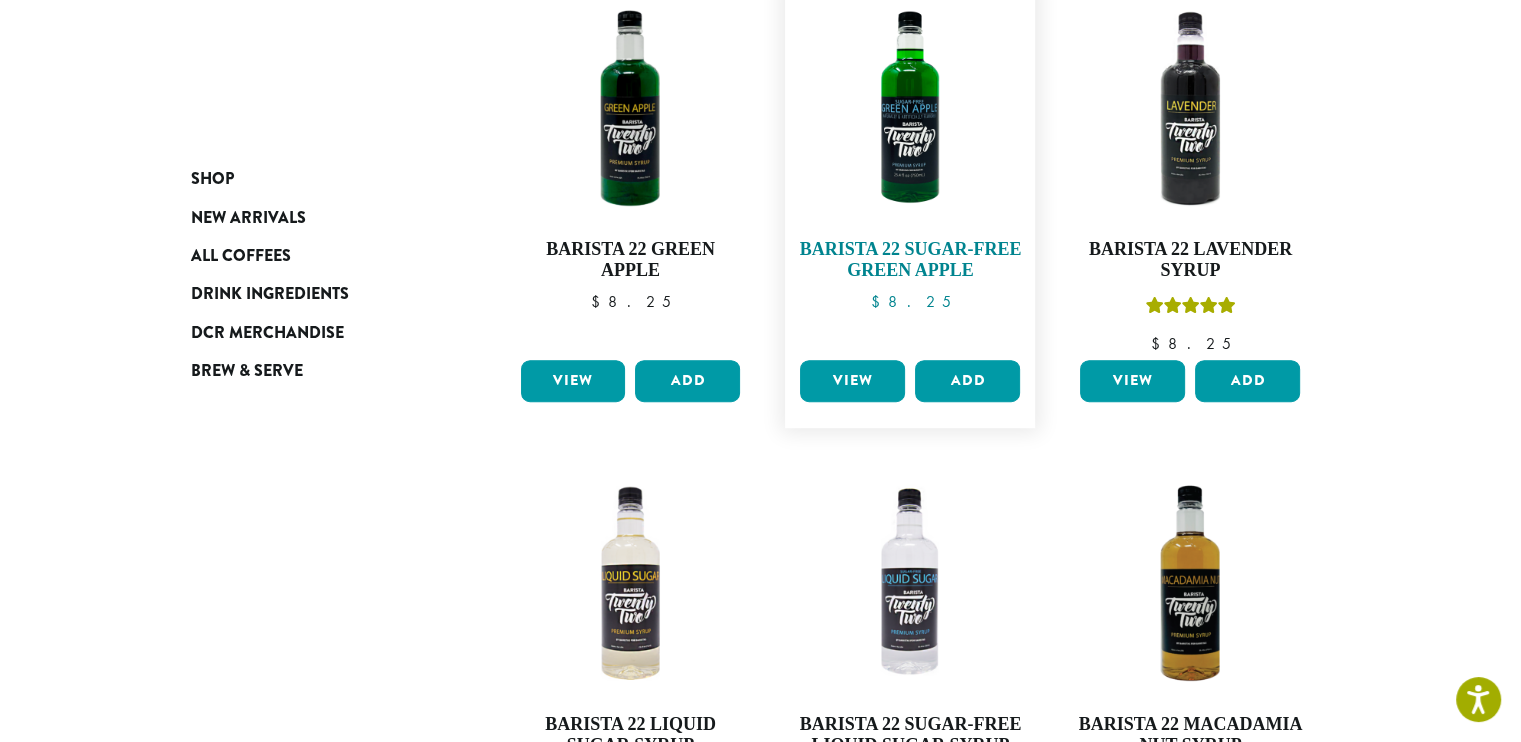 scroll, scrollTop: 1423, scrollLeft: 0, axis: vertical 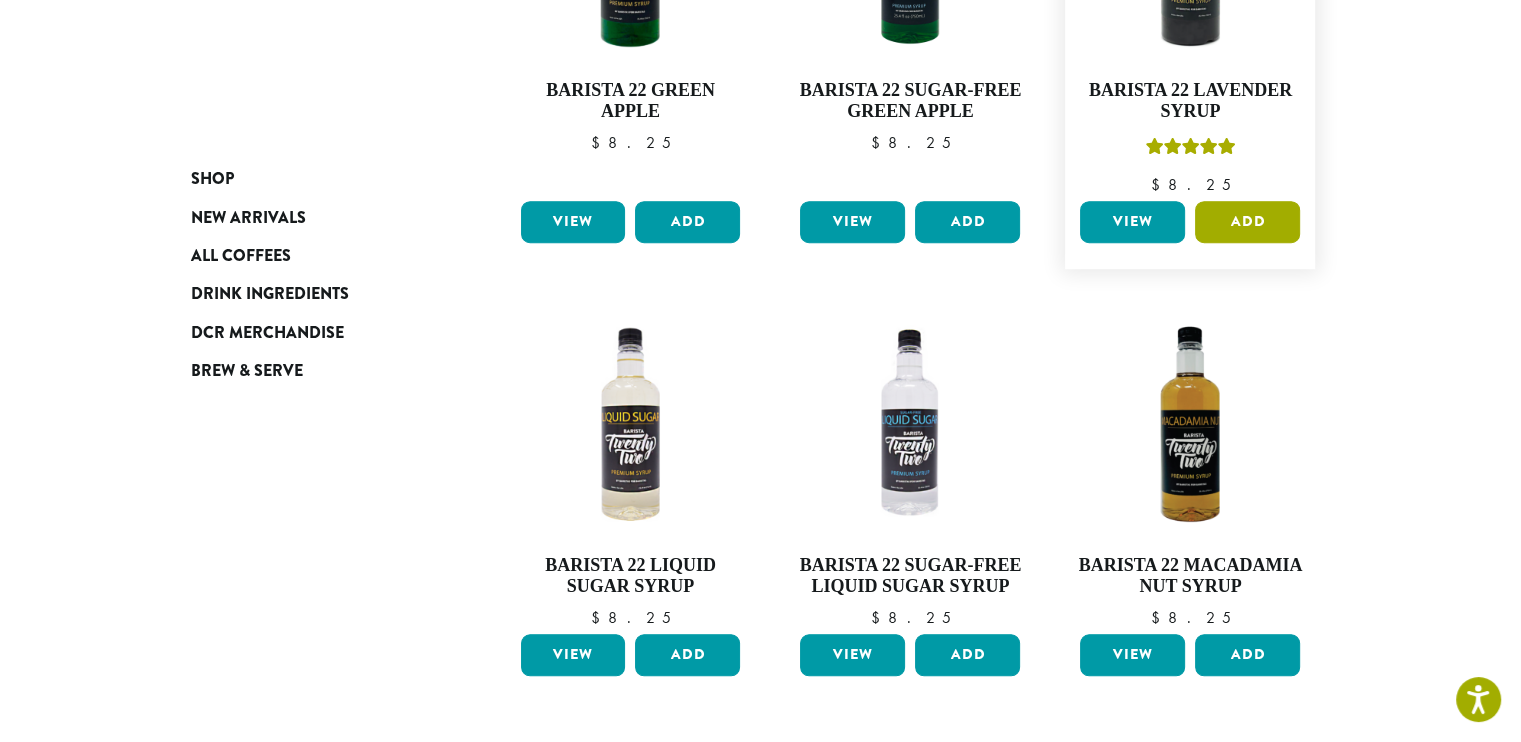 click on "Add" at bounding box center [1247, 222] 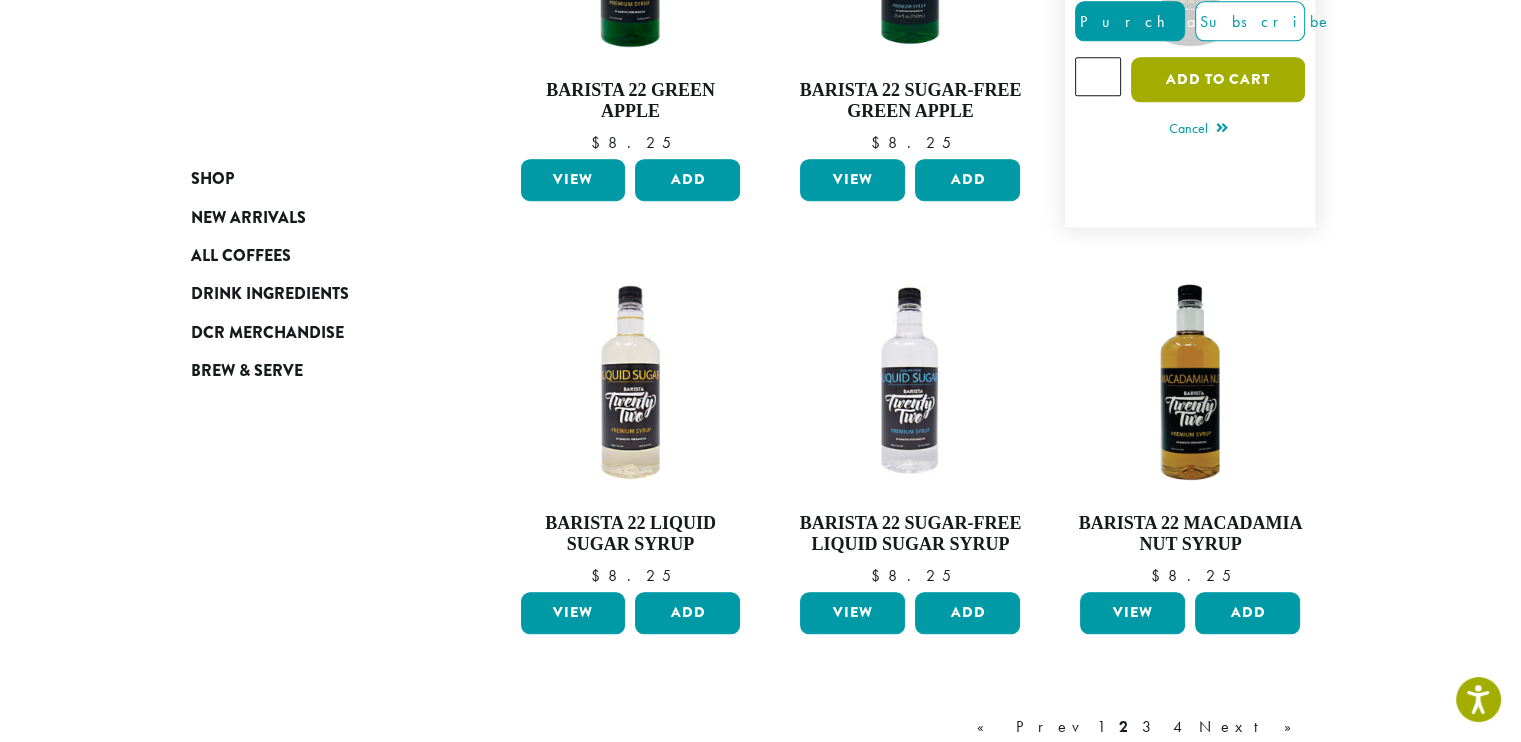 click on "Add to cart" at bounding box center [1218, 79] 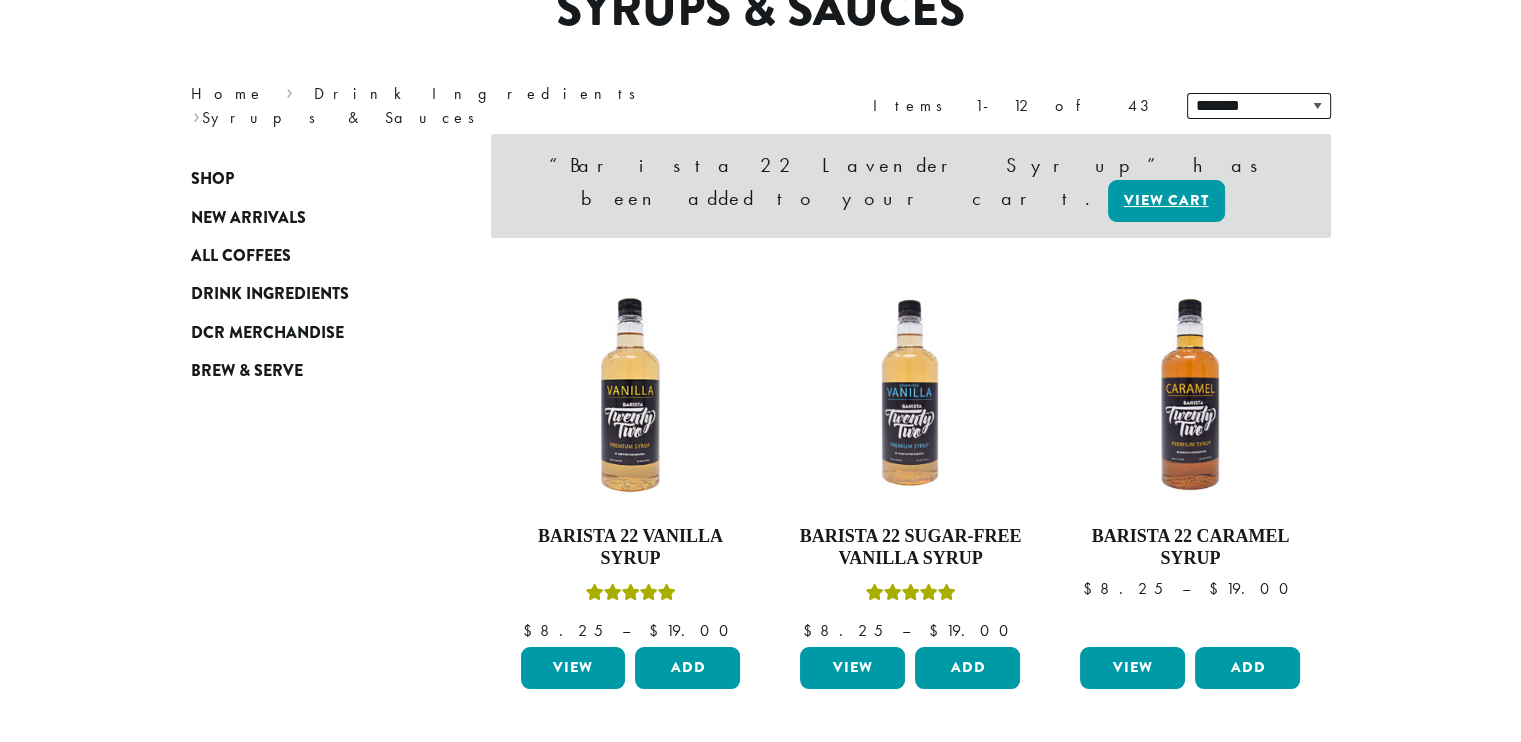 scroll, scrollTop: 593, scrollLeft: 0, axis: vertical 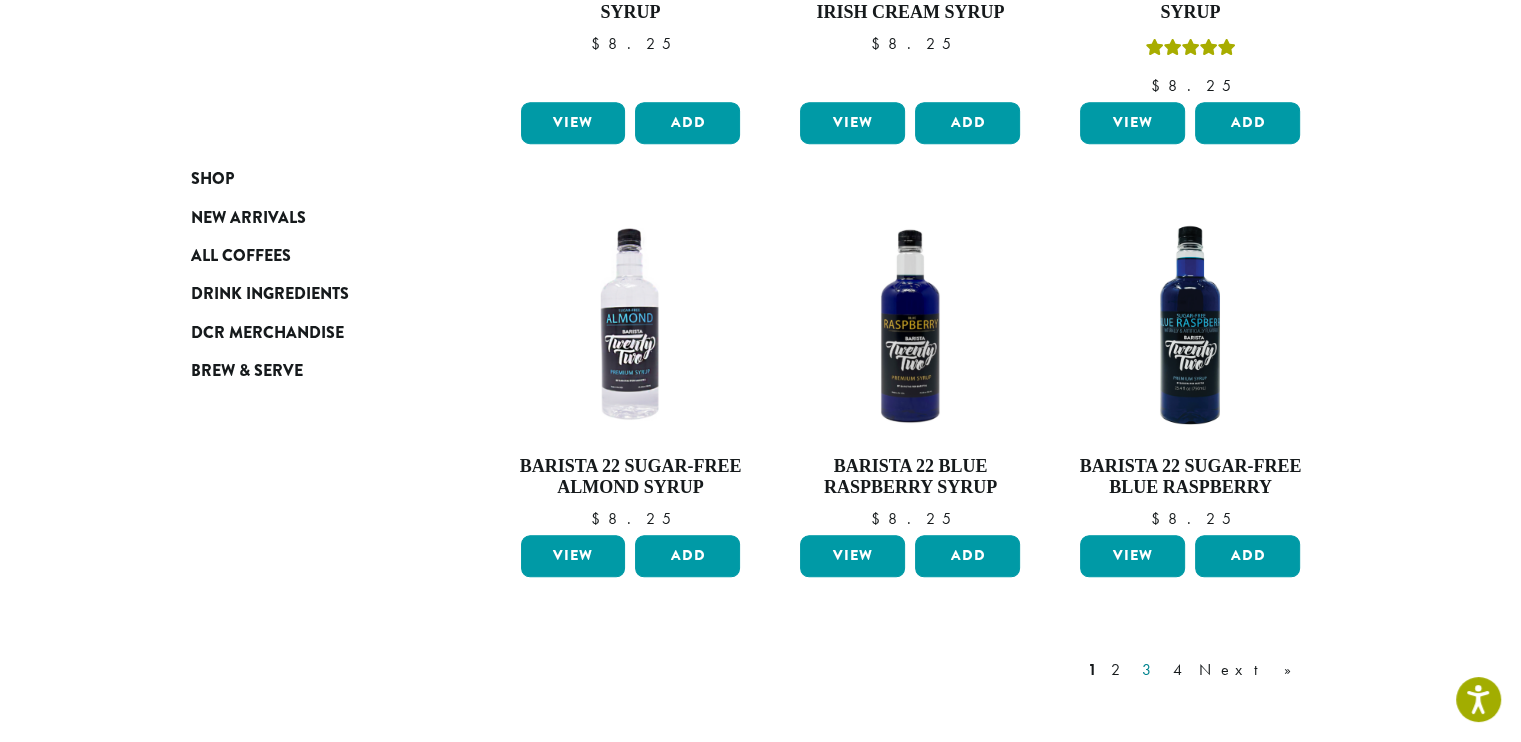 click on "3" at bounding box center (1150, 670) 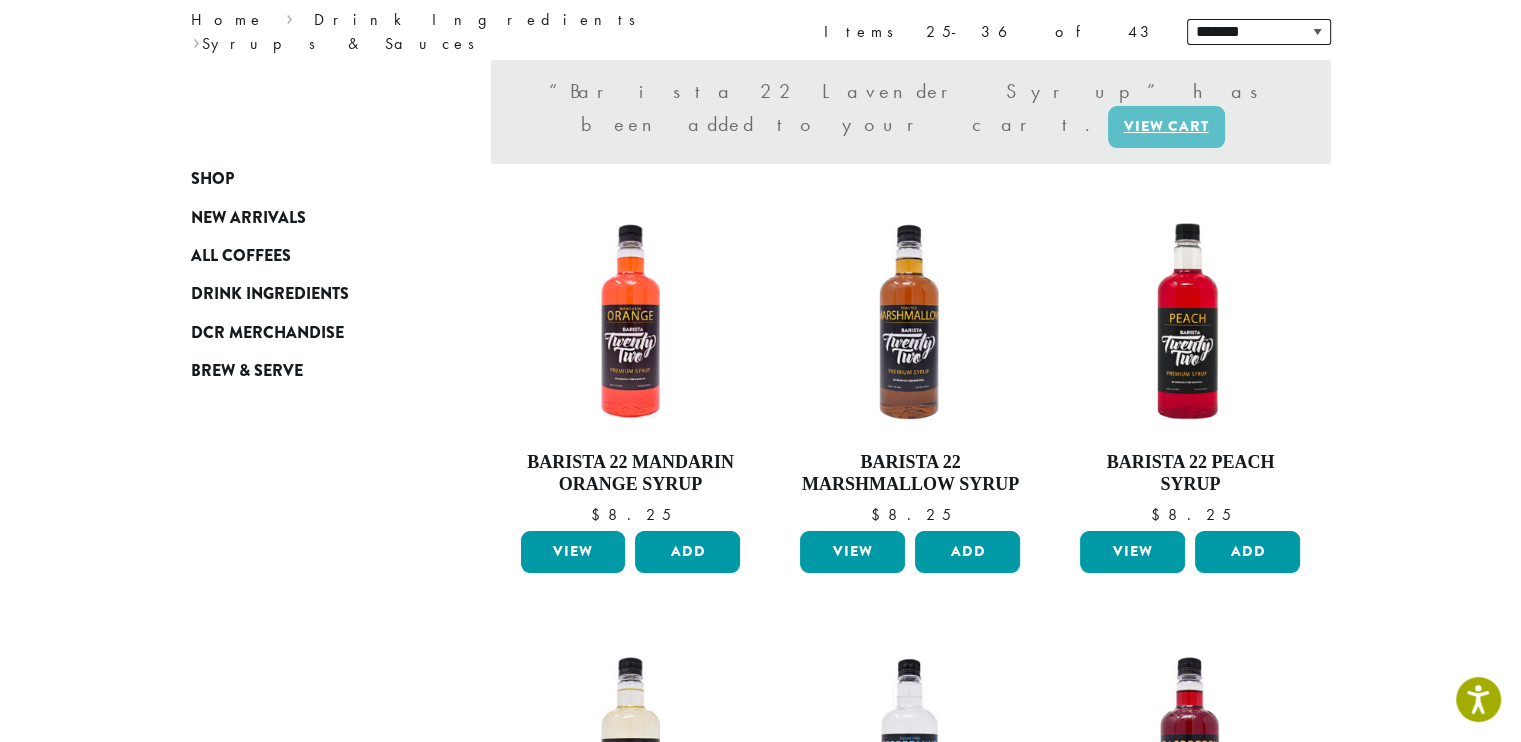 scroll, scrollTop: 228, scrollLeft: 0, axis: vertical 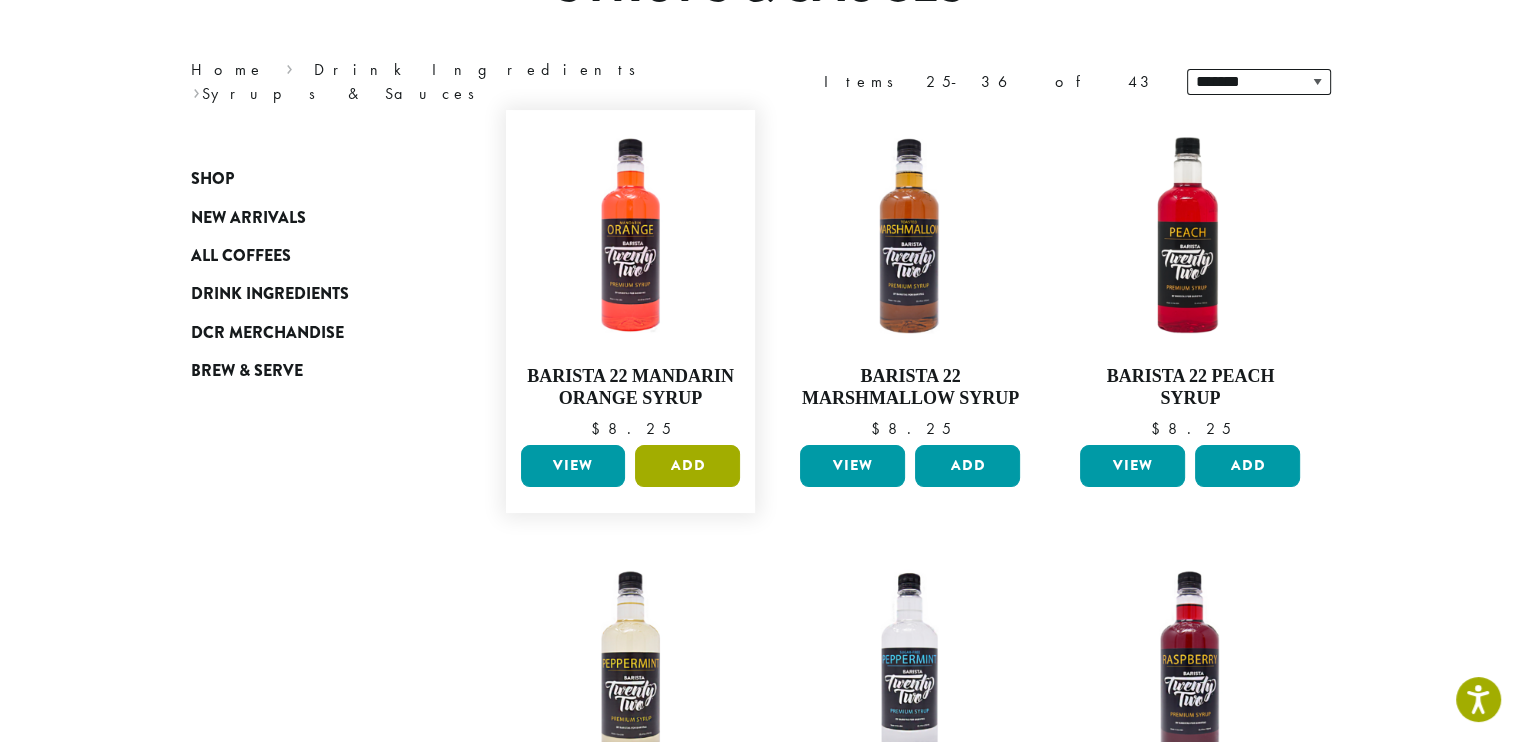 click on "Add" at bounding box center [687, 466] 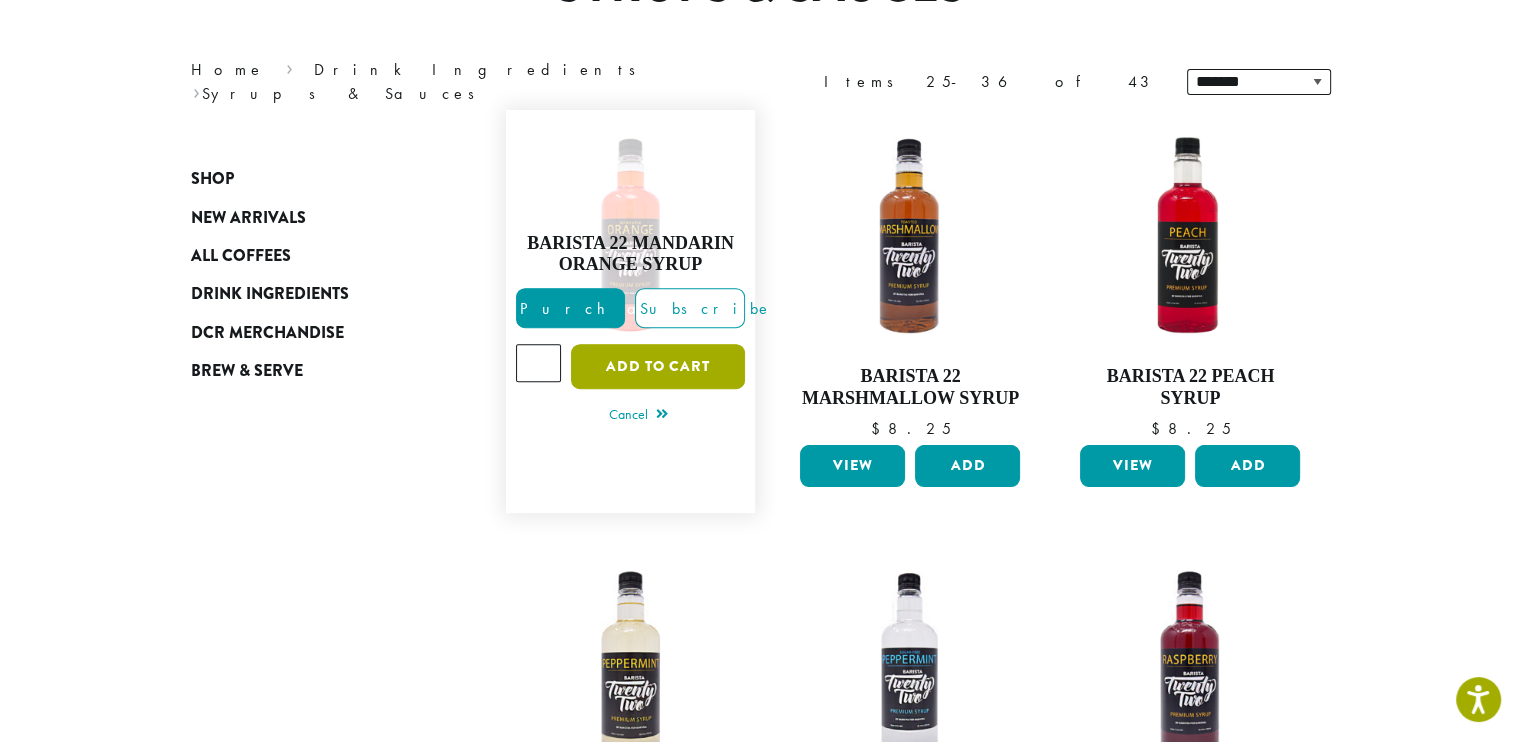 click on "Add to cart" at bounding box center [658, 366] 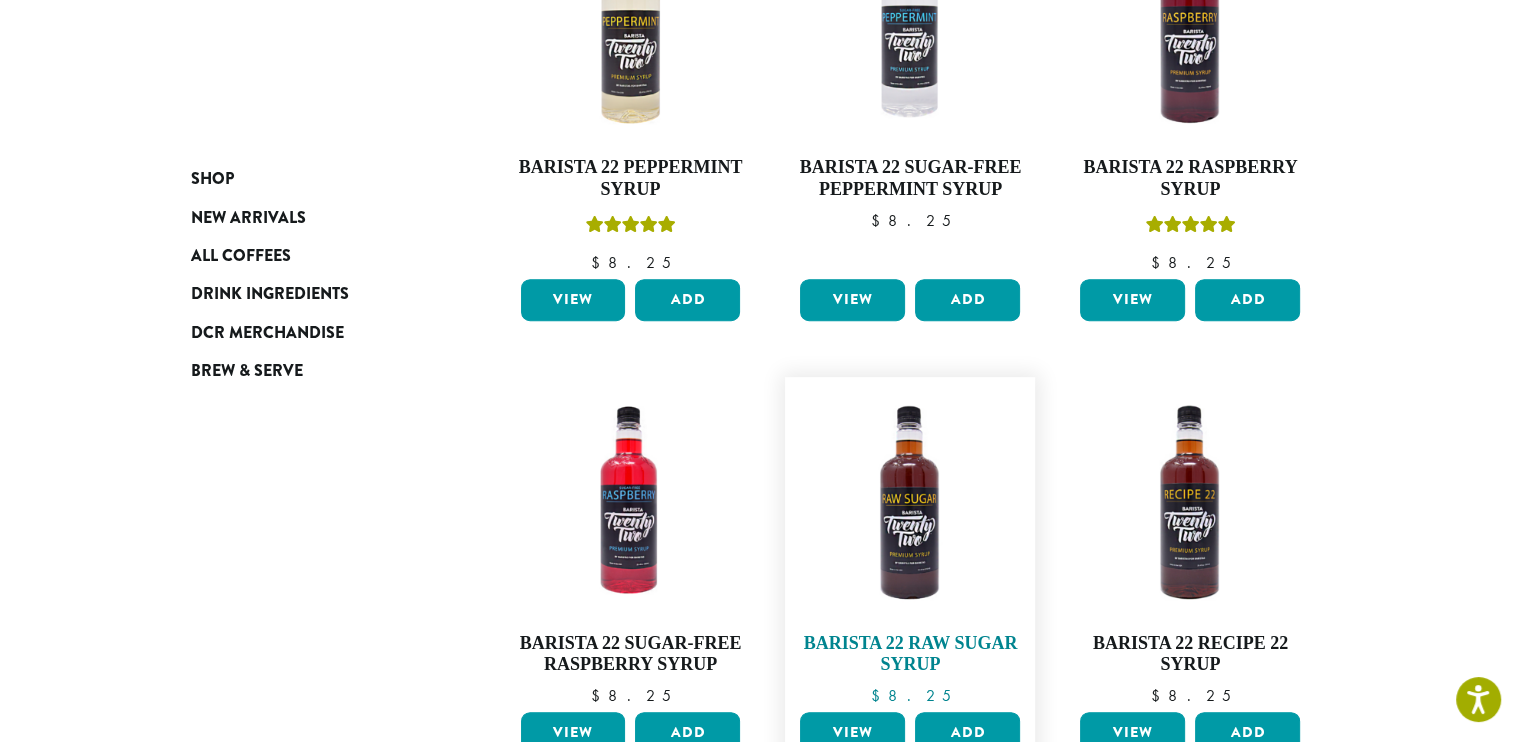 scroll, scrollTop: 1128, scrollLeft: 0, axis: vertical 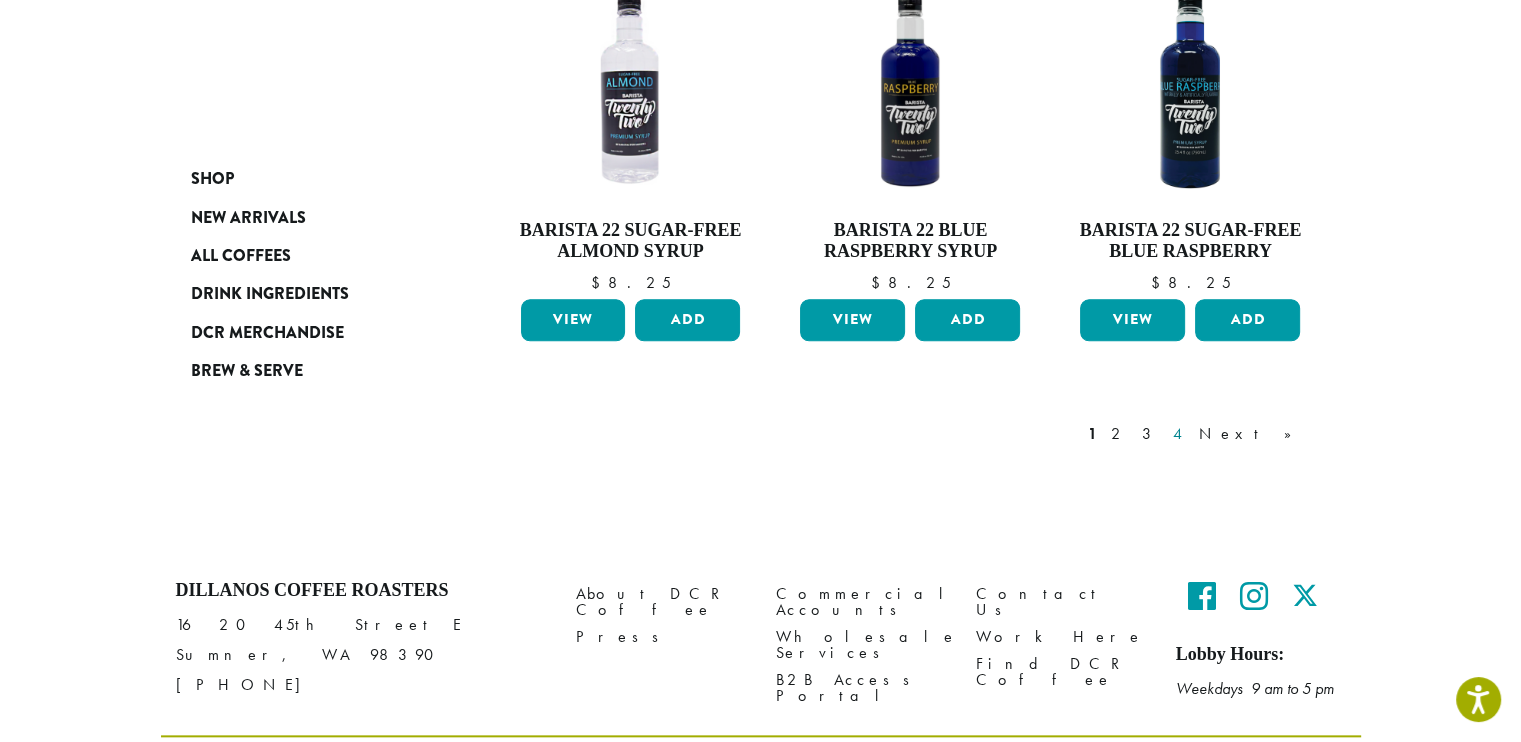 click on "4" at bounding box center (1179, 434) 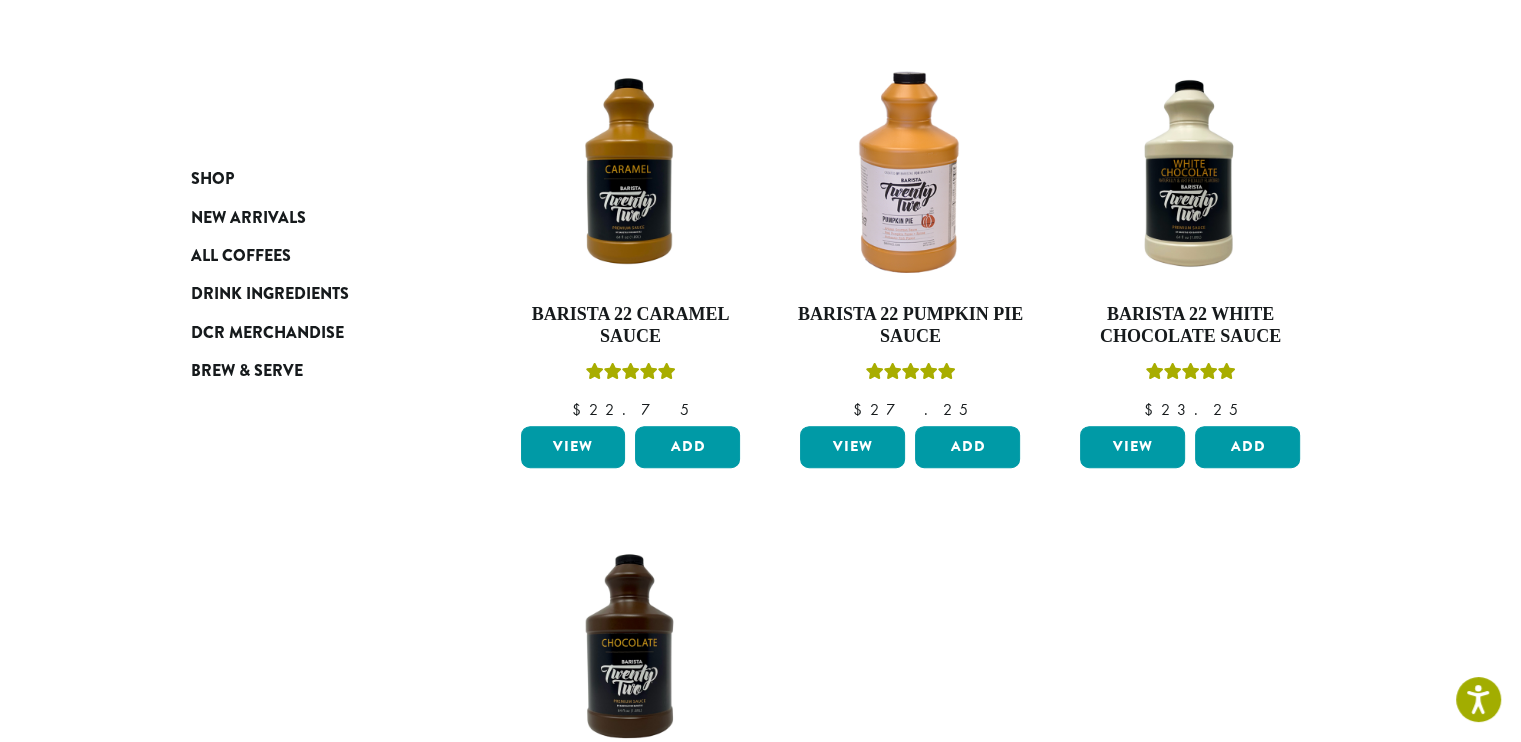 scroll, scrollTop: 1223, scrollLeft: 0, axis: vertical 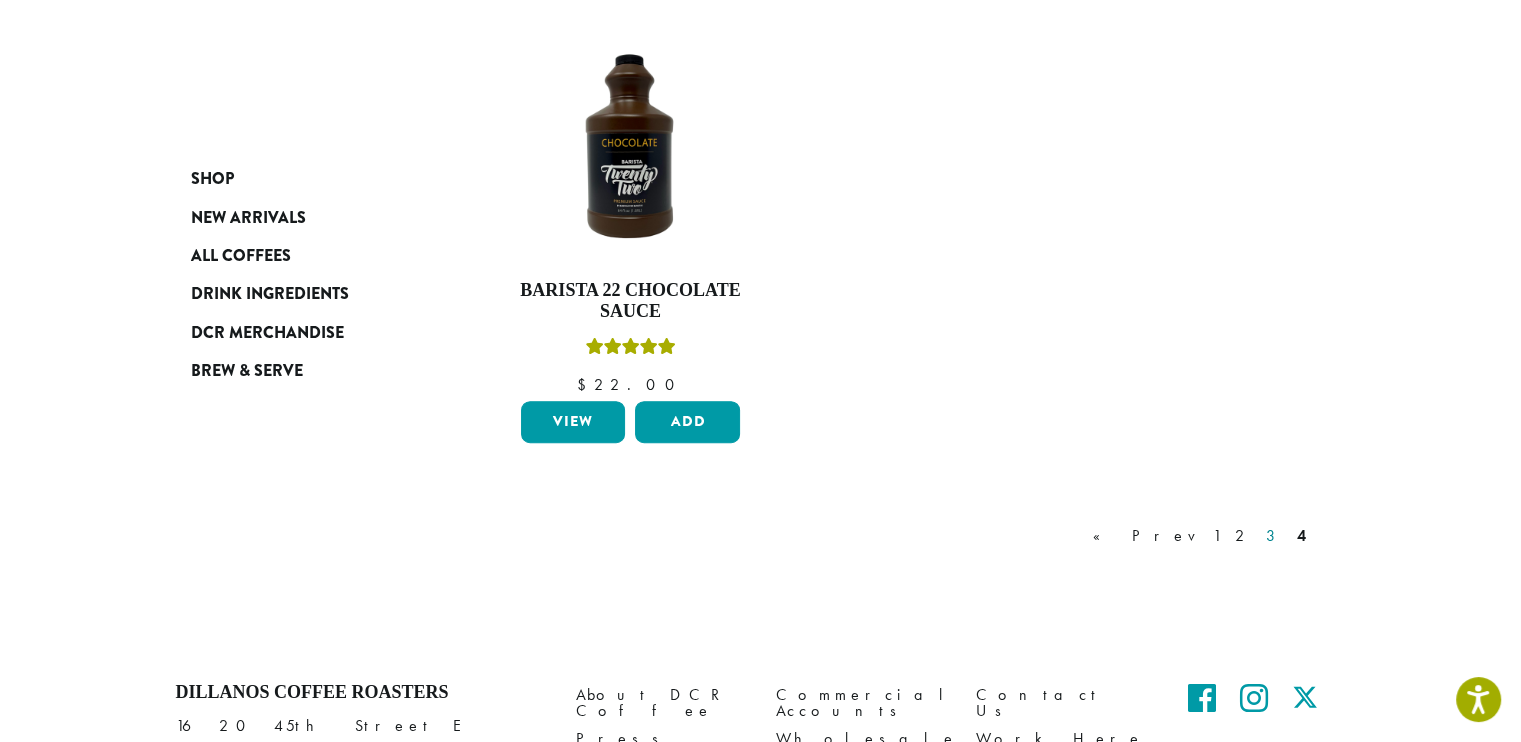 click on "3" at bounding box center [1274, 536] 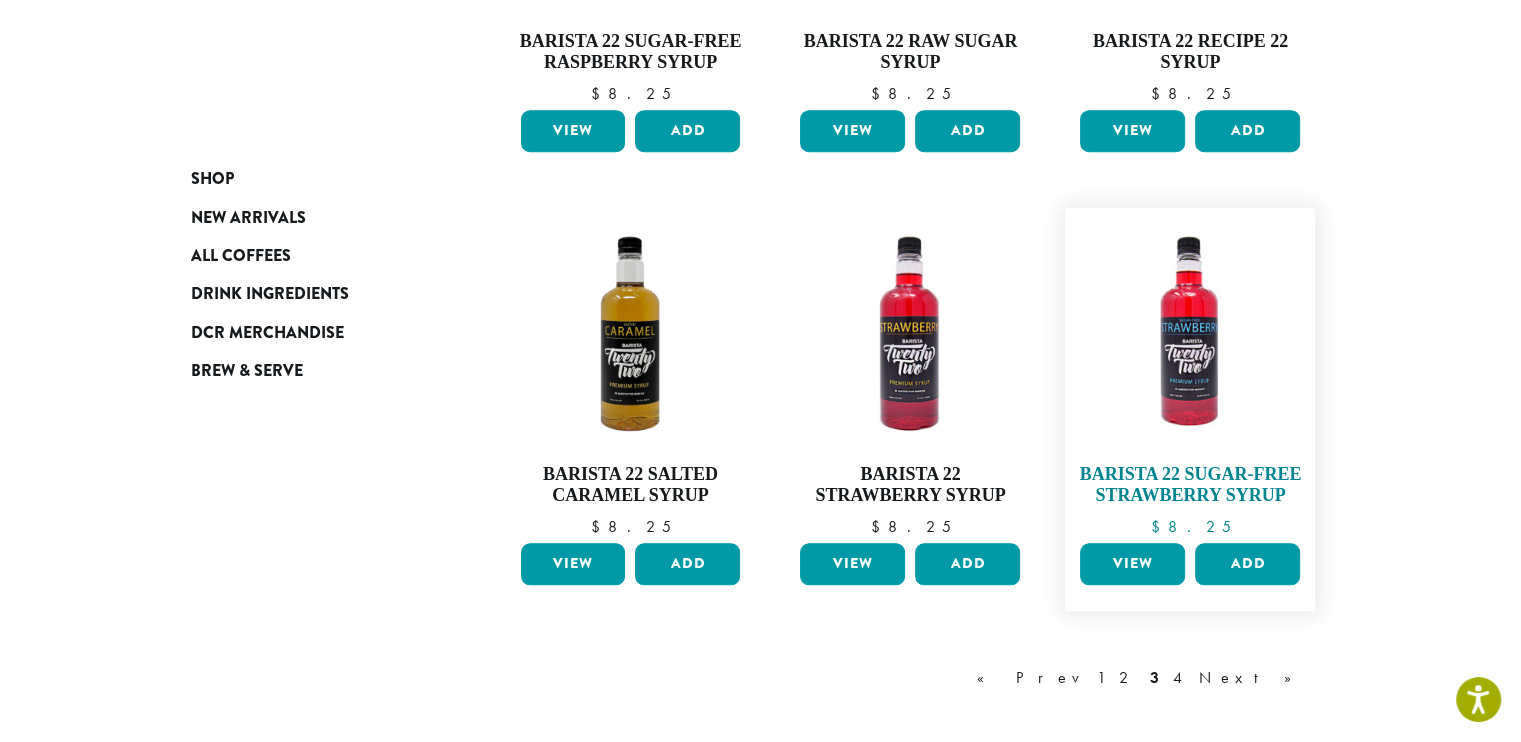 scroll, scrollTop: 1523, scrollLeft: 0, axis: vertical 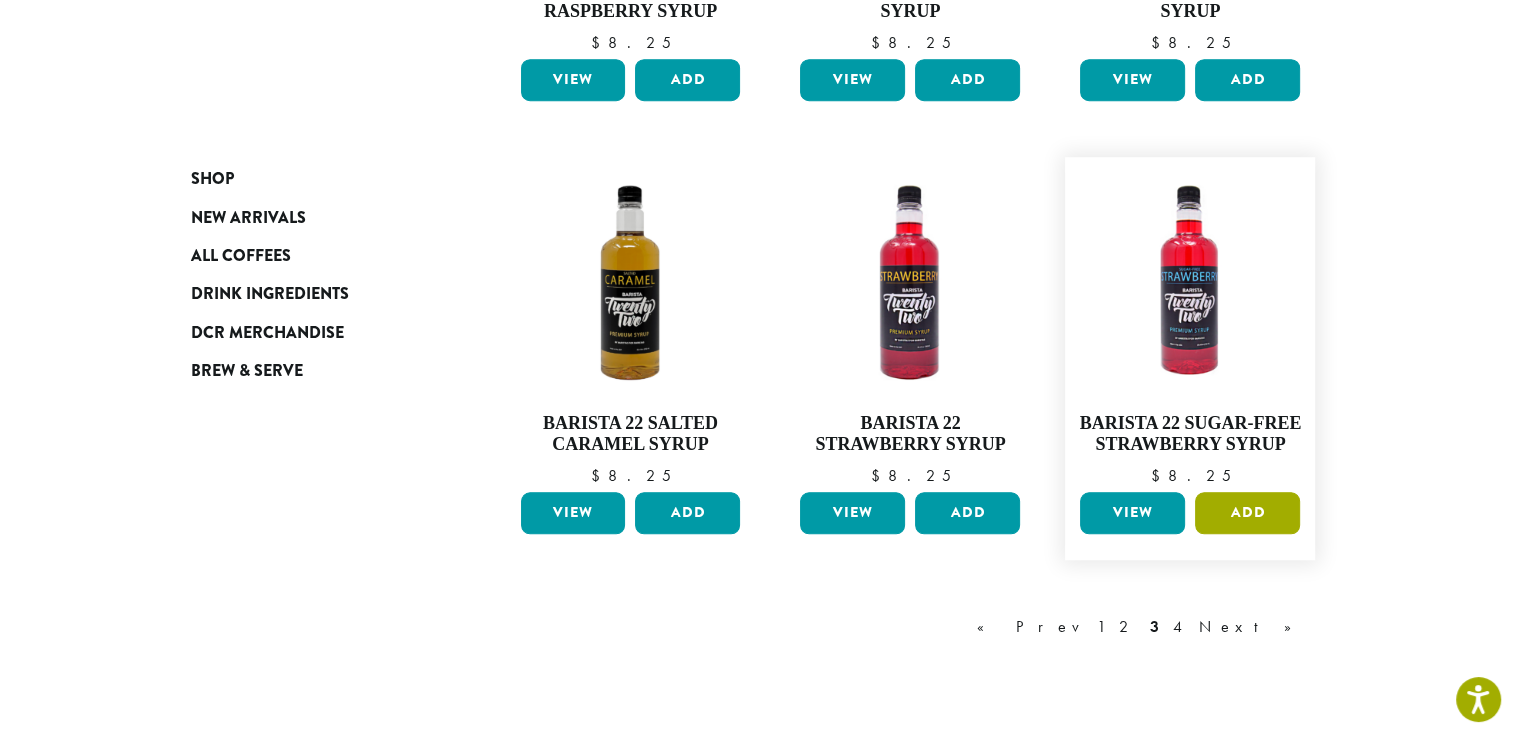 click on "Add" at bounding box center [1247, 513] 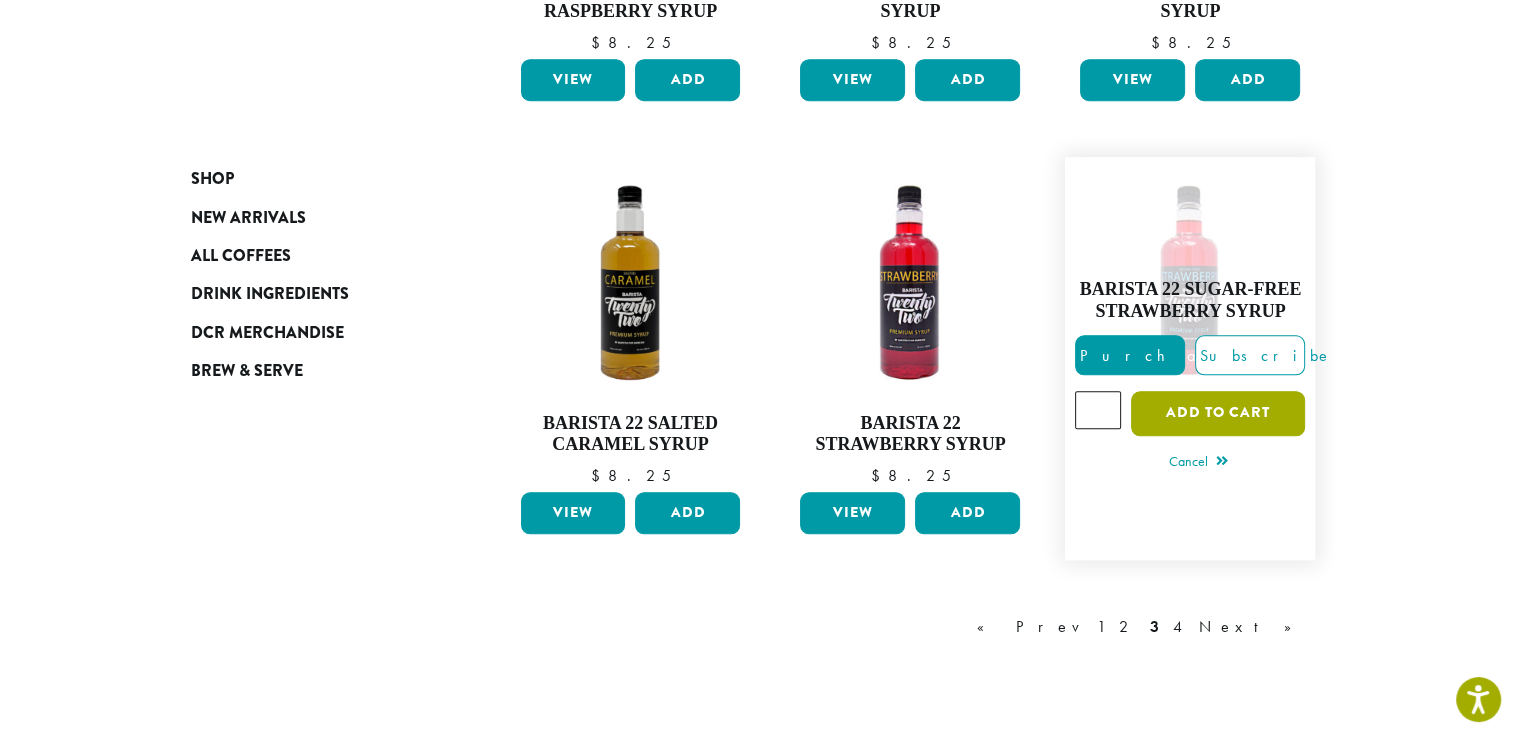 click on "Add to cart" at bounding box center (1218, 413) 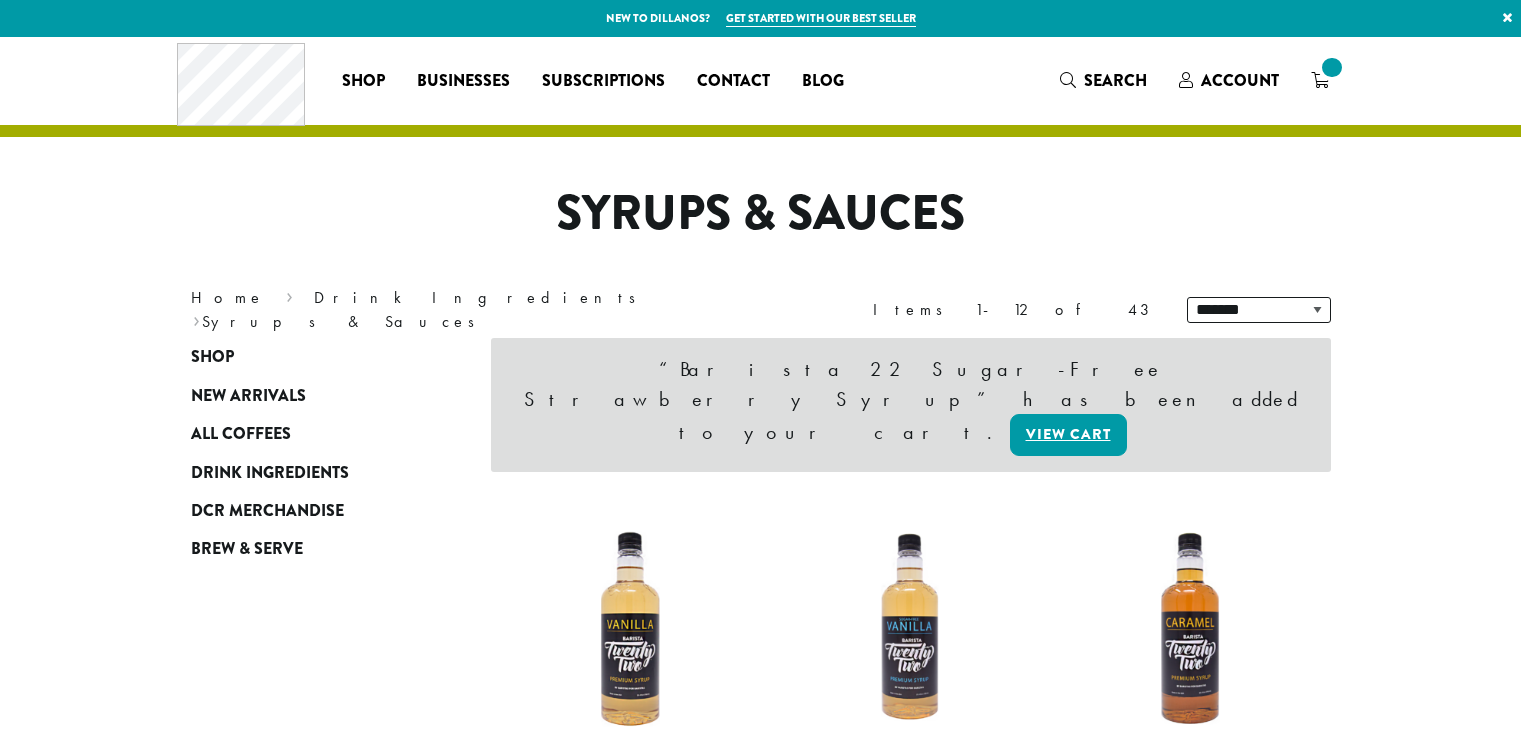 scroll, scrollTop: 0, scrollLeft: 0, axis: both 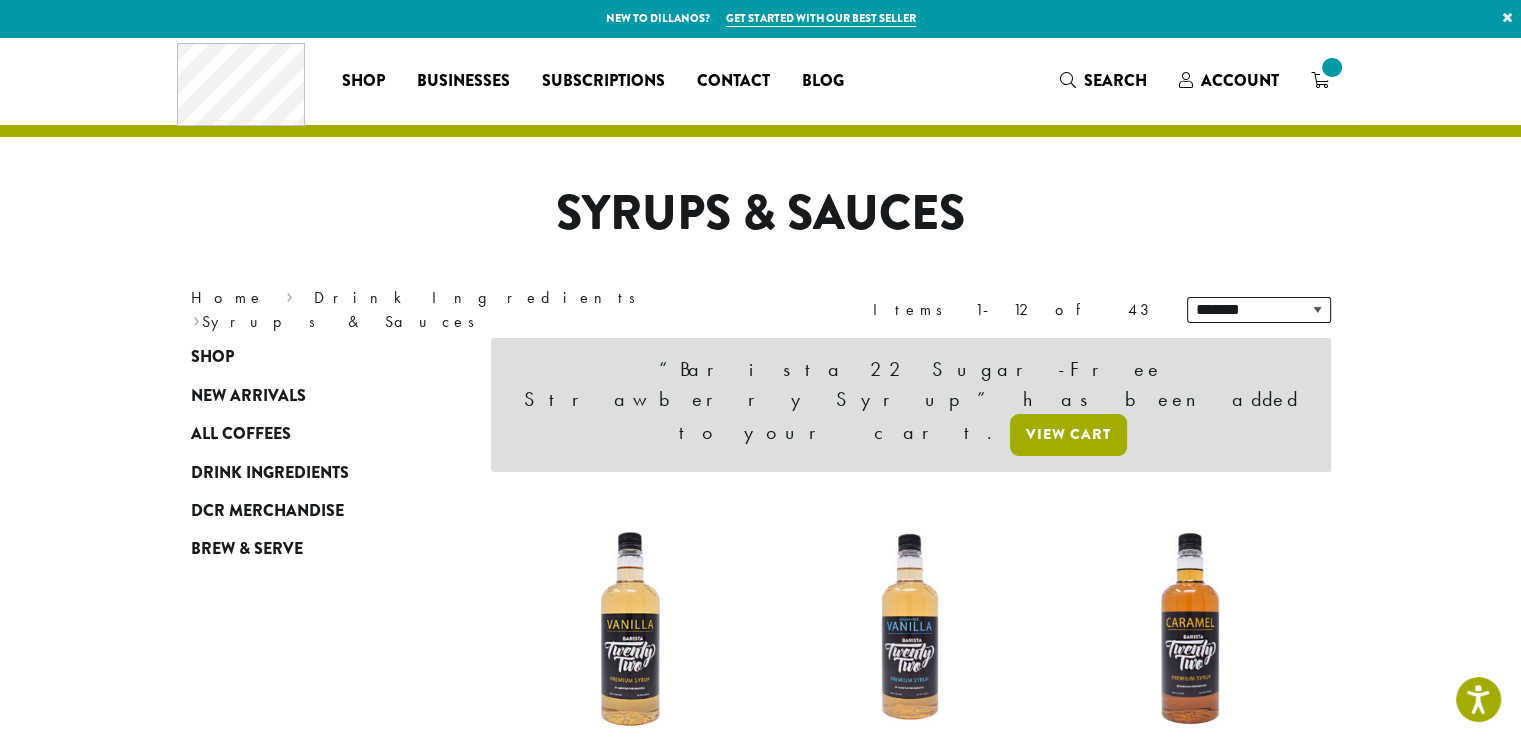 click on "View cart" at bounding box center (1068, 435) 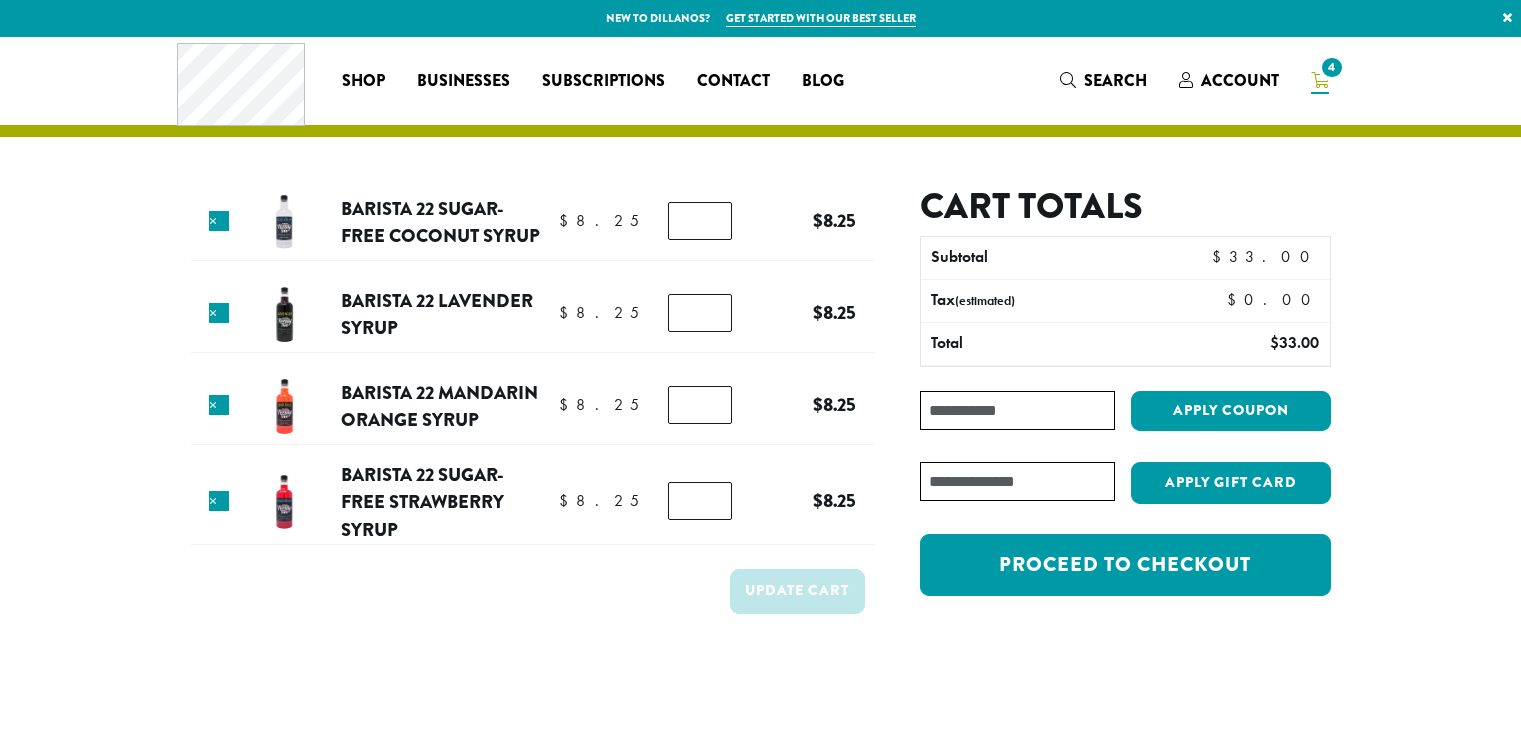 scroll, scrollTop: 0, scrollLeft: 0, axis: both 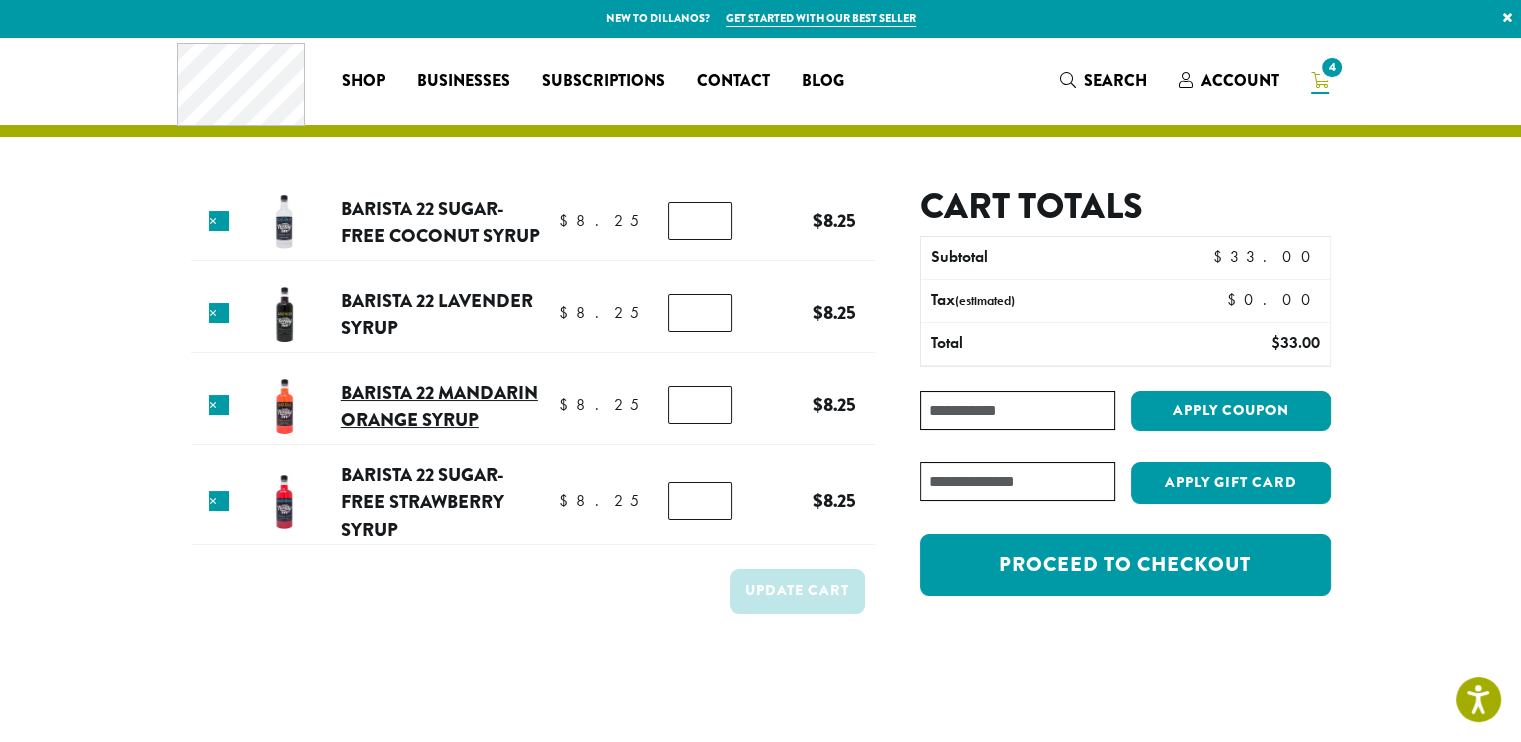 click on "Barista 22 Mandarin Orange Syrup" at bounding box center [439, 406] 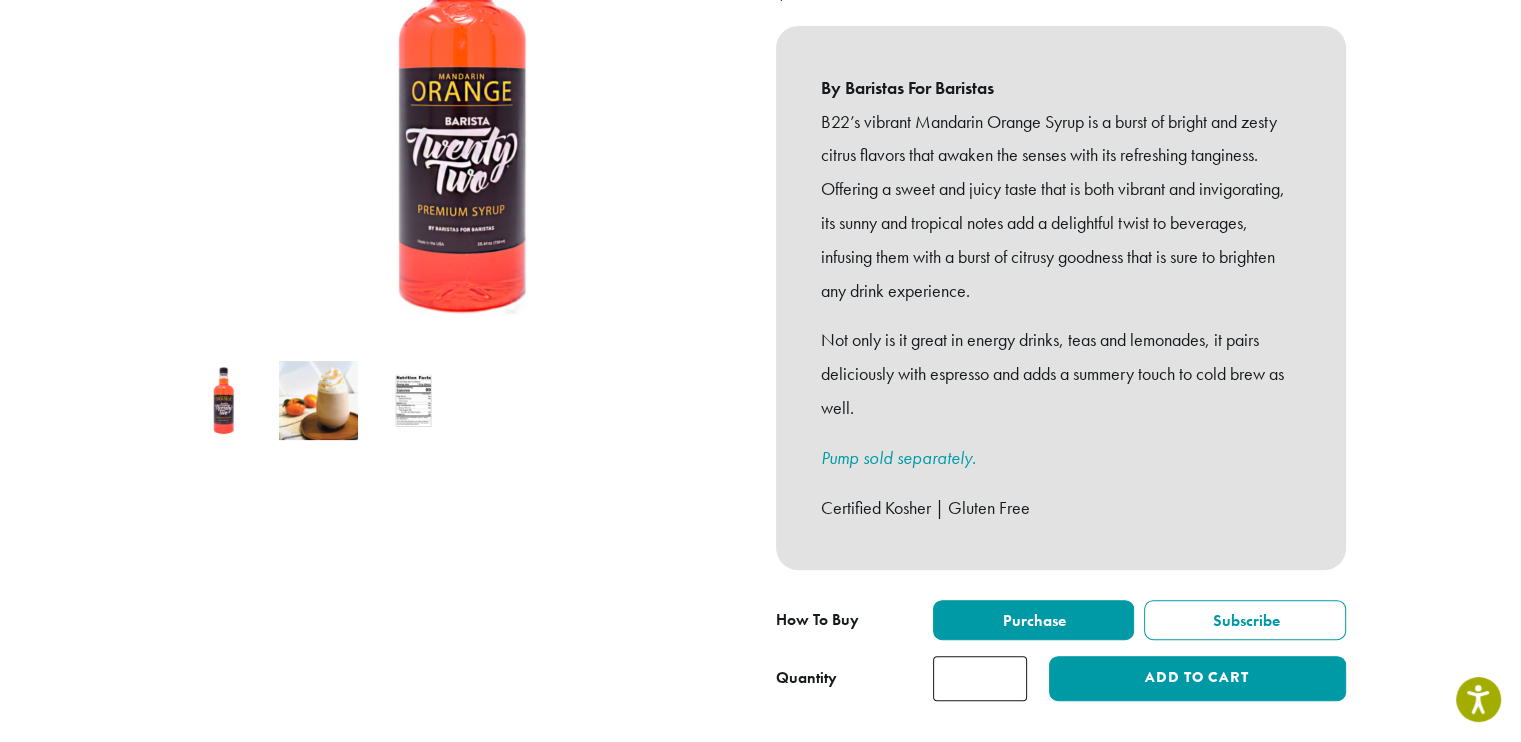 scroll, scrollTop: 400, scrollLeft: 0, axis: vertical 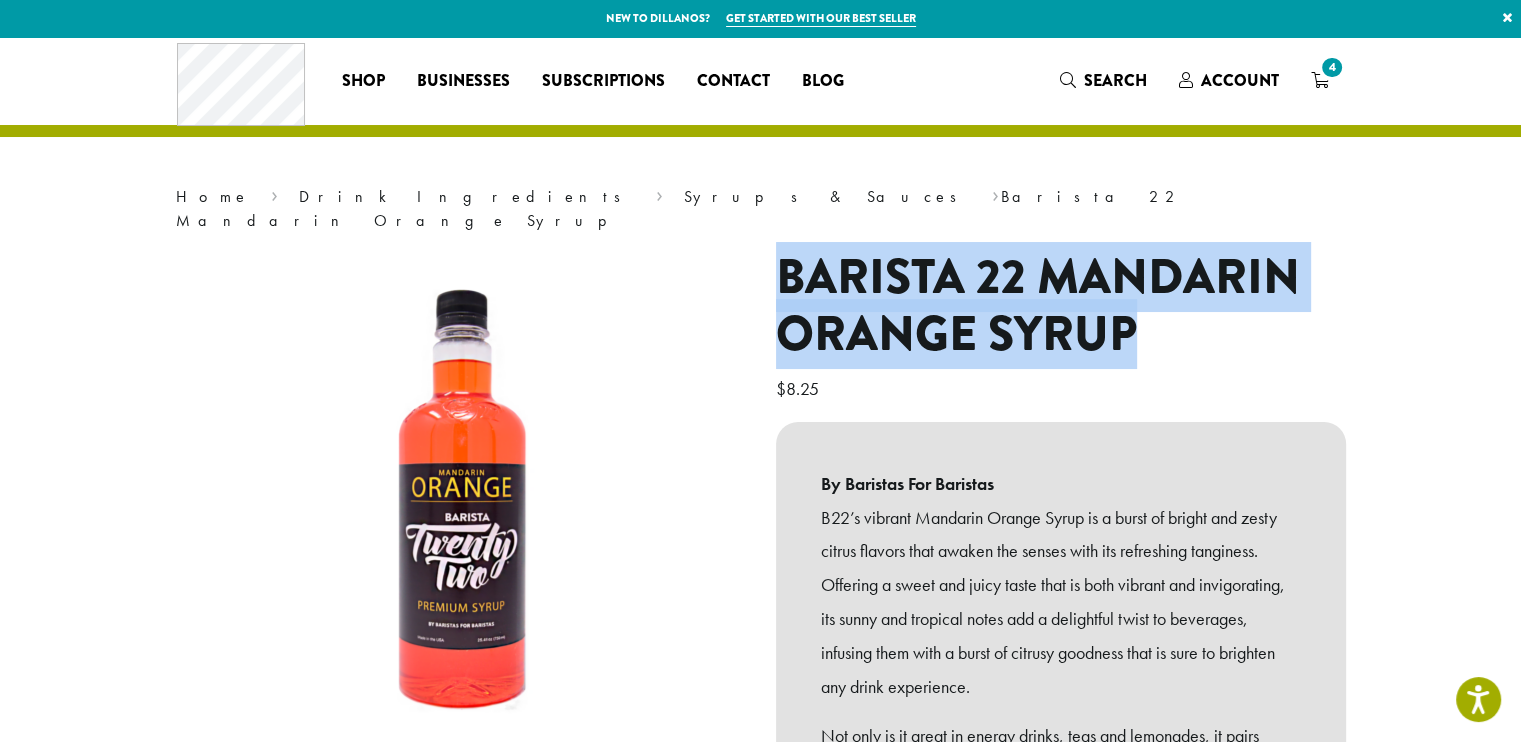 drag, startPoint x: 1115, startPoint y: 317, endPoint x: 752, endPoint y: 264, distance: 366.84875 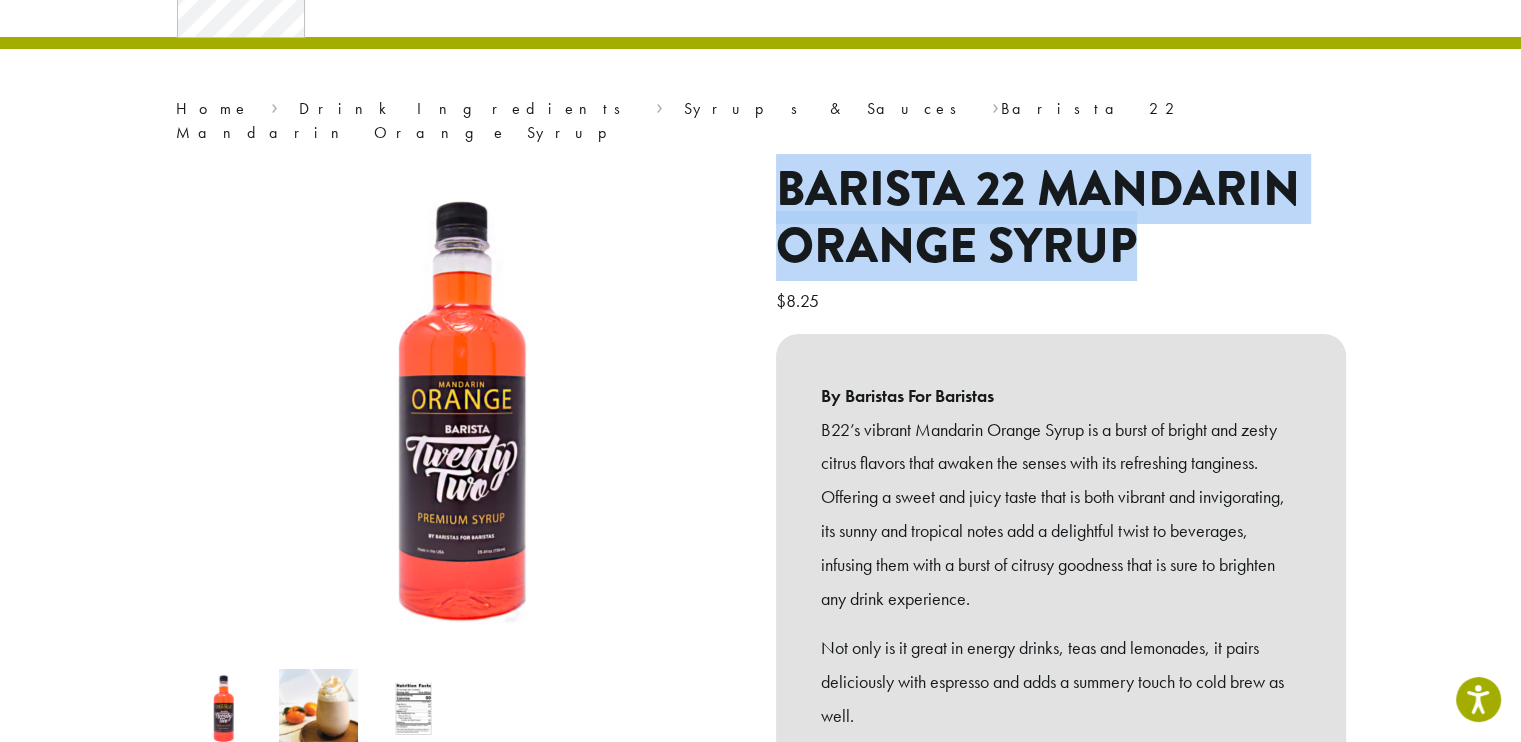 scroll, scrollTop: 0, scrollLeft: 0, axis: both 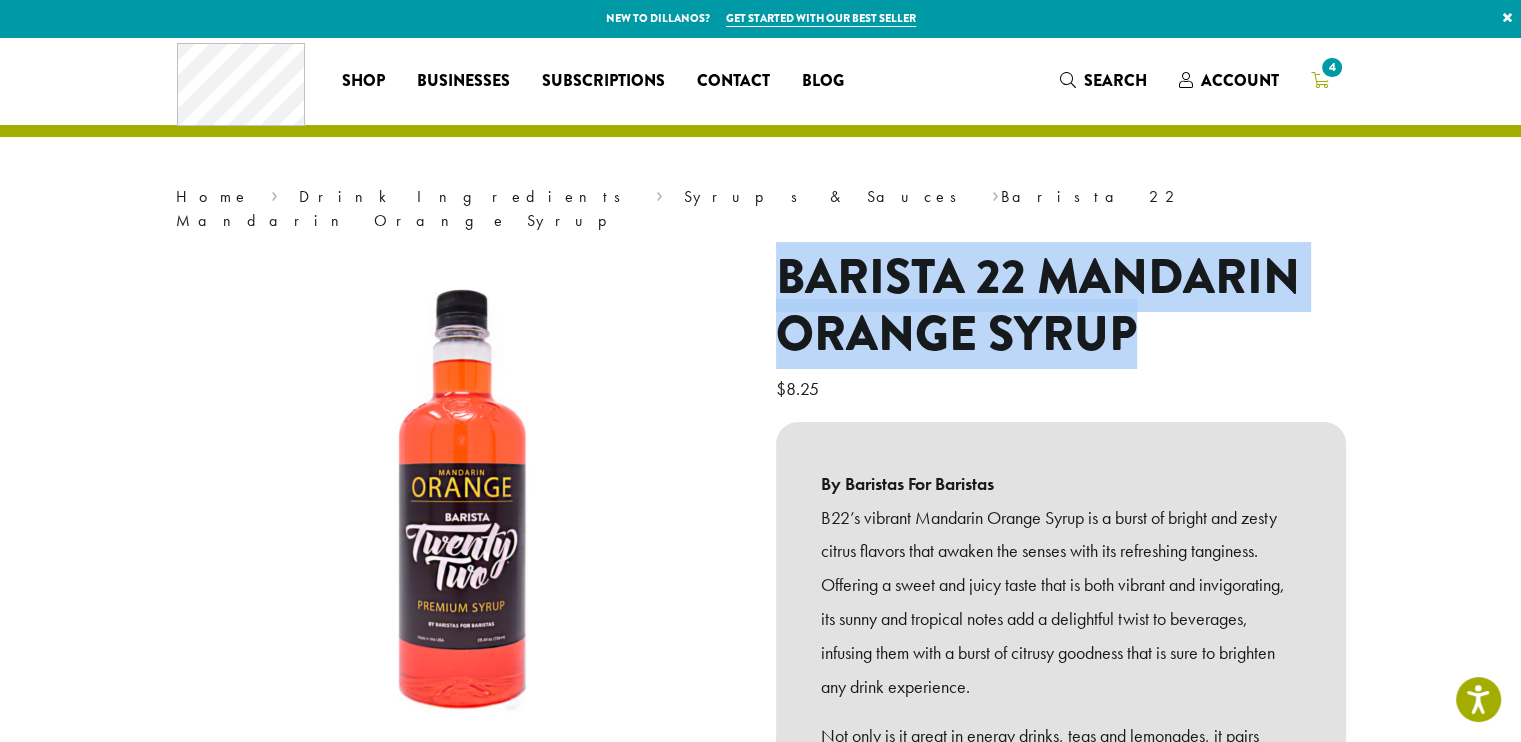 click on "4" at bounding box center (1320, 80) 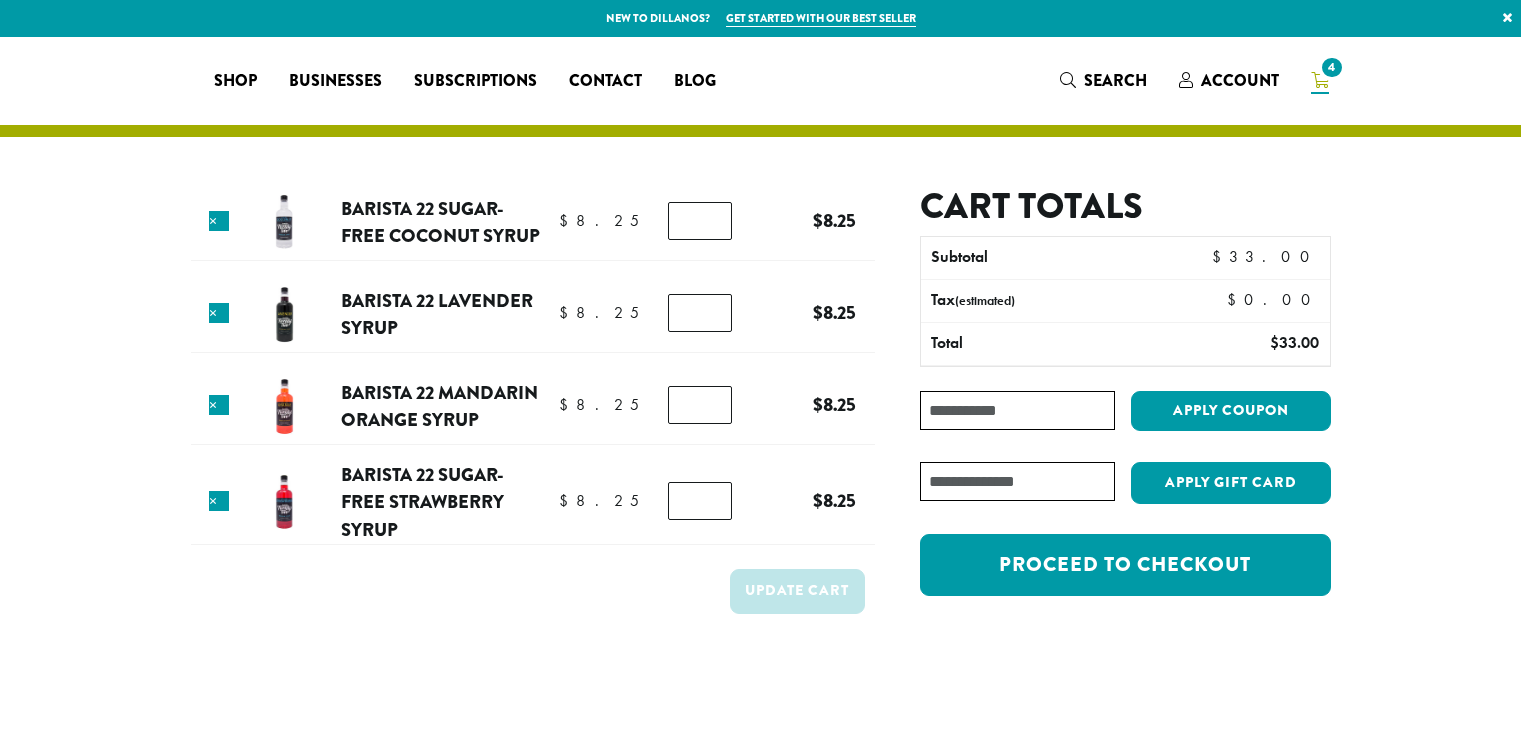 scroll, scrollTop: 0, scrollLeft: 0, axis: both 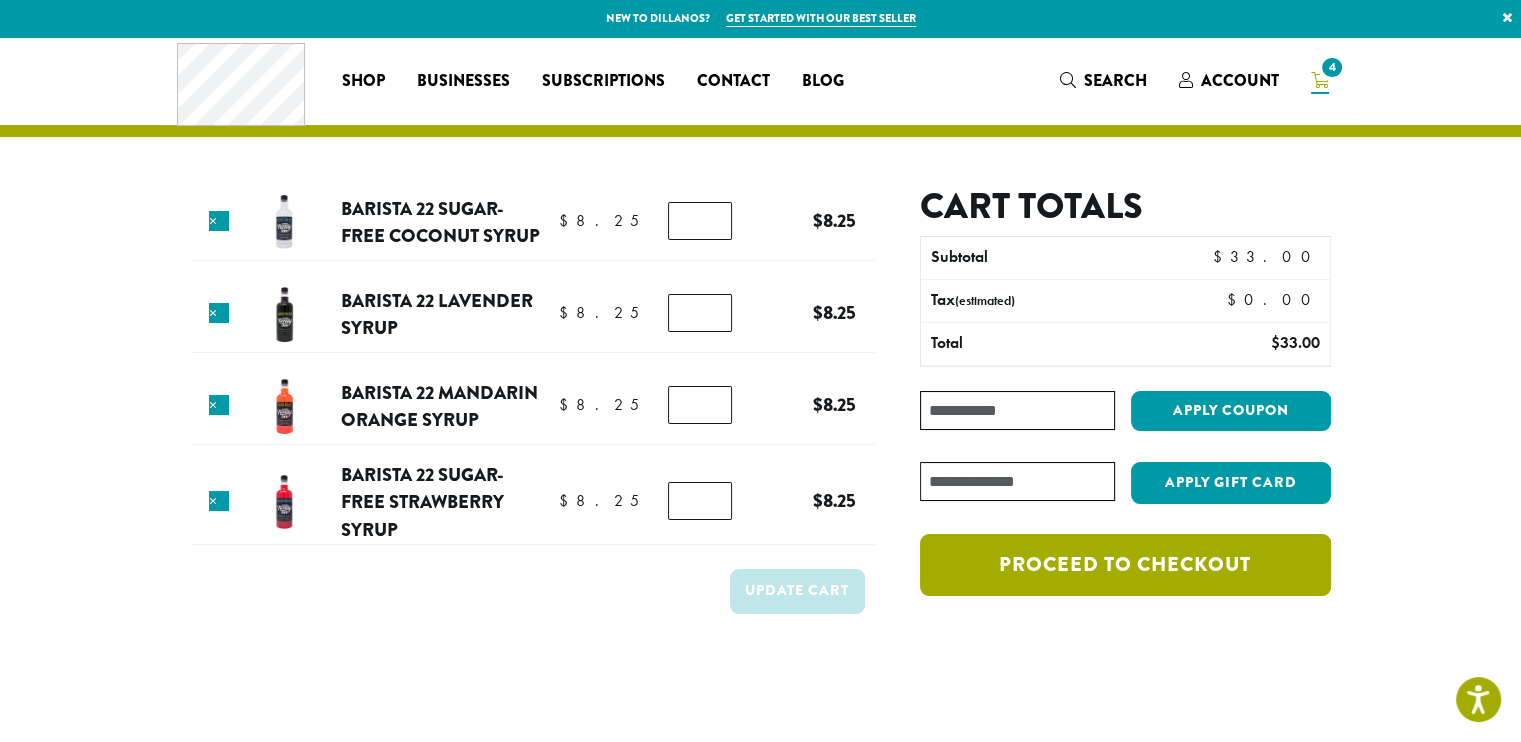 click on "Proceed to checkout" at bounding box center [1125, 565] 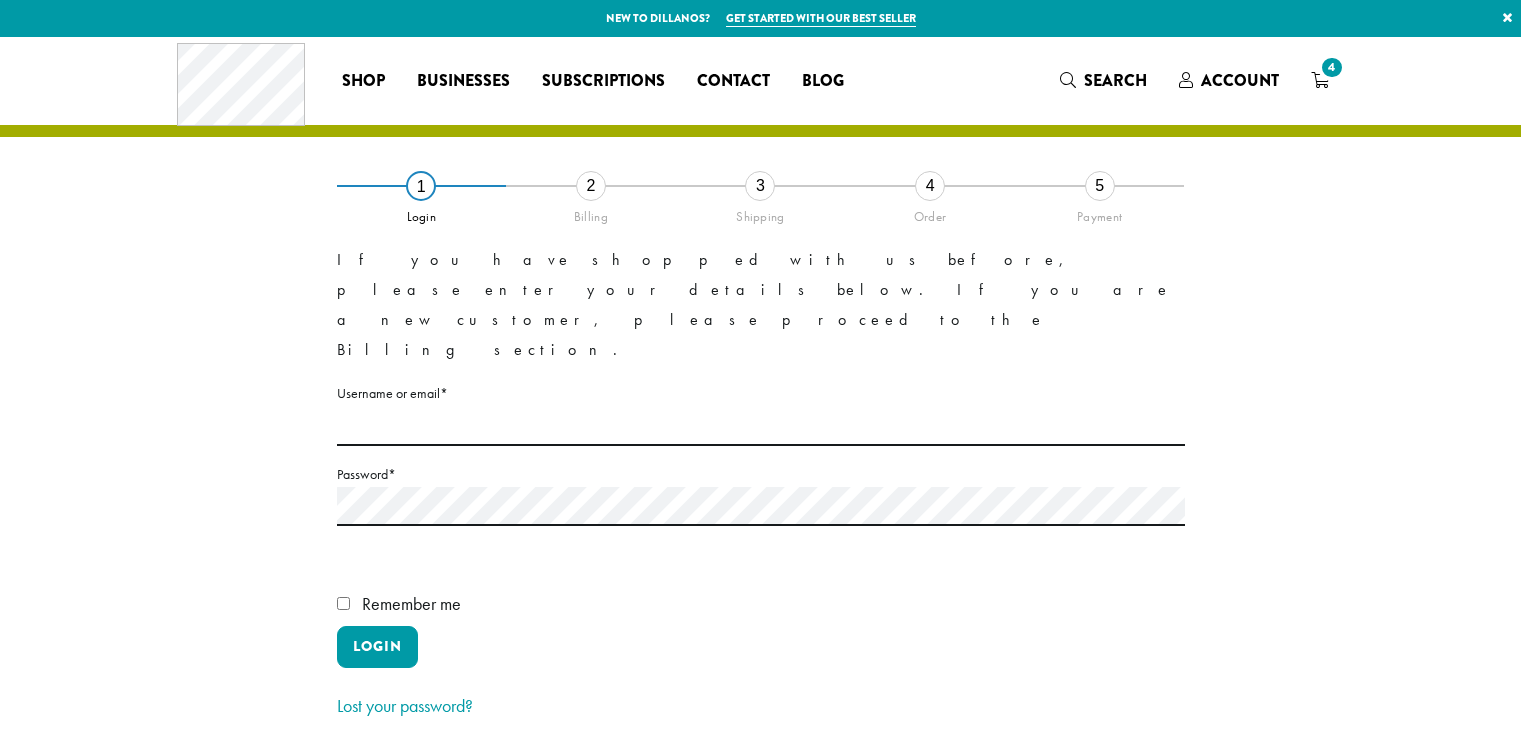 scroll, scrollTop: 0, scrollLeft: 0, axis: both 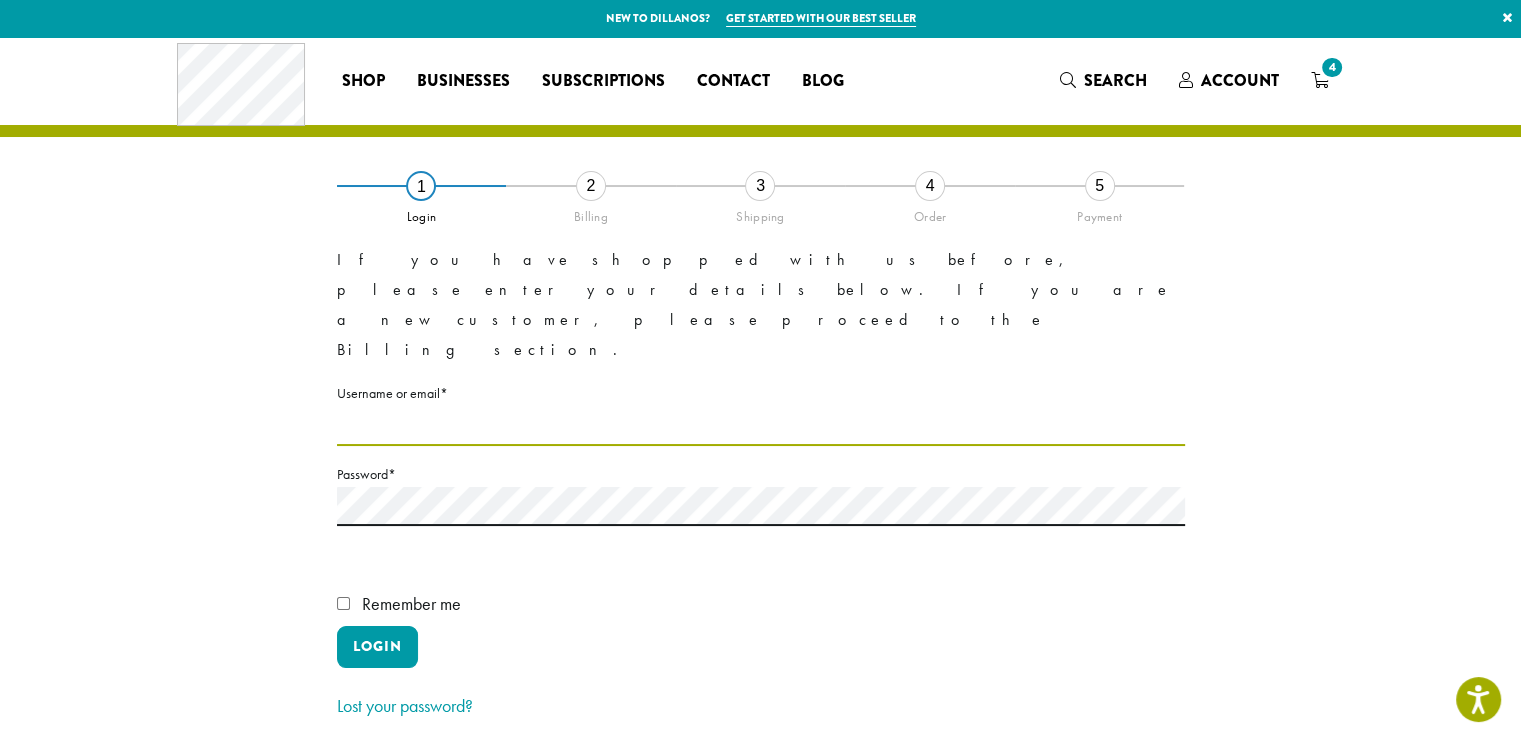 click on "Username or email  * Required" at bounding box center (761, 426) 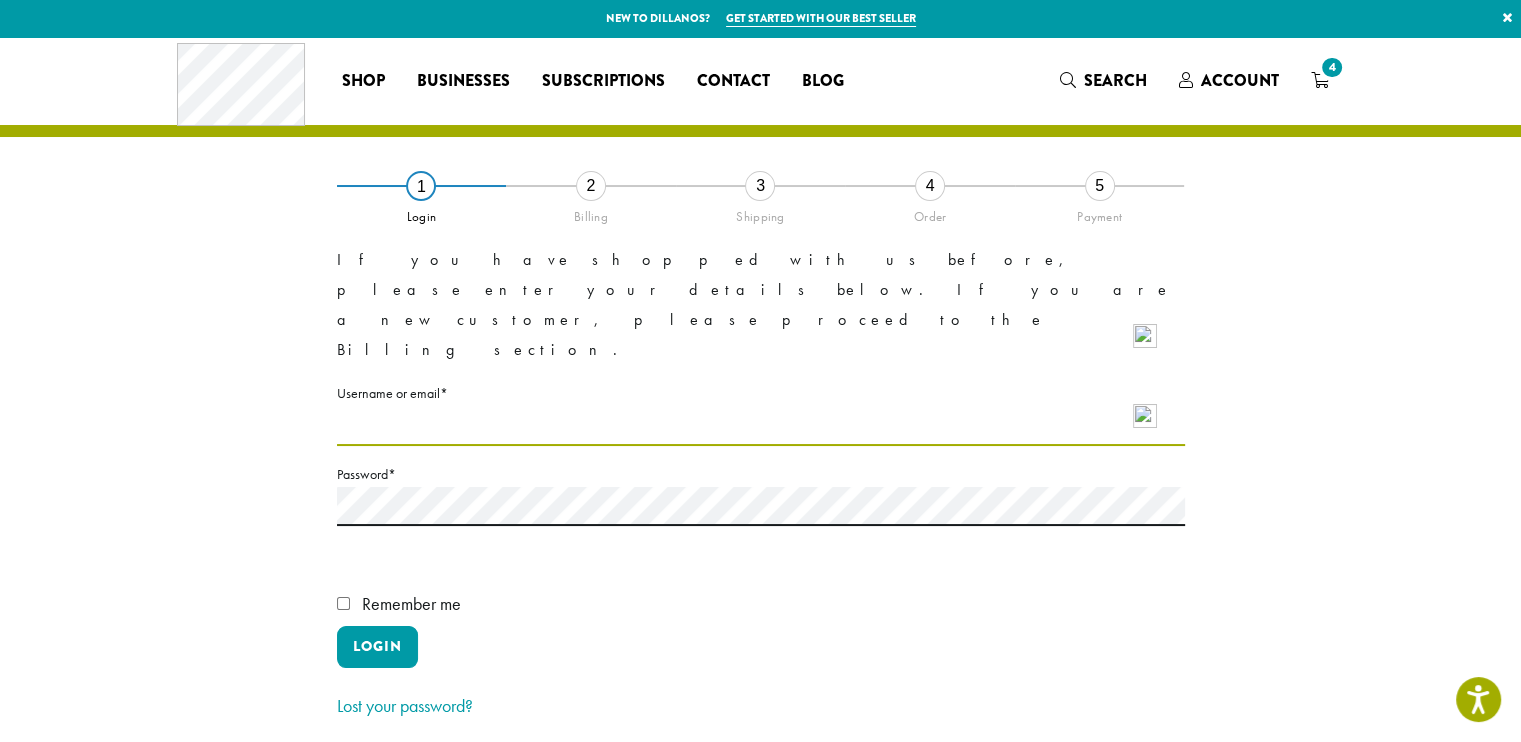 type on "**********" 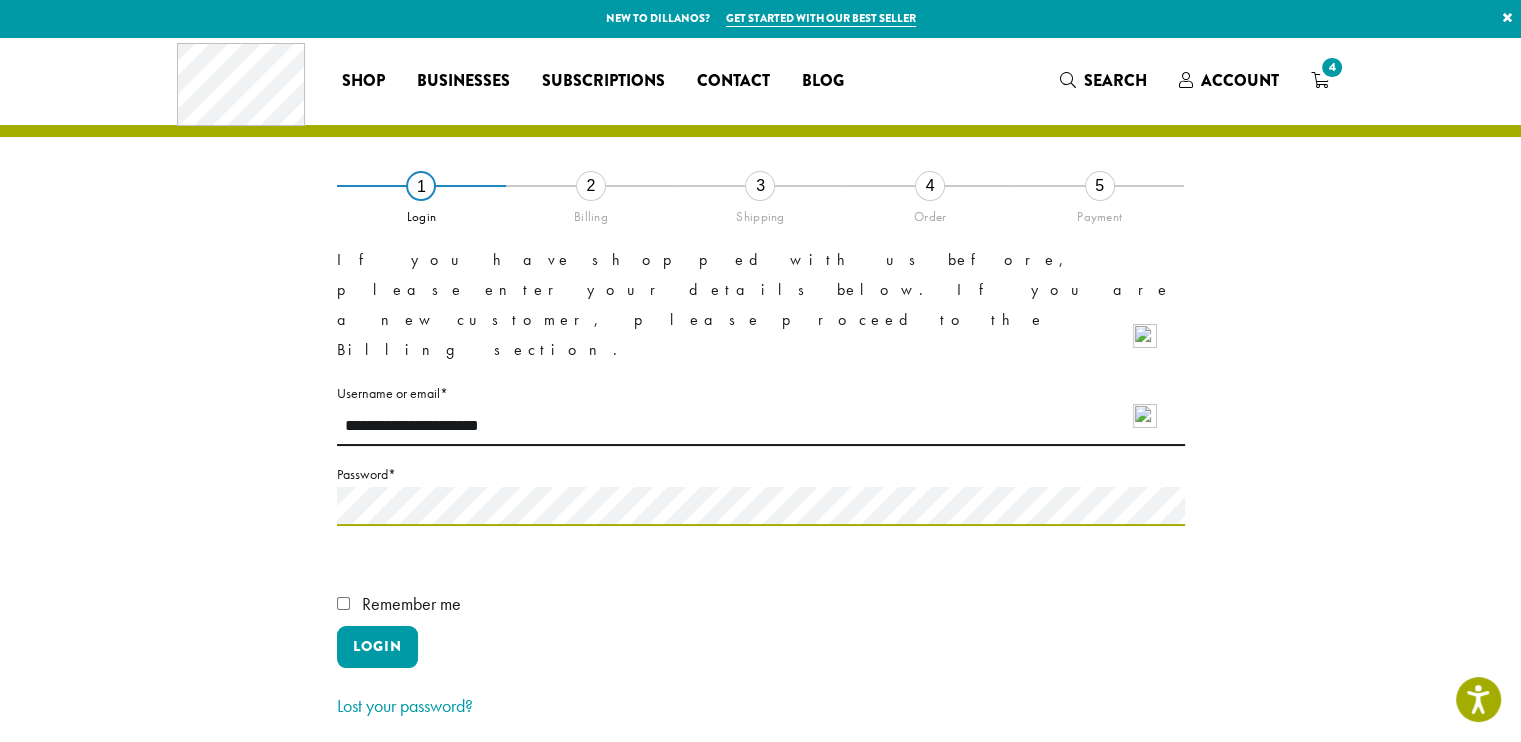 scroll, scrollTop: 0, scrollLeft: 0, axis: both 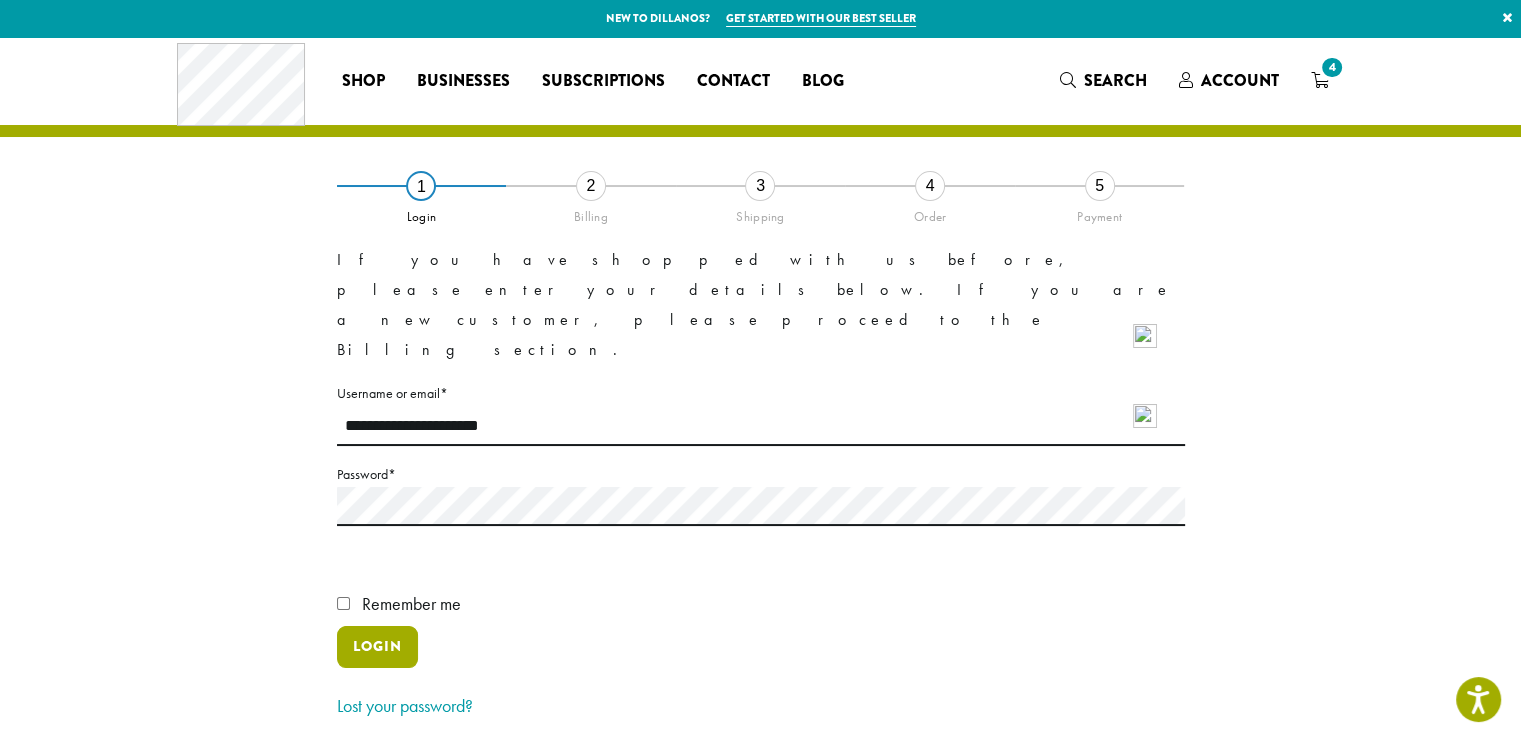 click on "Login" at bounding box center (377, 647) 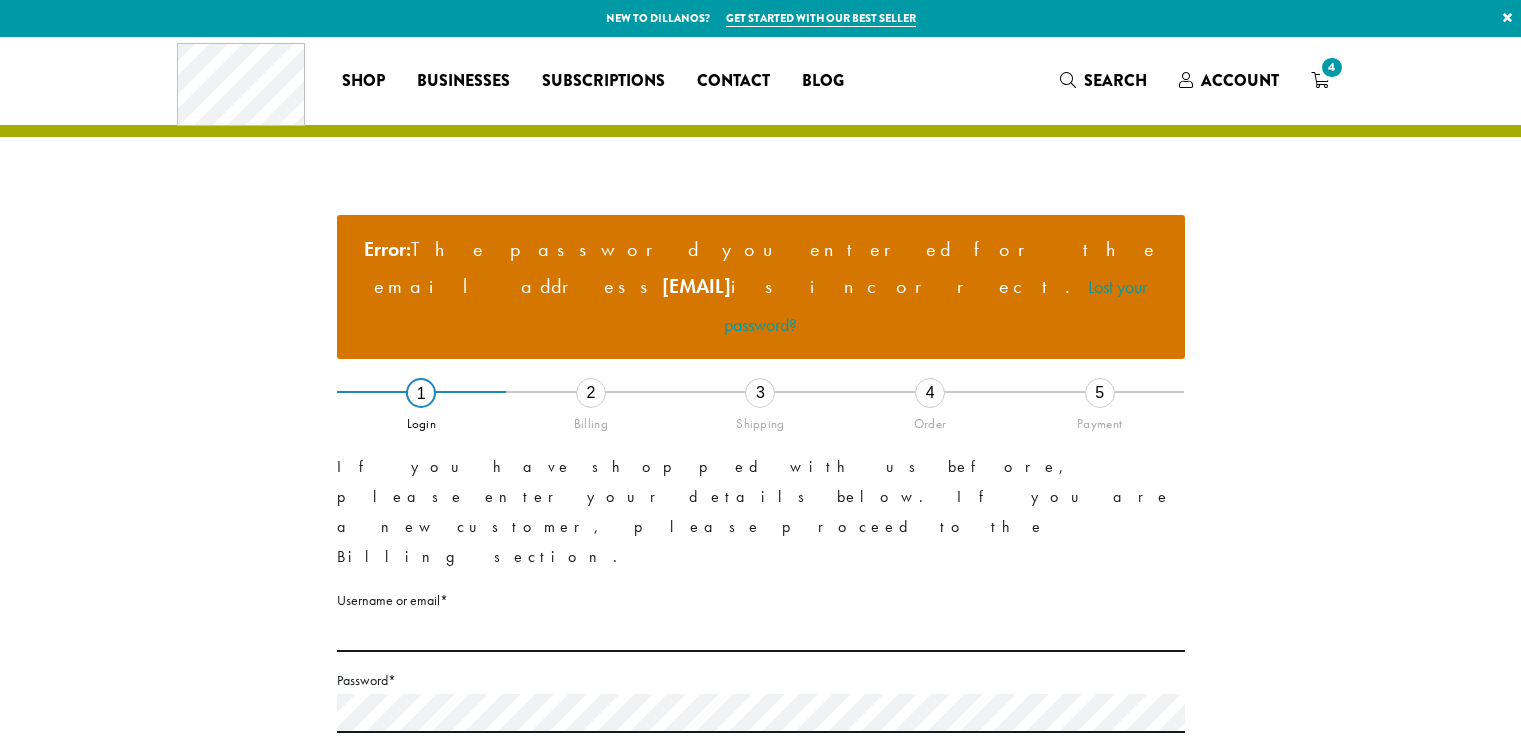 scroll, scrollTop: 0, scrollLeft: 0, axis: both 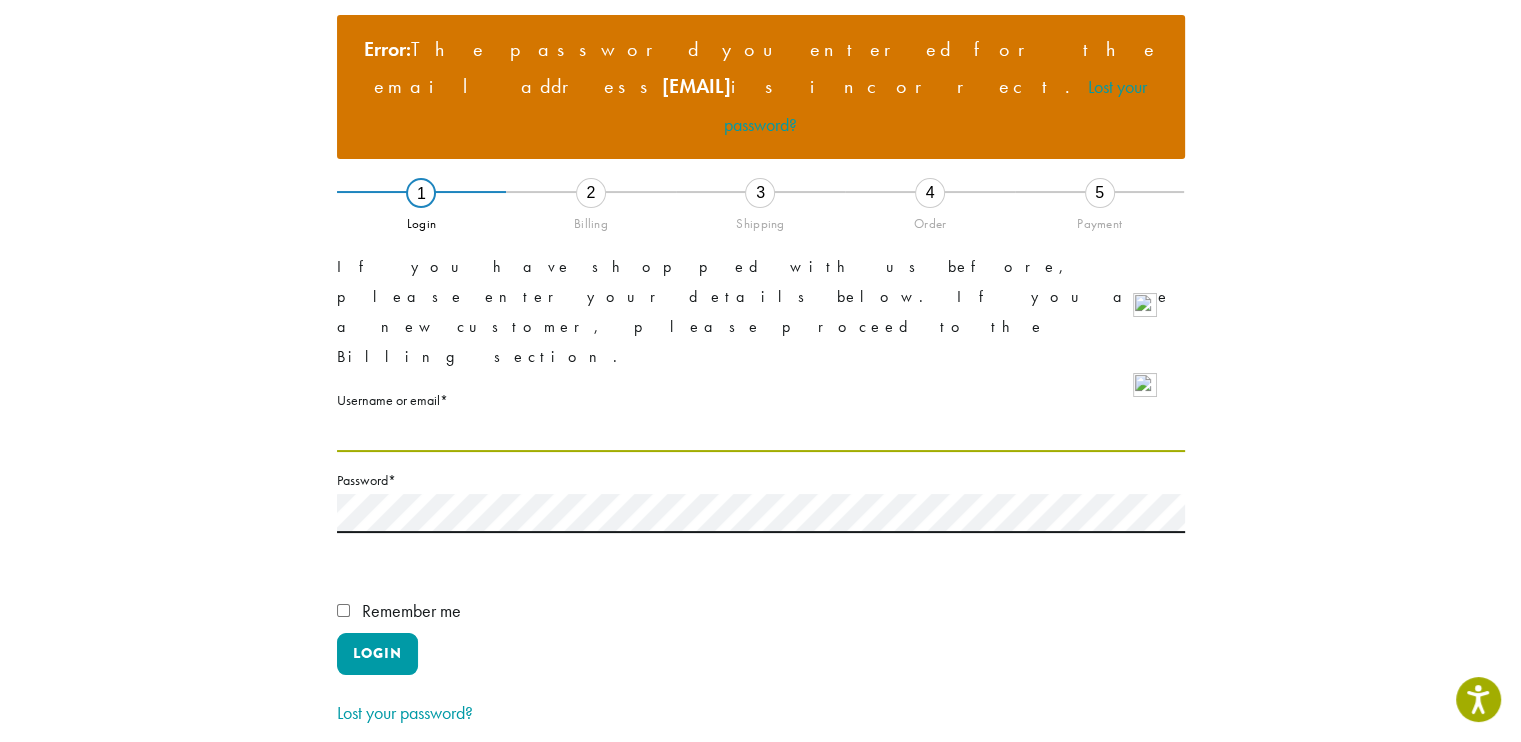 click on "Username or email * Required" at bounding box center (761, 432) 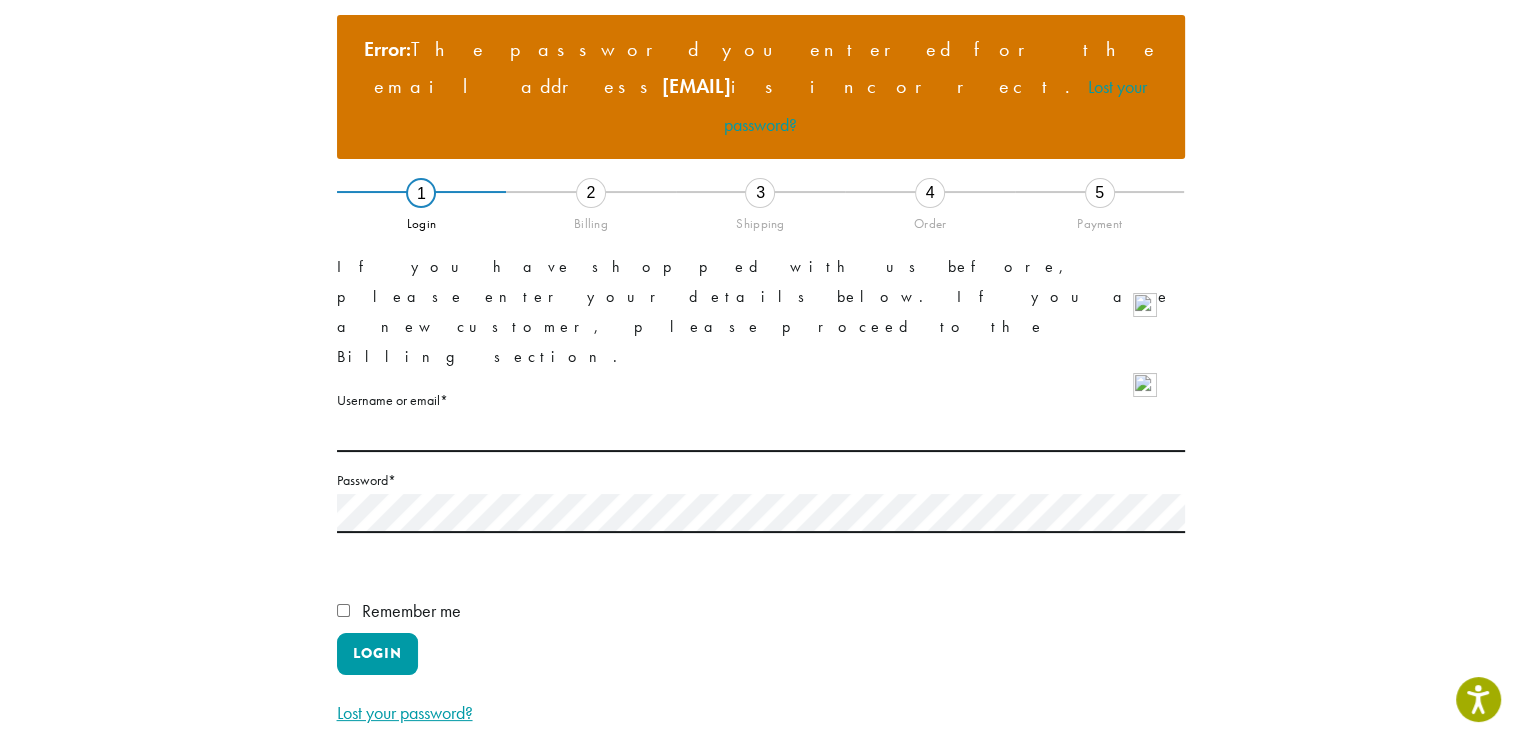 click on "Lost your password?" at bounding box center (405, 712) 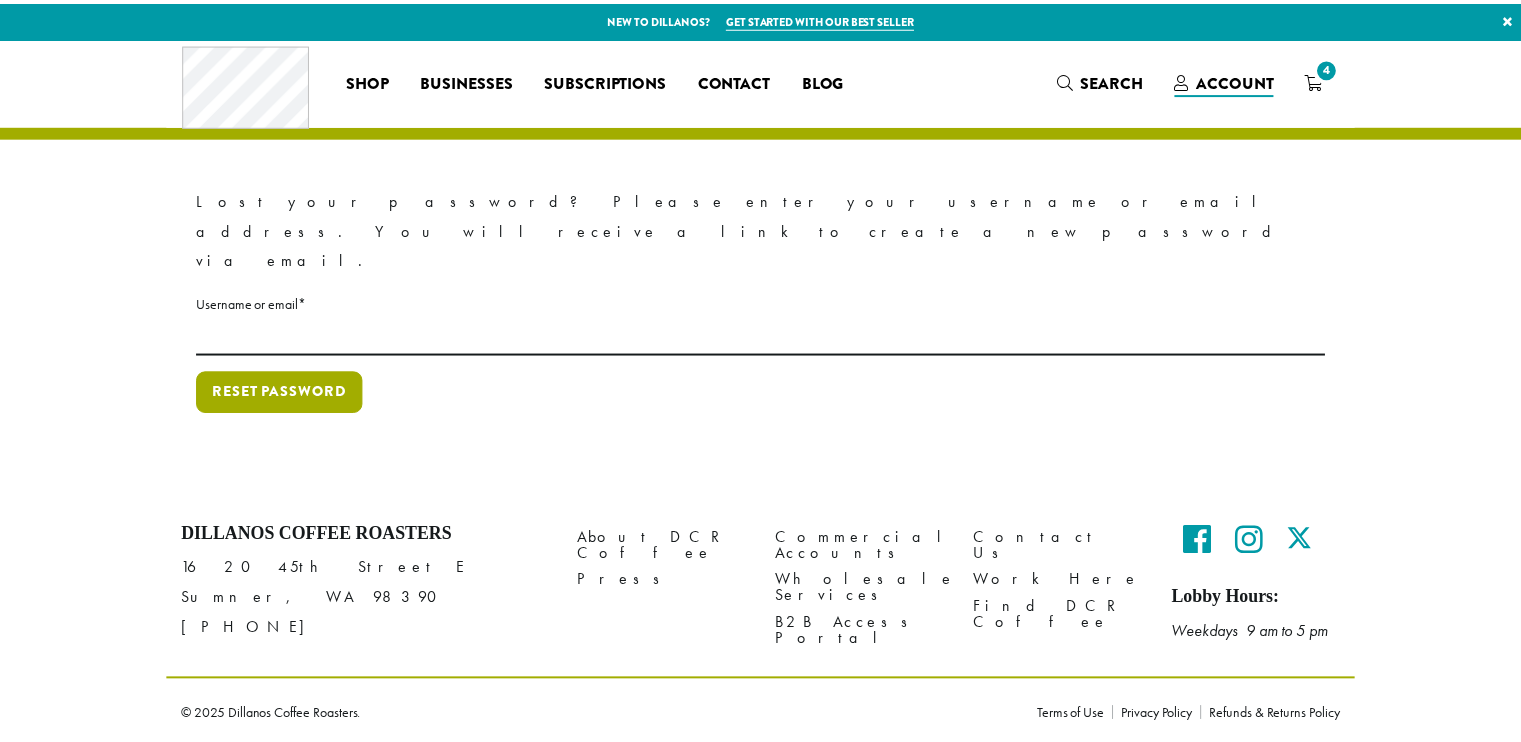 scroll, scrollTop: 0, scrollLeft: 0, axis: both 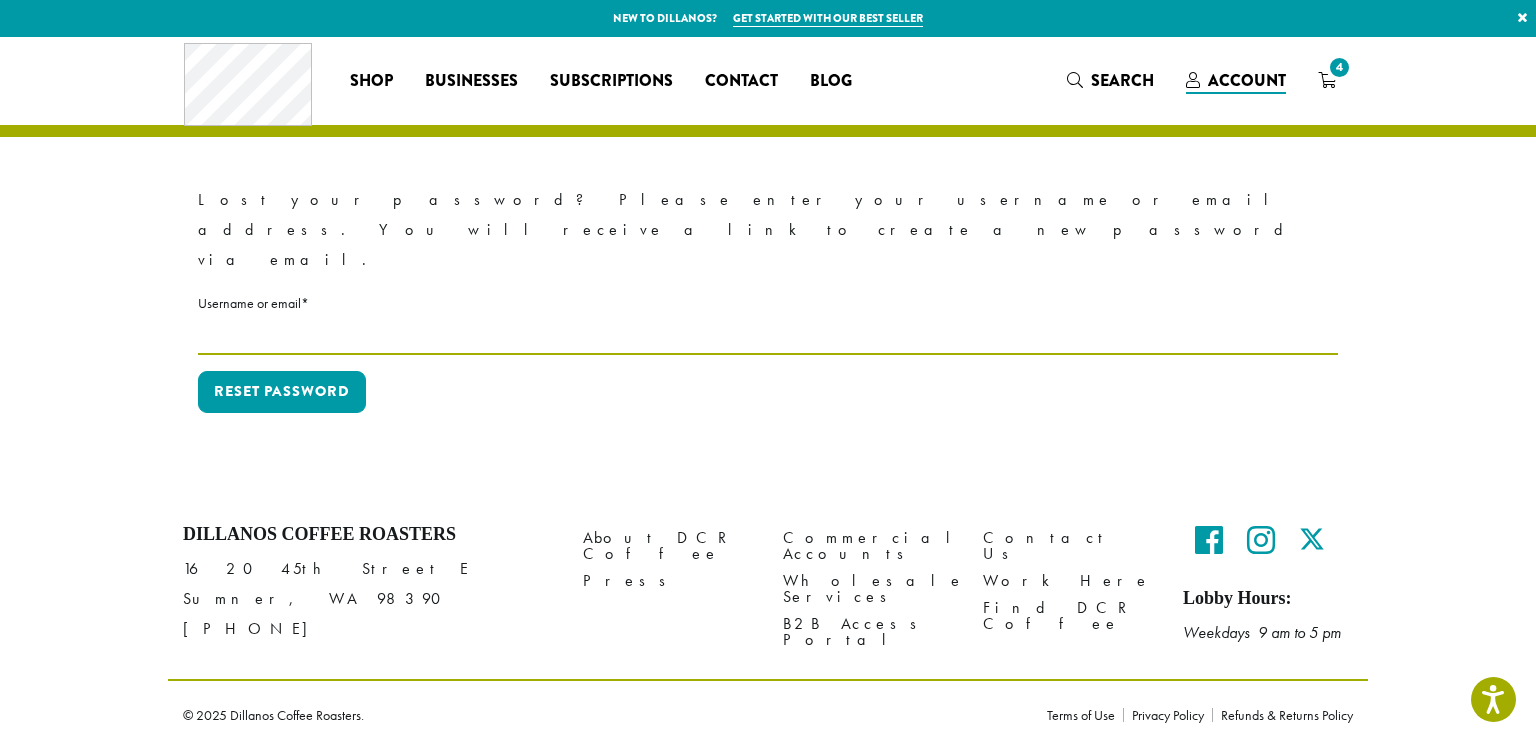 click on "Username or email  * Required" at bounding box center [768, 335] 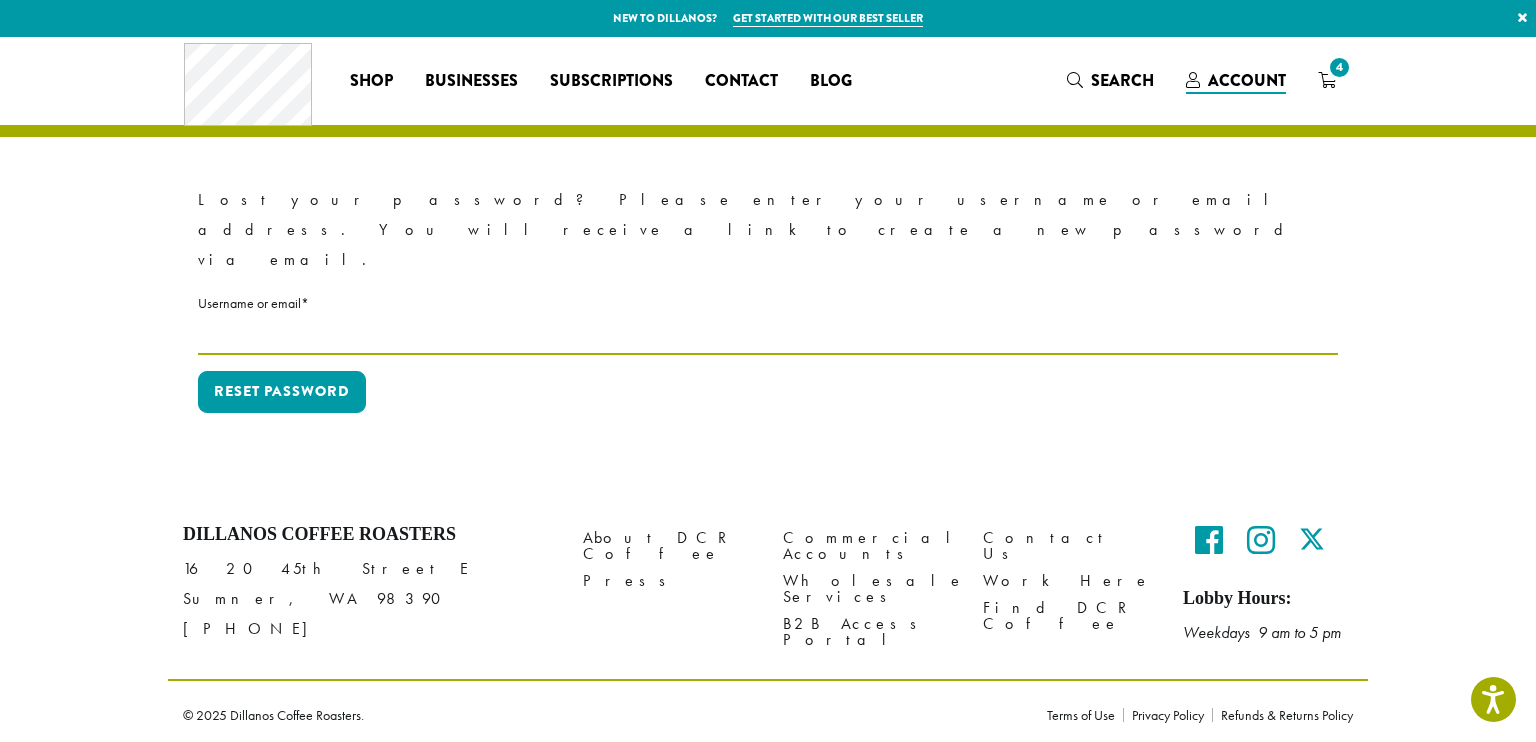 type on "**********" 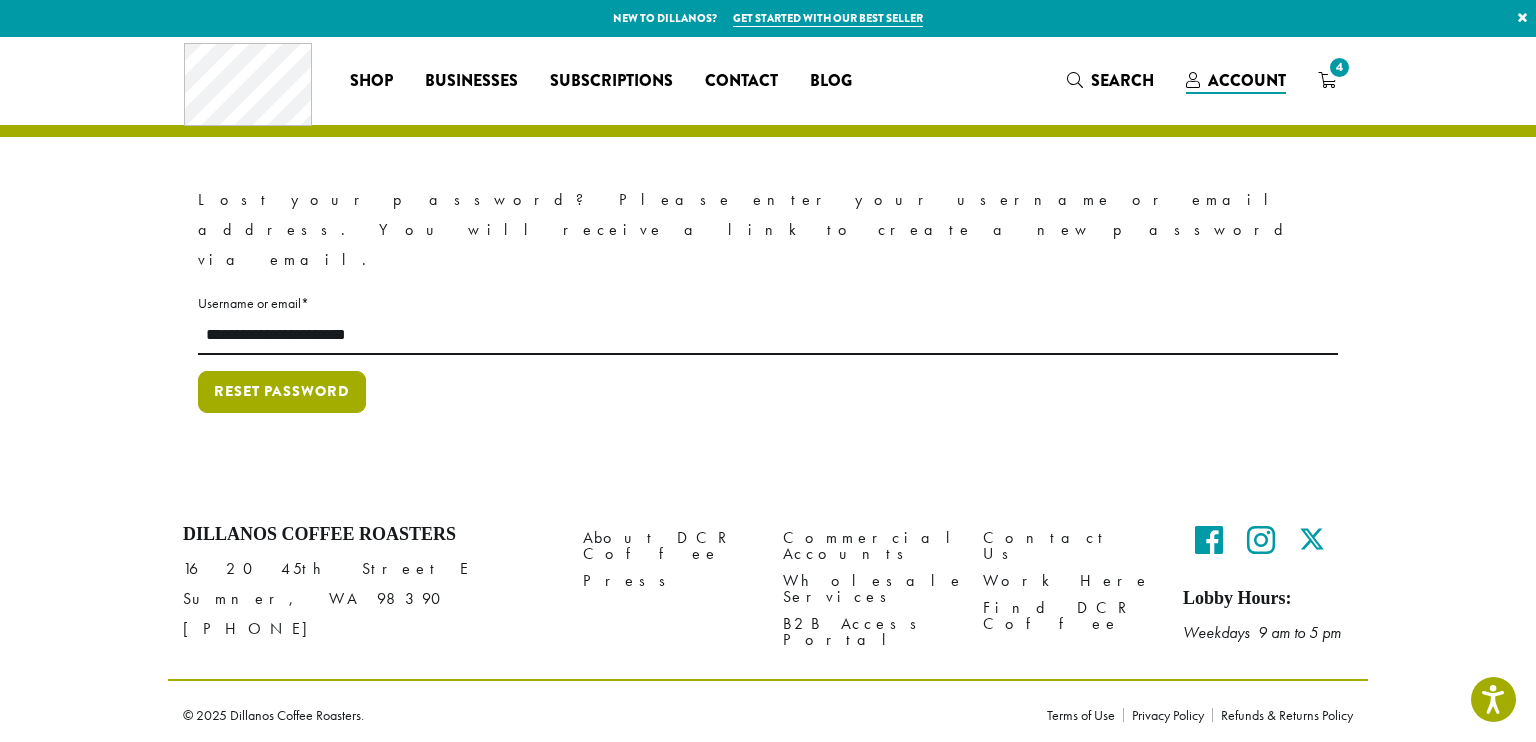 click on "Reset password" at bounding box center [282, 392] 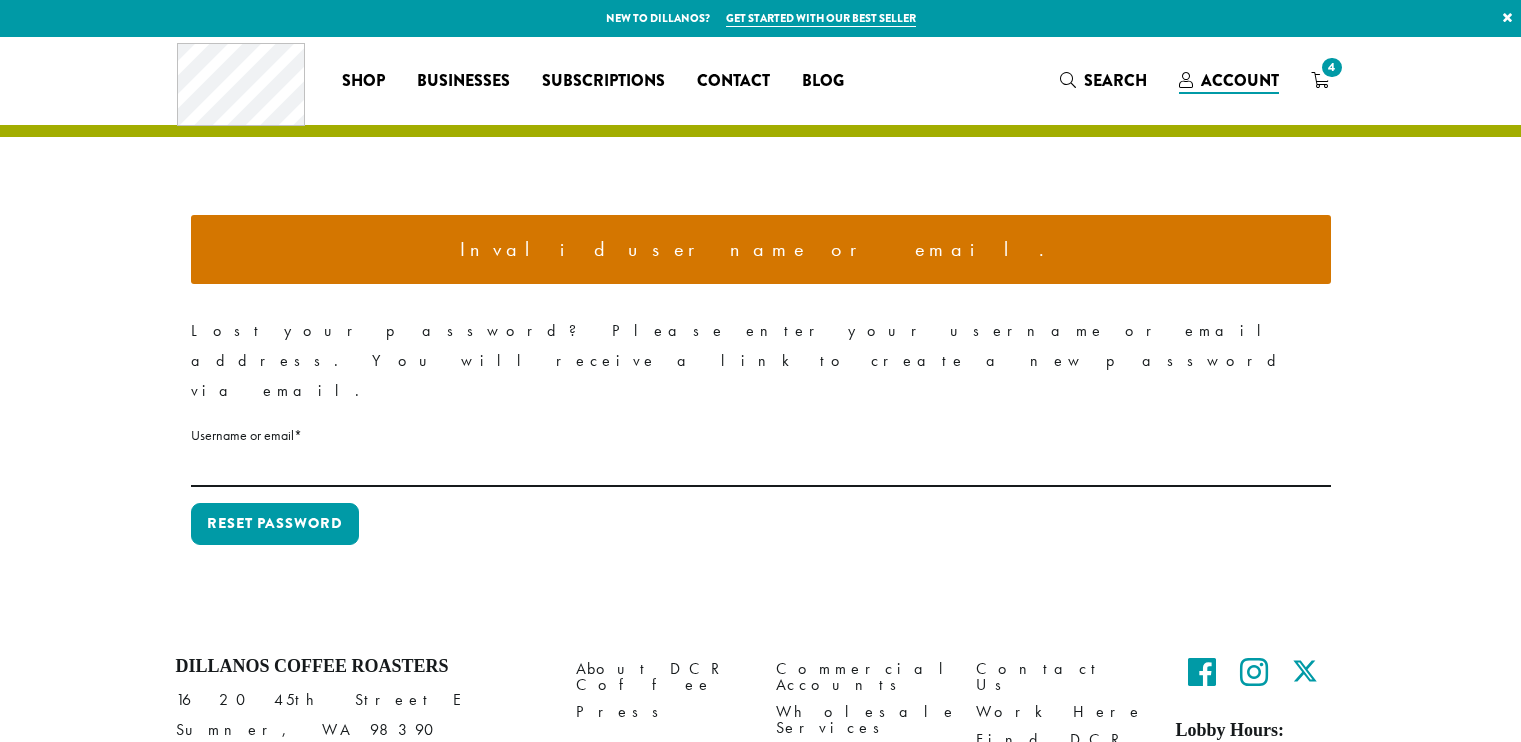 scroll, scrollTop: 0, scrollLeft: 0, axis: both 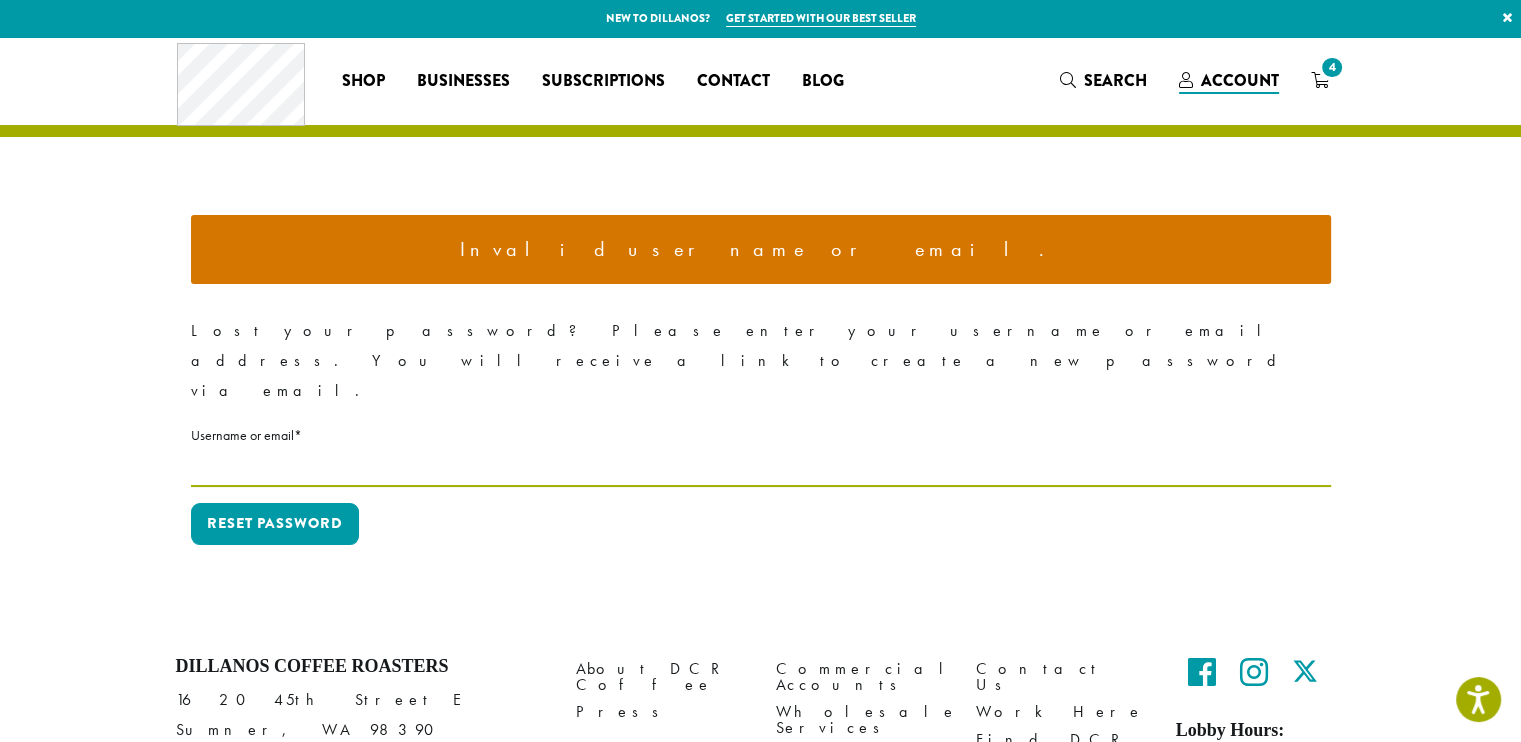 click on "Username or email  * Required" at bounding box center (761, 467) 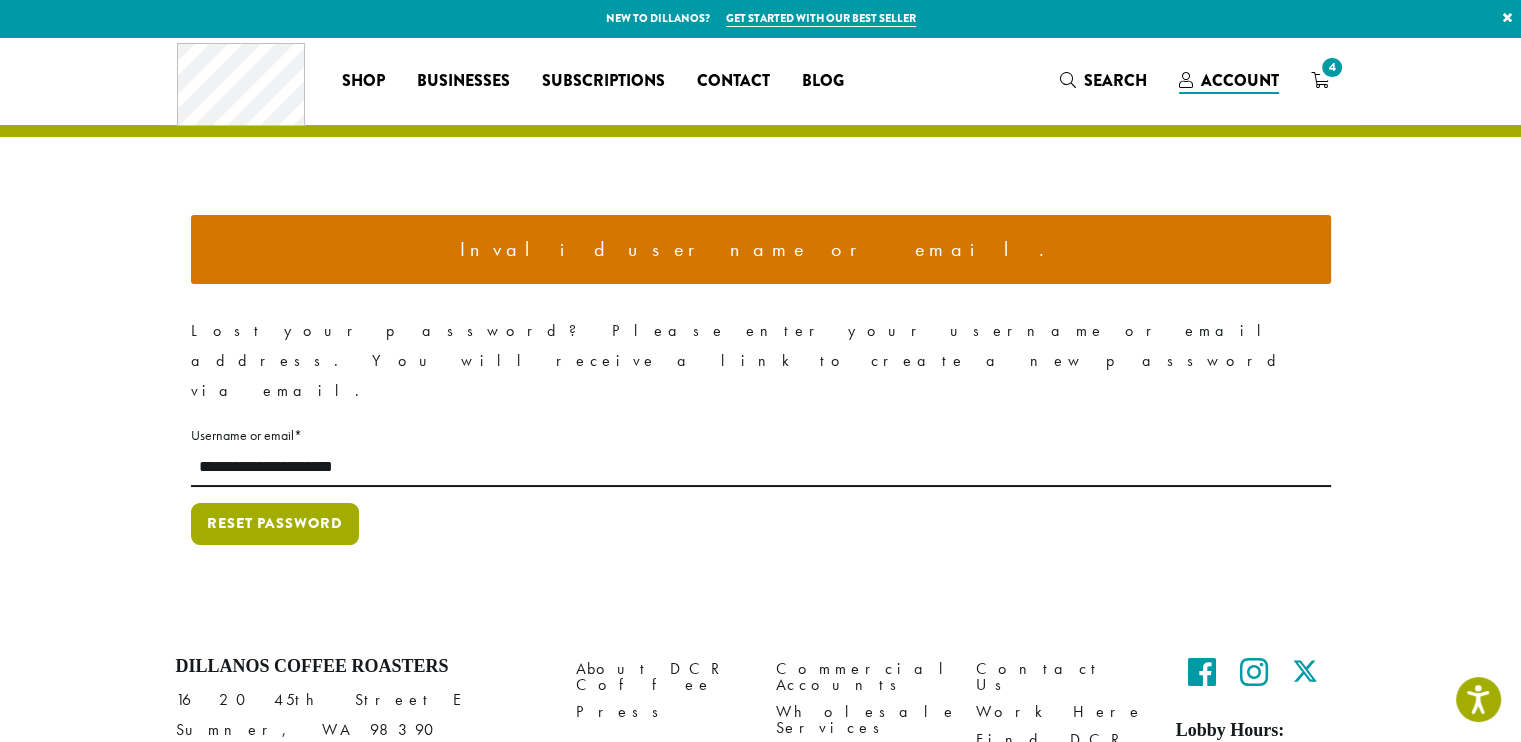 click on "Reset password" at bounding box center (275, 524) 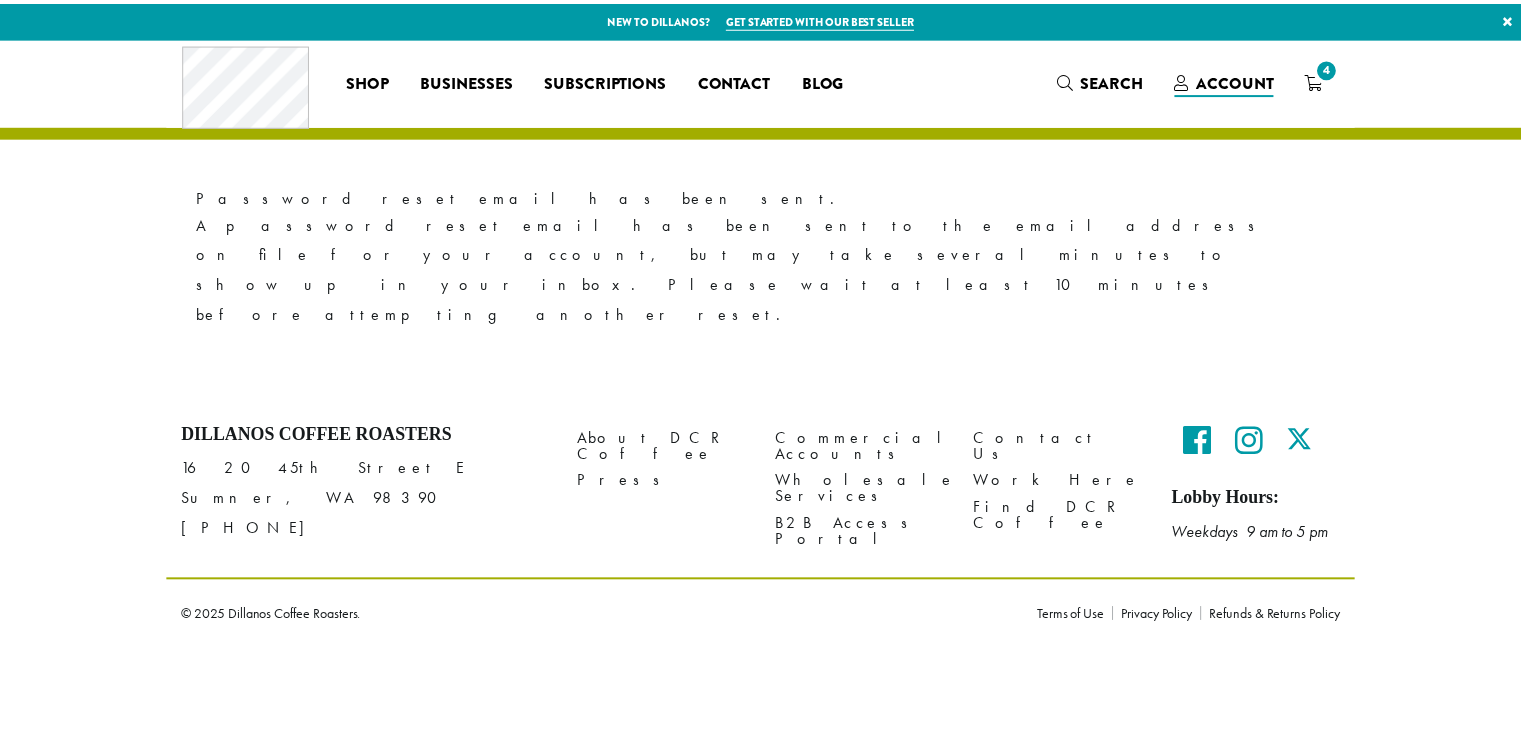 scroll, scrollTop: 0, scrollLeft: 0, axis: both 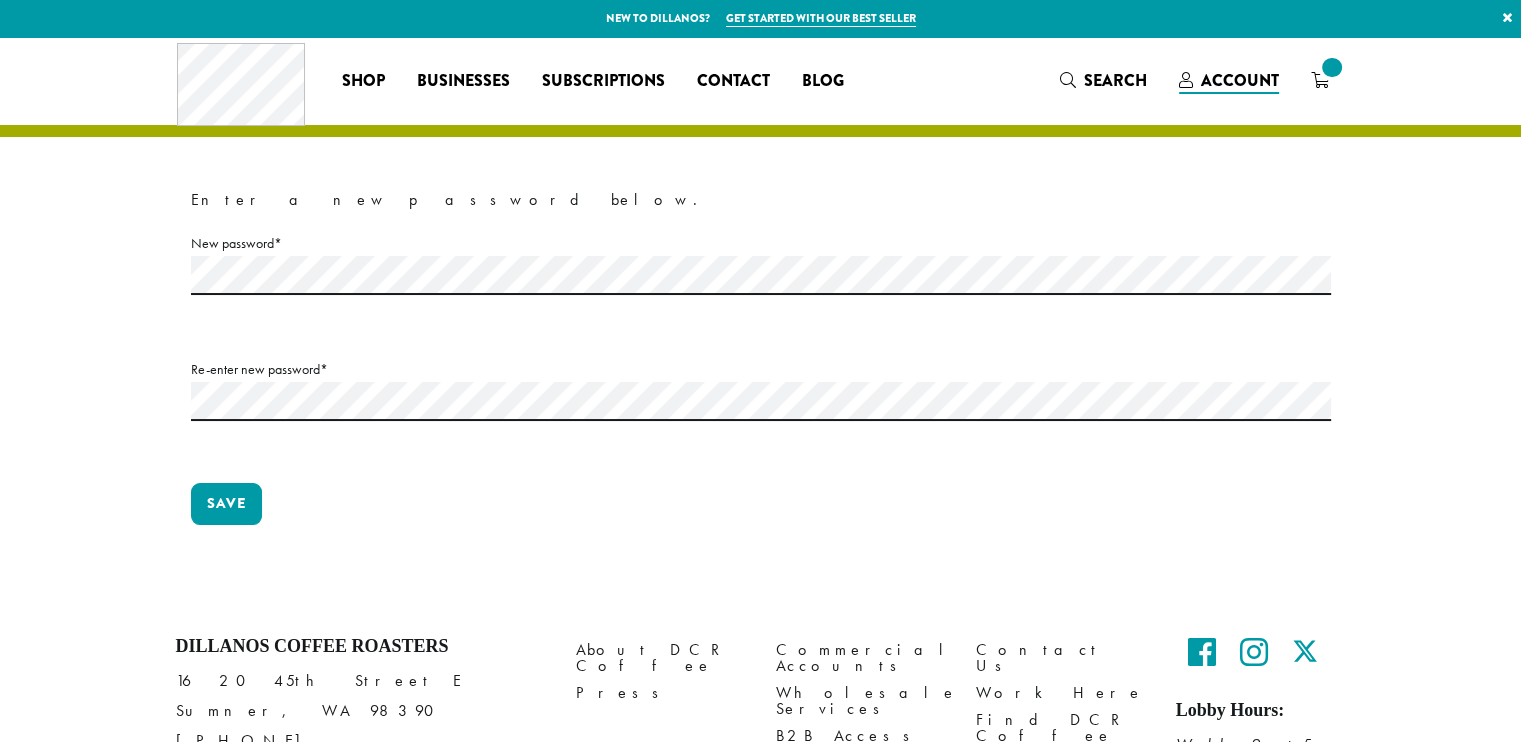 click on "New password  * Required" at bounding box center [761, 243] 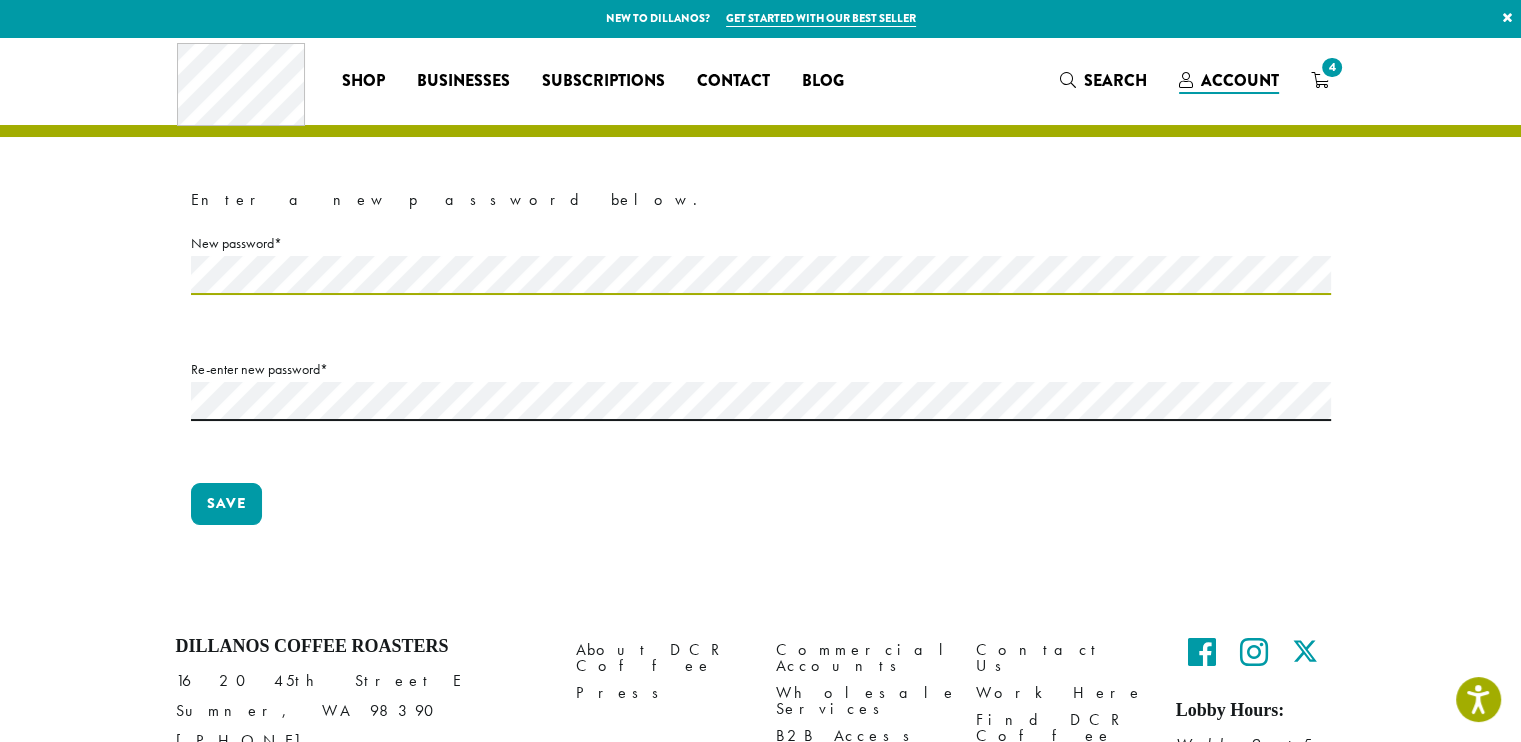scroll, scrollTop: 0, scrollLeft: 0, axis: both 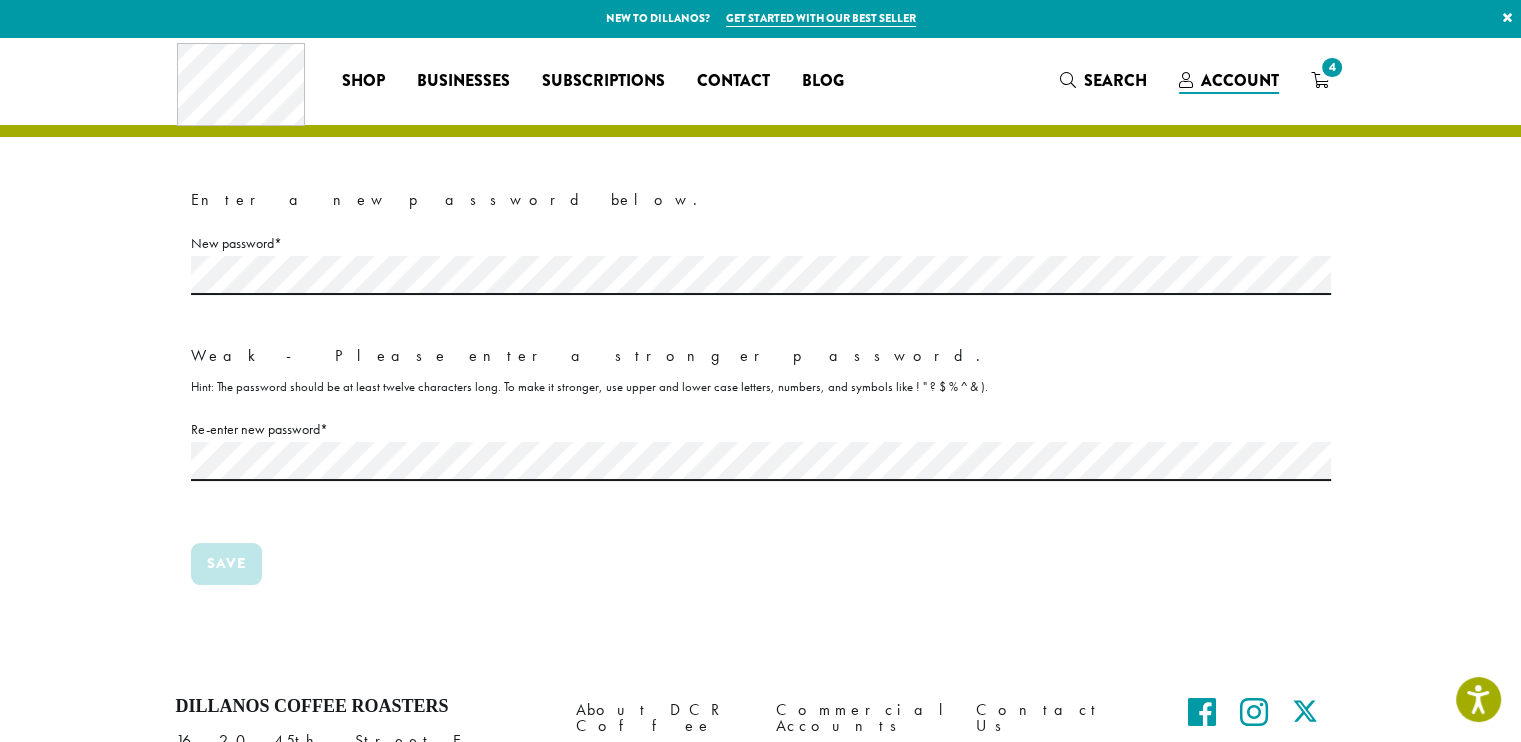 click on "New password  * Required
Weak - Please enter a stronger password. Hint: The password should be at least twelve characters long. To make it stronger, use upper and lower case letters, numbers, and symbols like ! " ? $ % ^ & )." at bounding box center [761, 316] 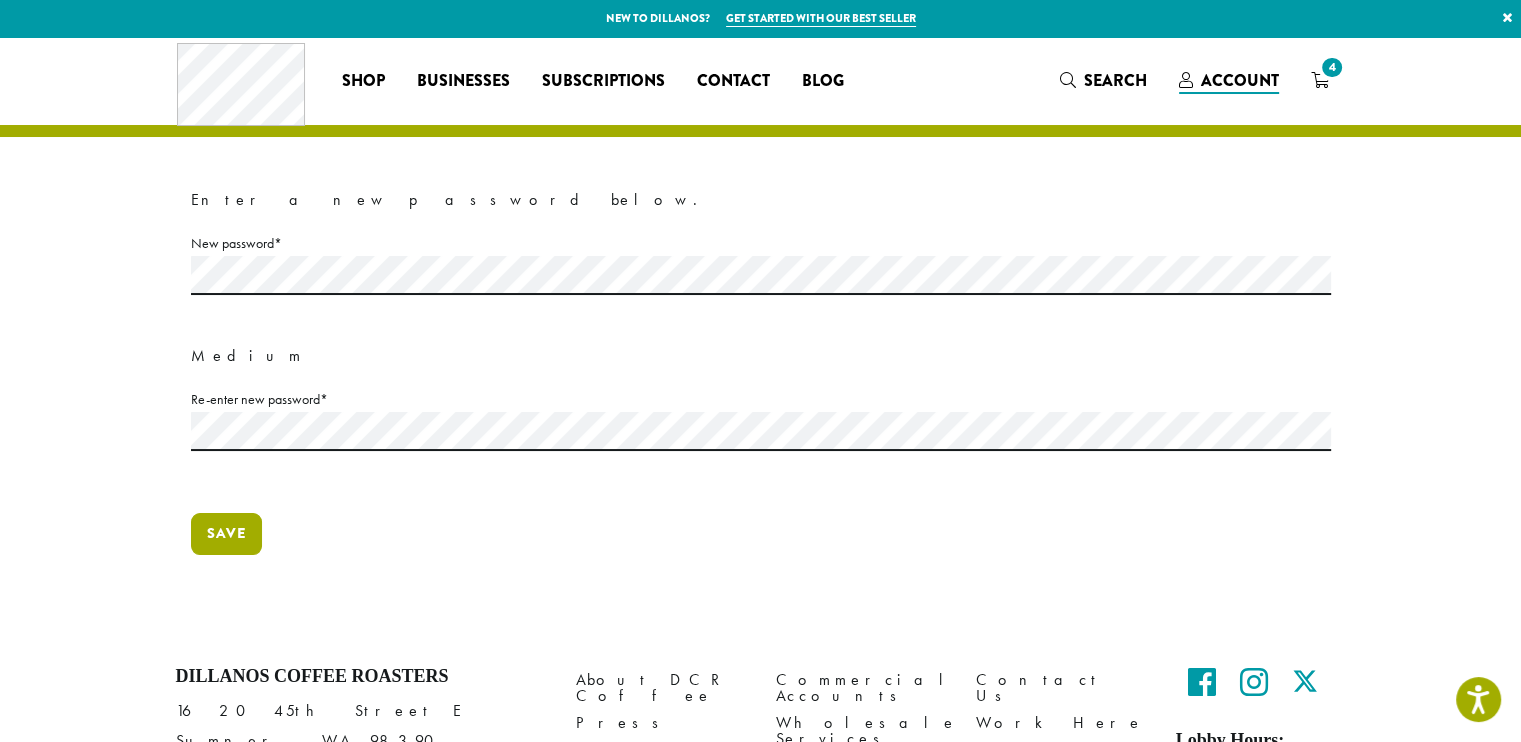 click on "Save" at bounding box center (226, 534) 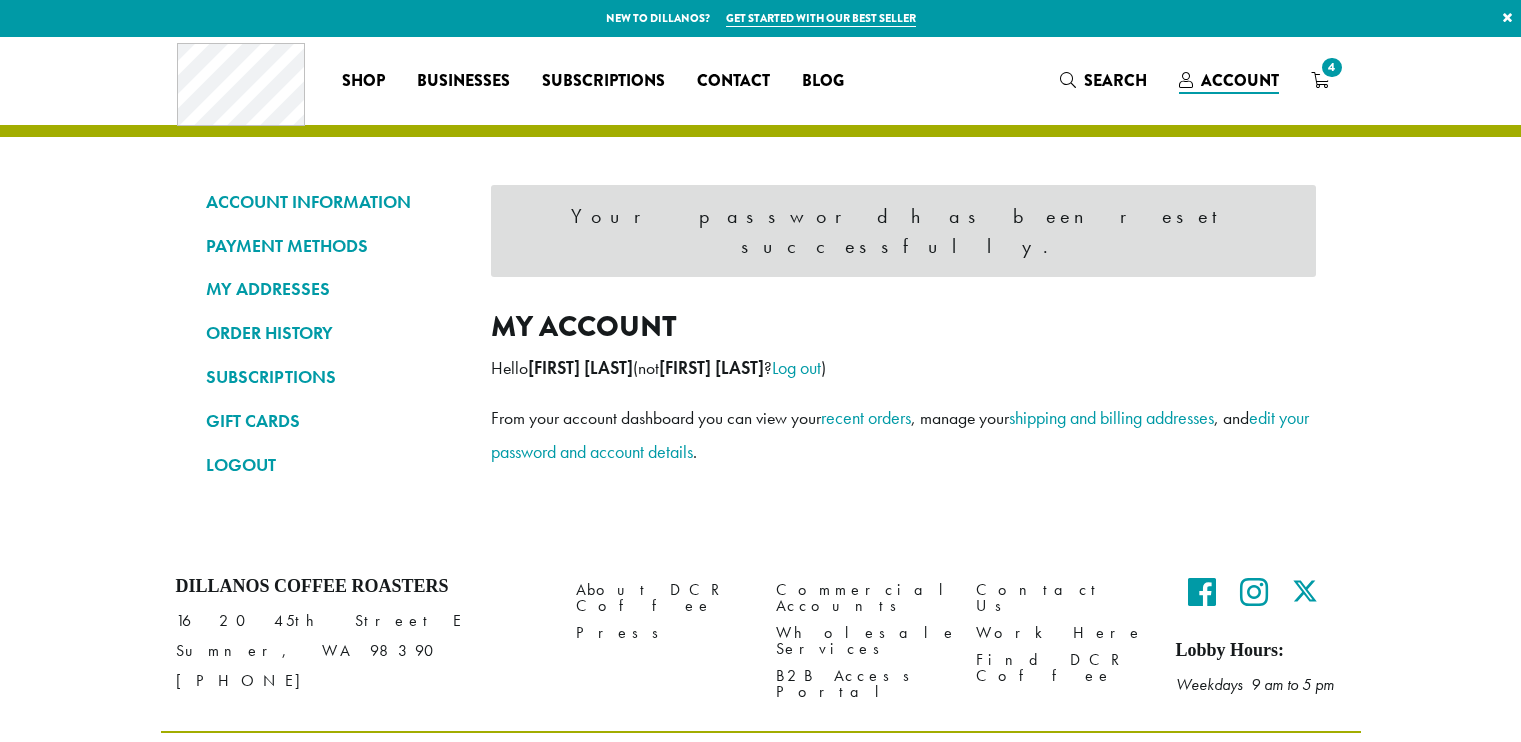 scroll, scrollTop: 0, scrollLeft: 0, axis: both 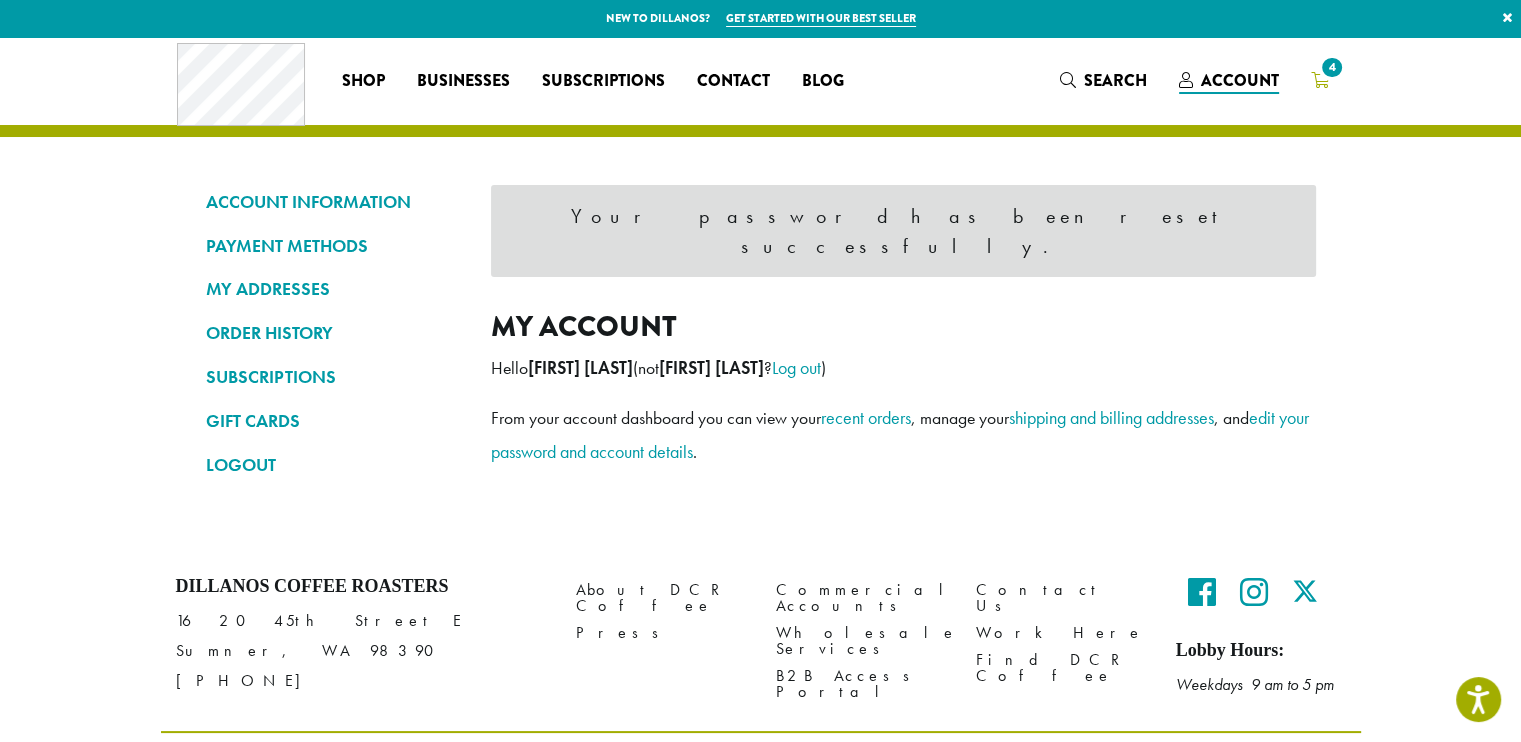 click on "4" at bounding box center [1320, 80] 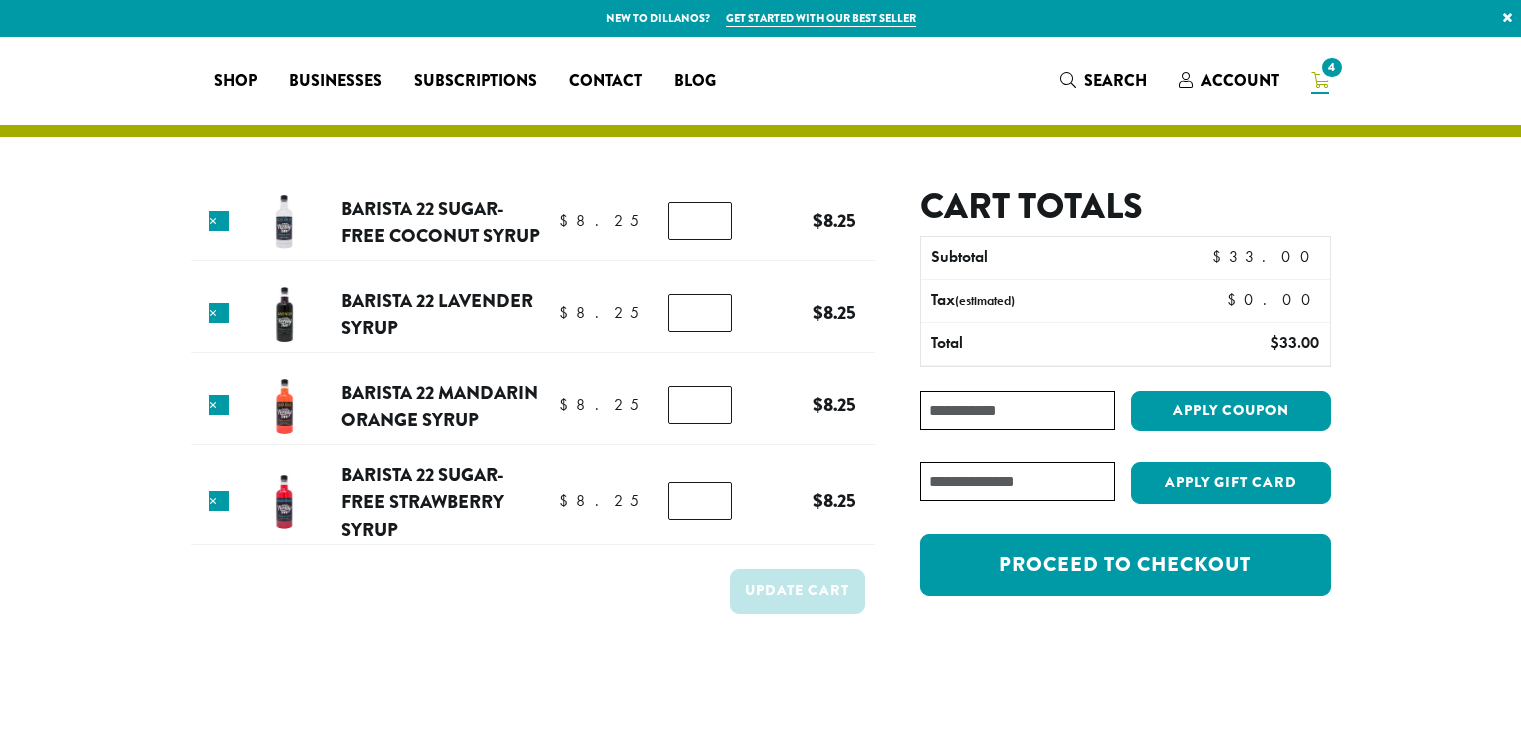 scroll, scrollTop: 0, scrollLeft: 0, axis: both 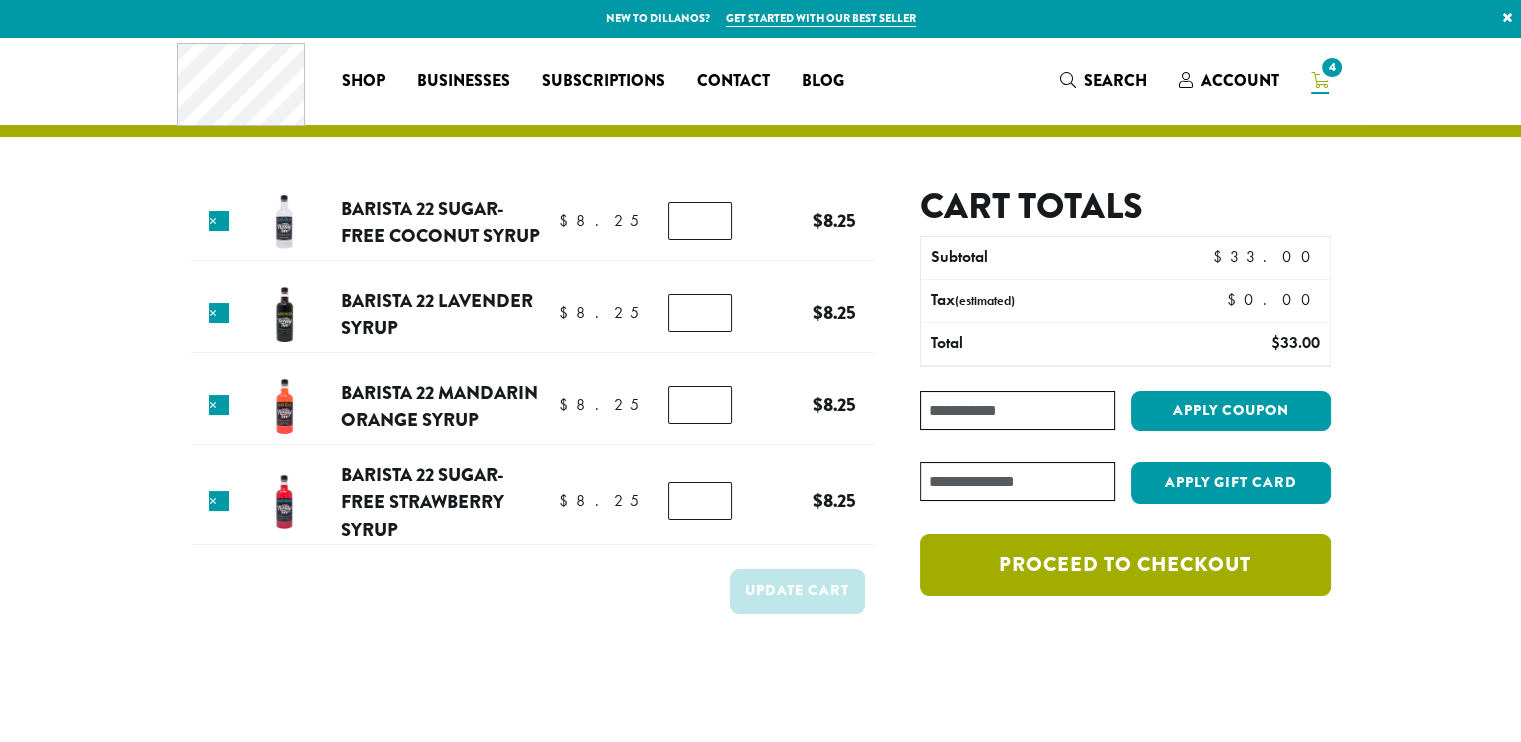 click on "Proceed to checkout" at bounding box center (1125, 565) 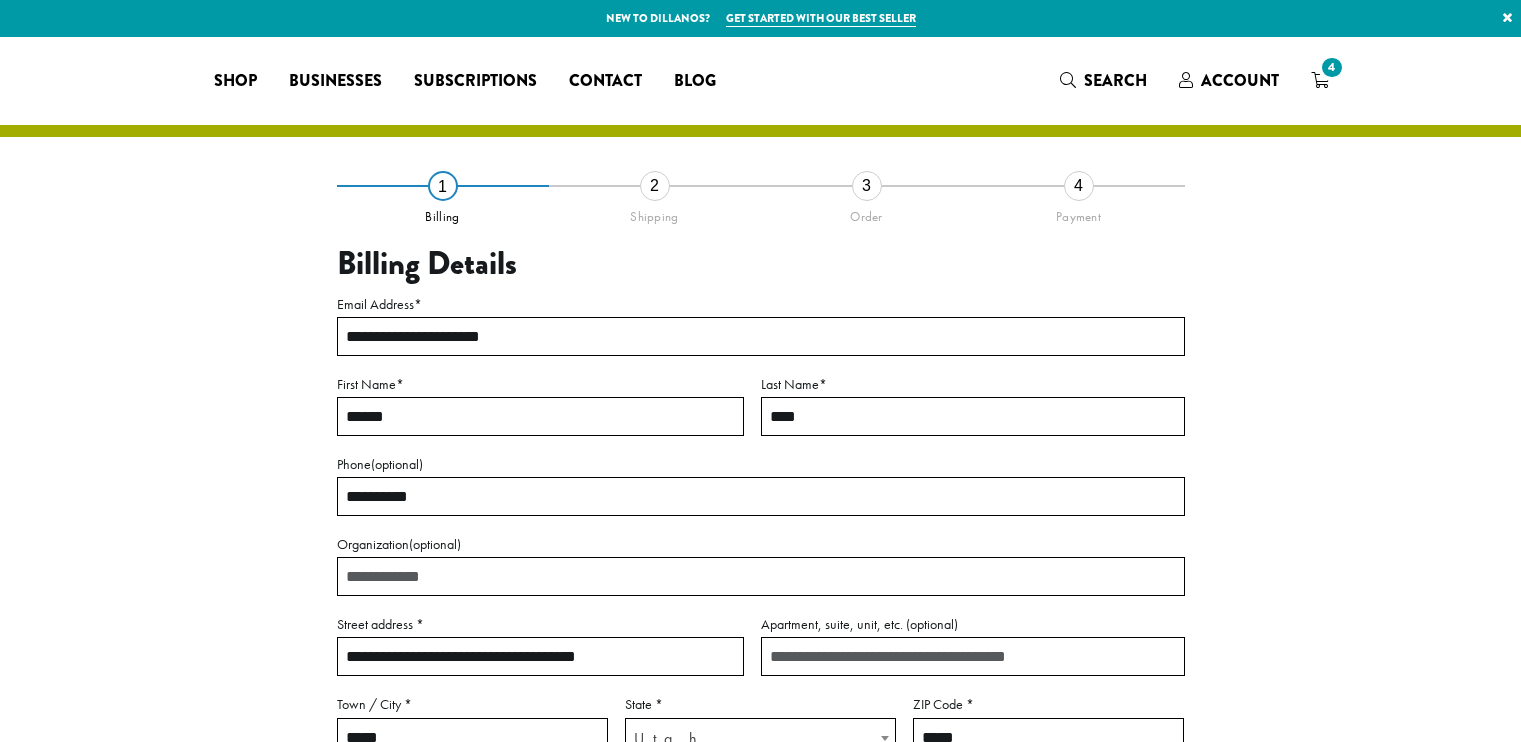select on "**" 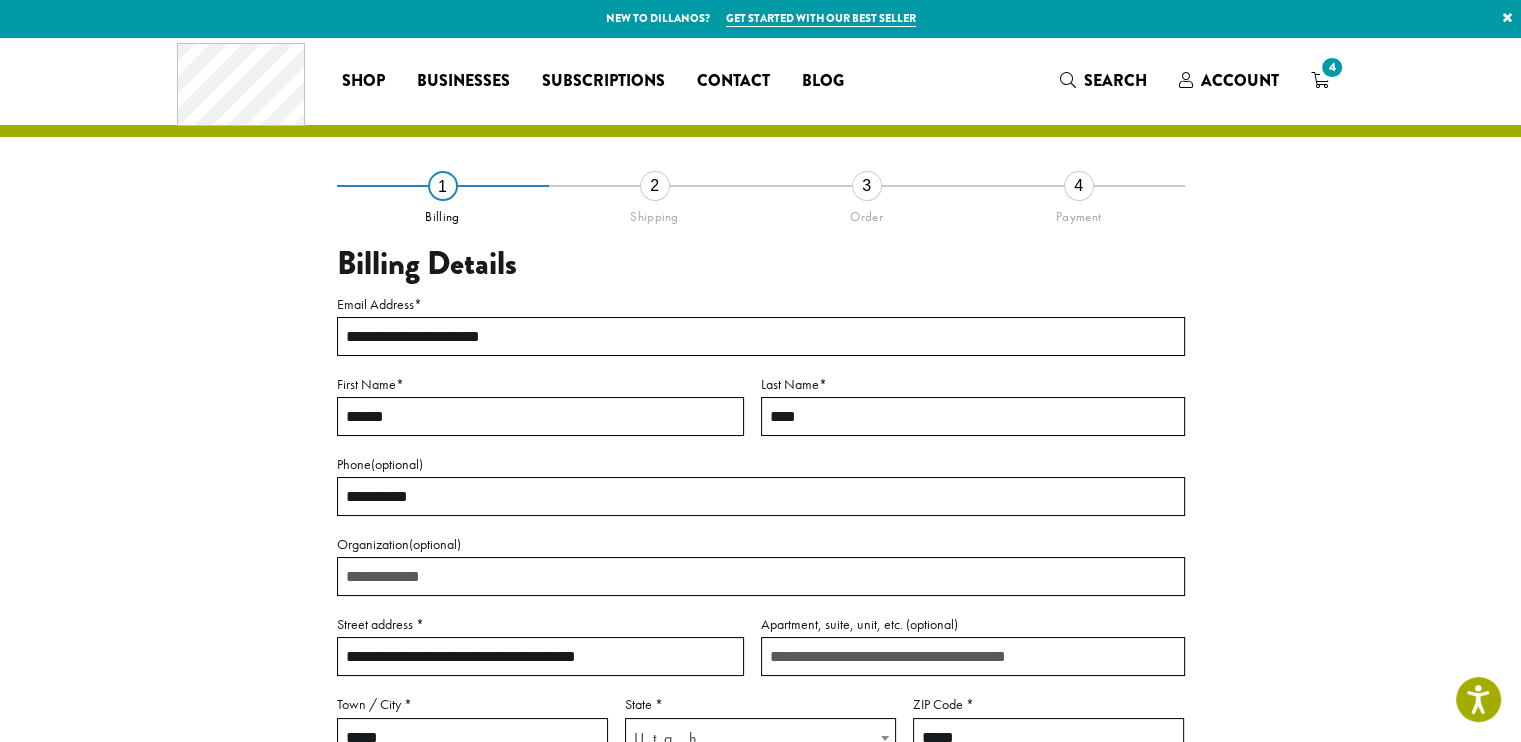 scroll, scrollTop: 0, scrollLeft: 0, axis: both 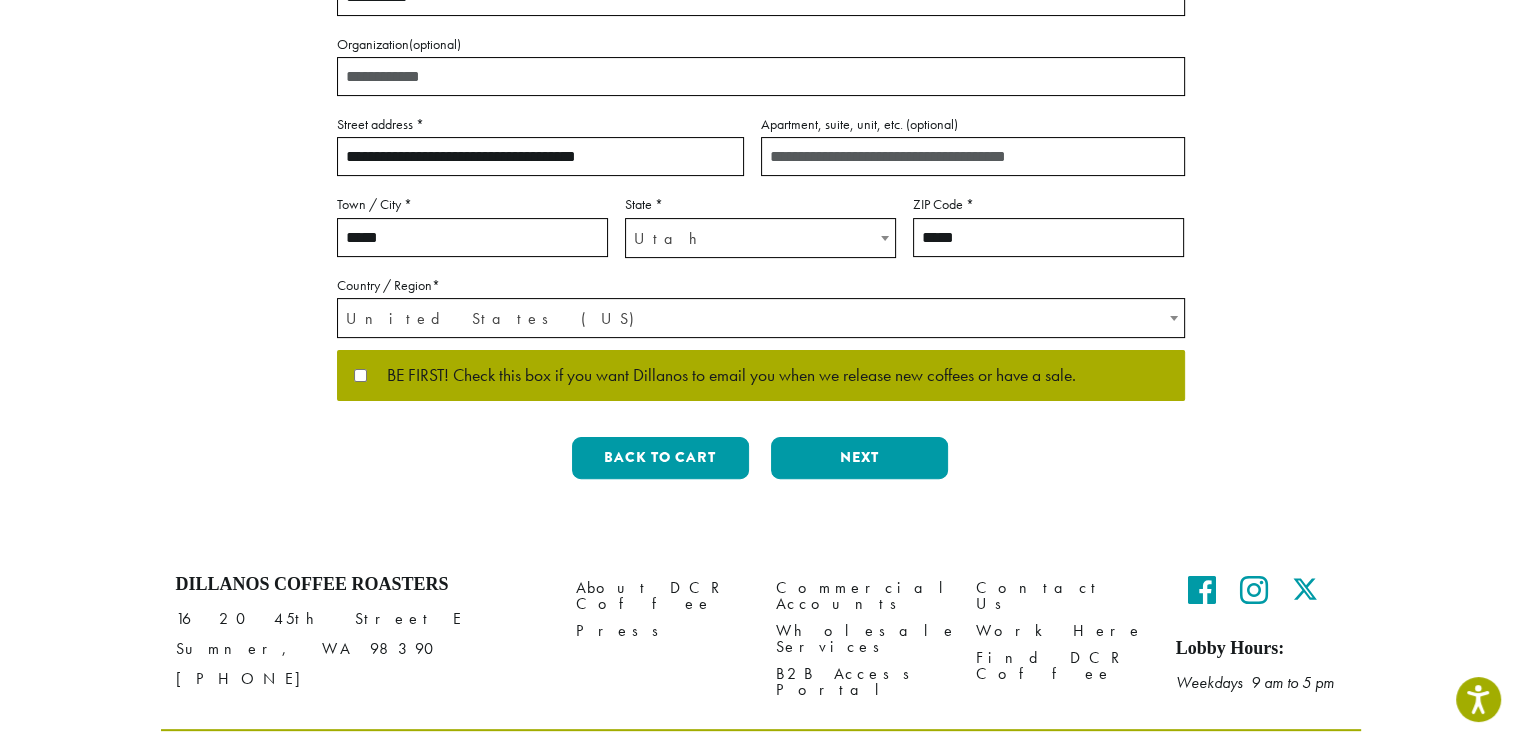 click on "BE FIRST! Check this box if you want Dillanos to email you when we release new coffees or have a sale." at bounding box center (721, 376) 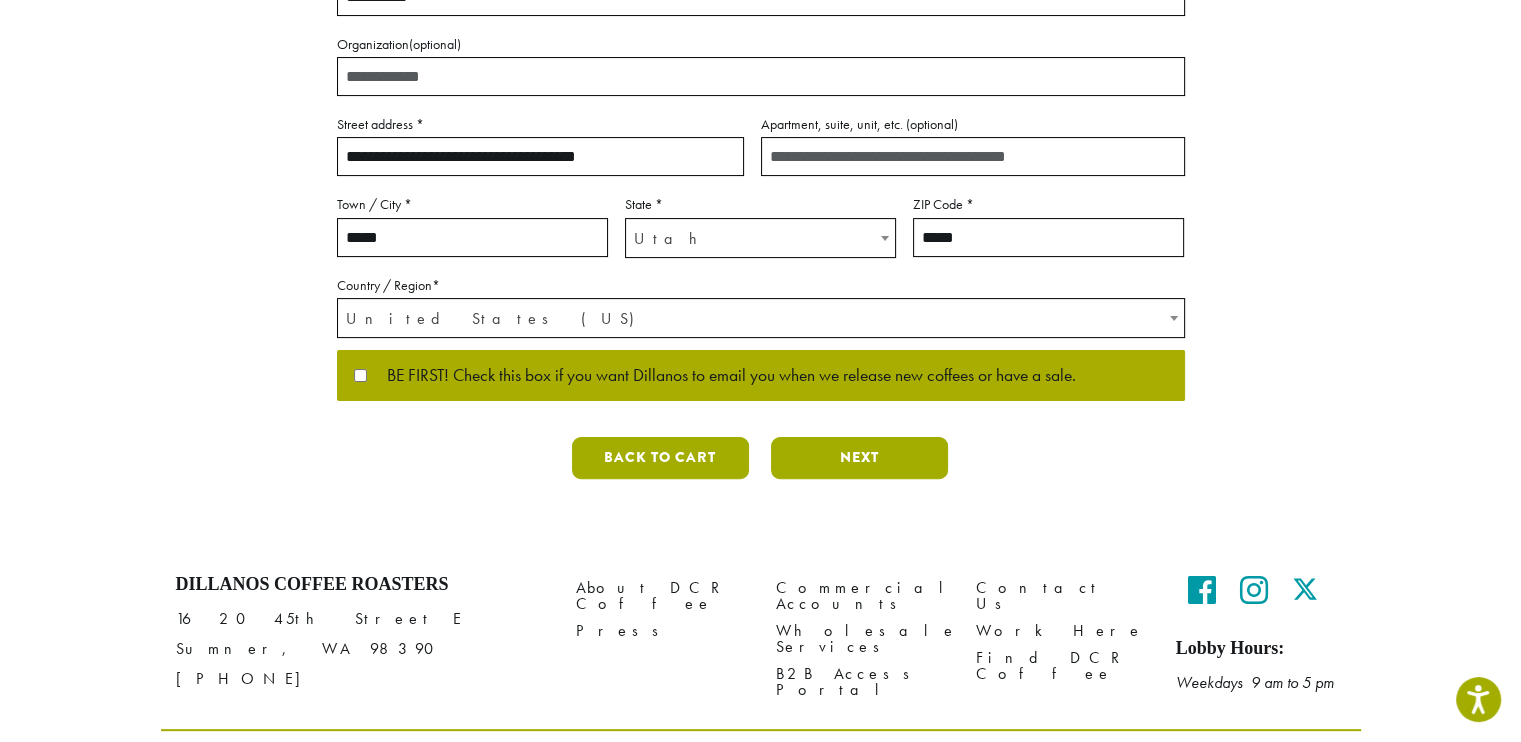 drag, startPoint x: 648, startPoint y: 456, endPoint x: 876, endPoint y: 464, distance: 228.1403 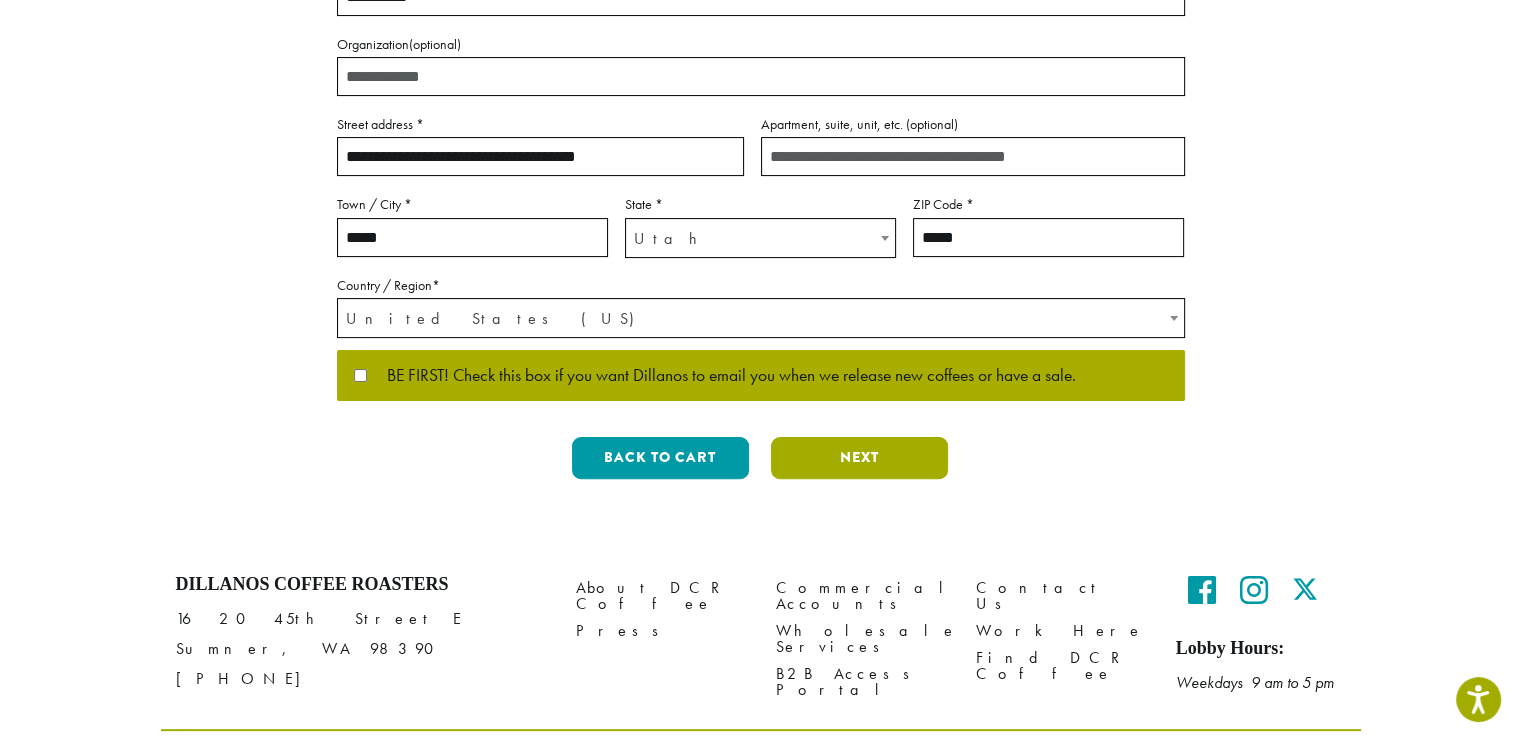 click on "Next" at bounding box center (859, 458) 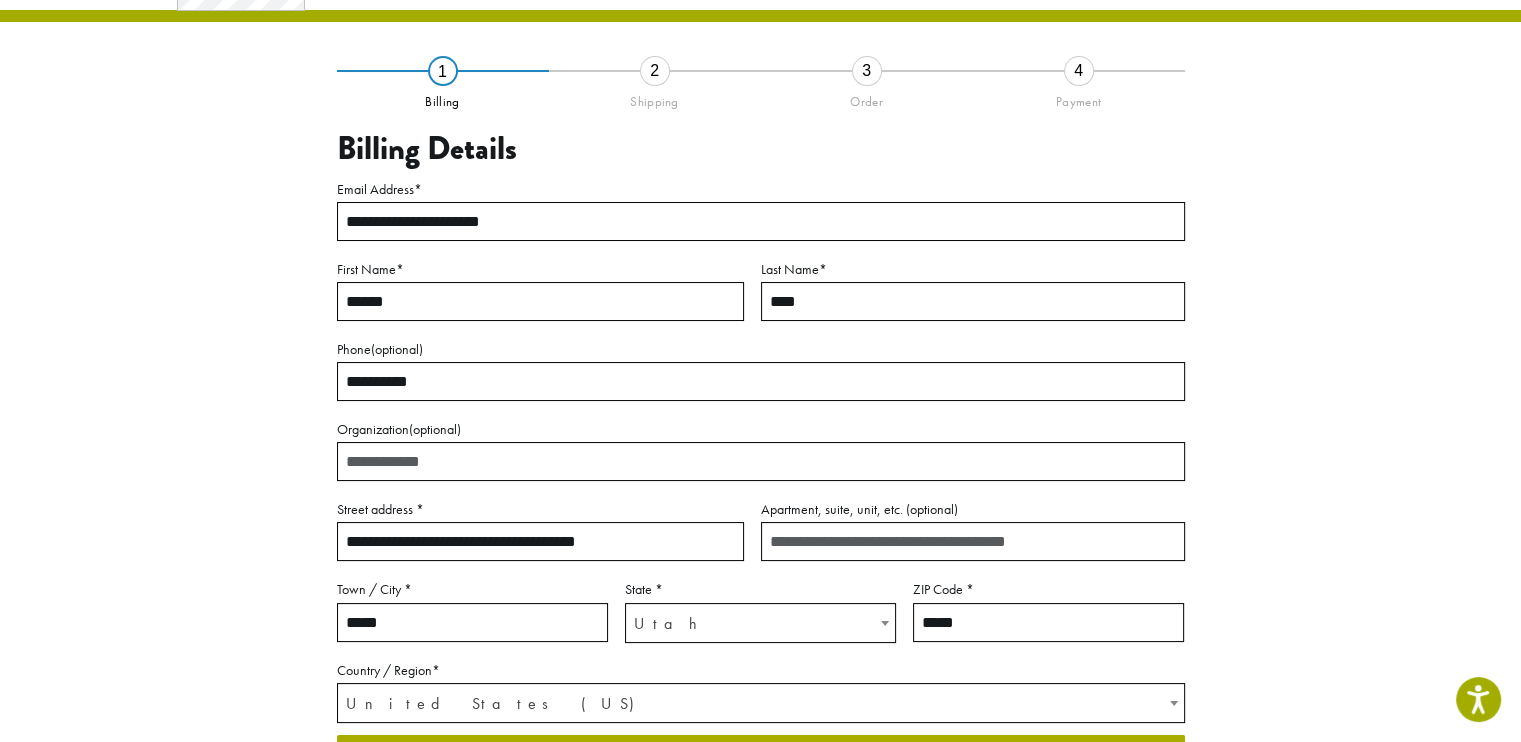 scroll, scrollTop: 100, scrollLeft: 0, axis: vertical 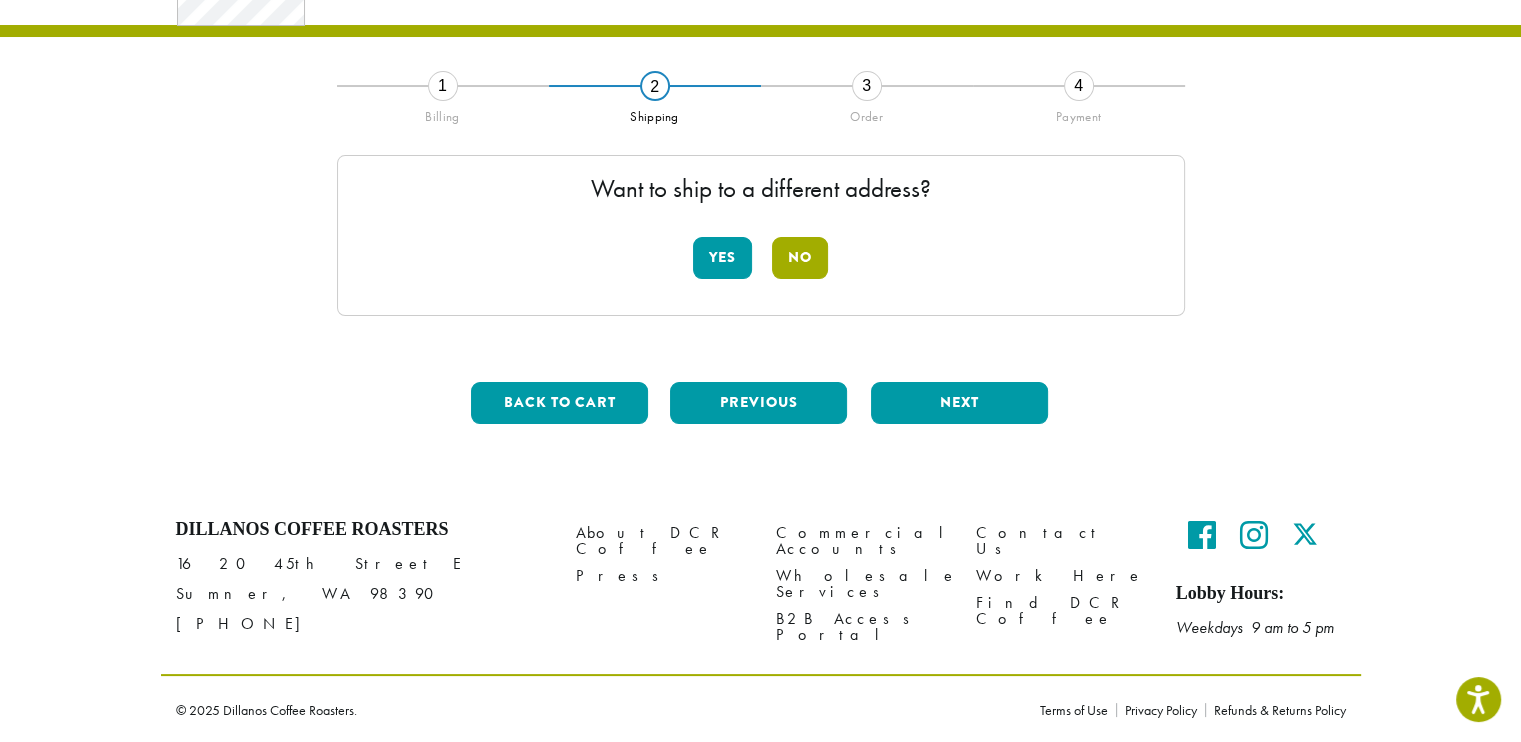 click on "No" at bounding box center [800, 258] 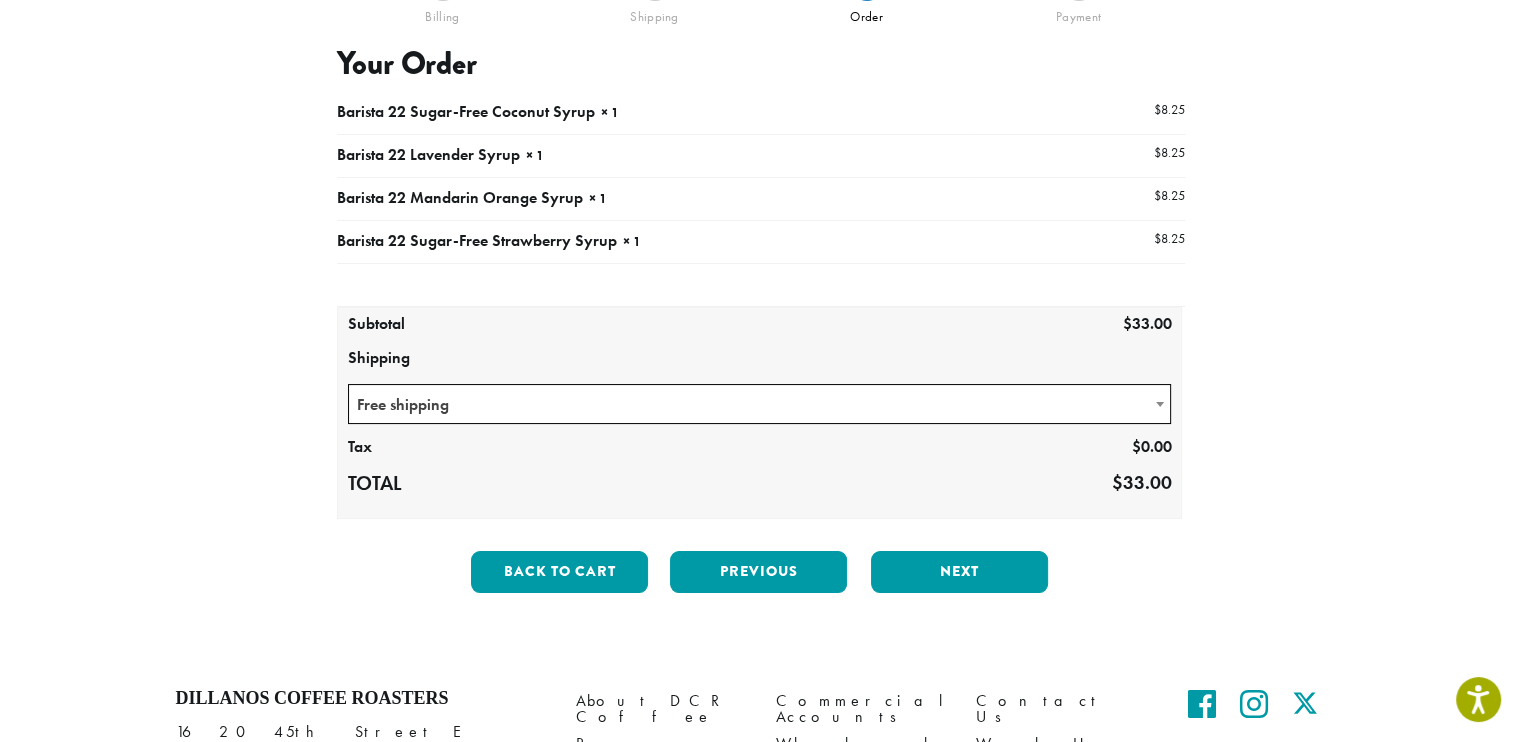 scroll, scrollTop: 200, scrollLeft: 0, axis: vertical 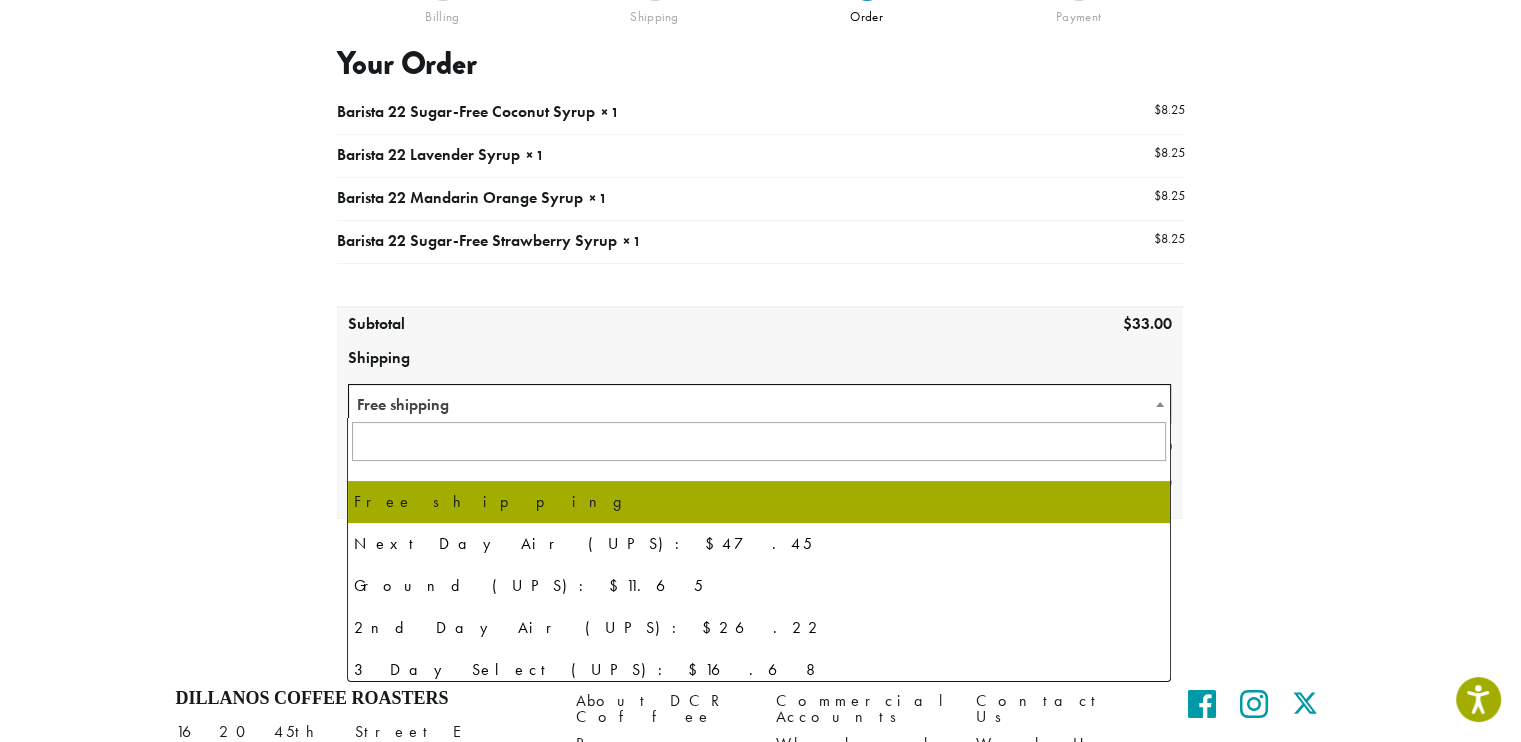 click on "Free shipping" at bounding box center [760, 404] 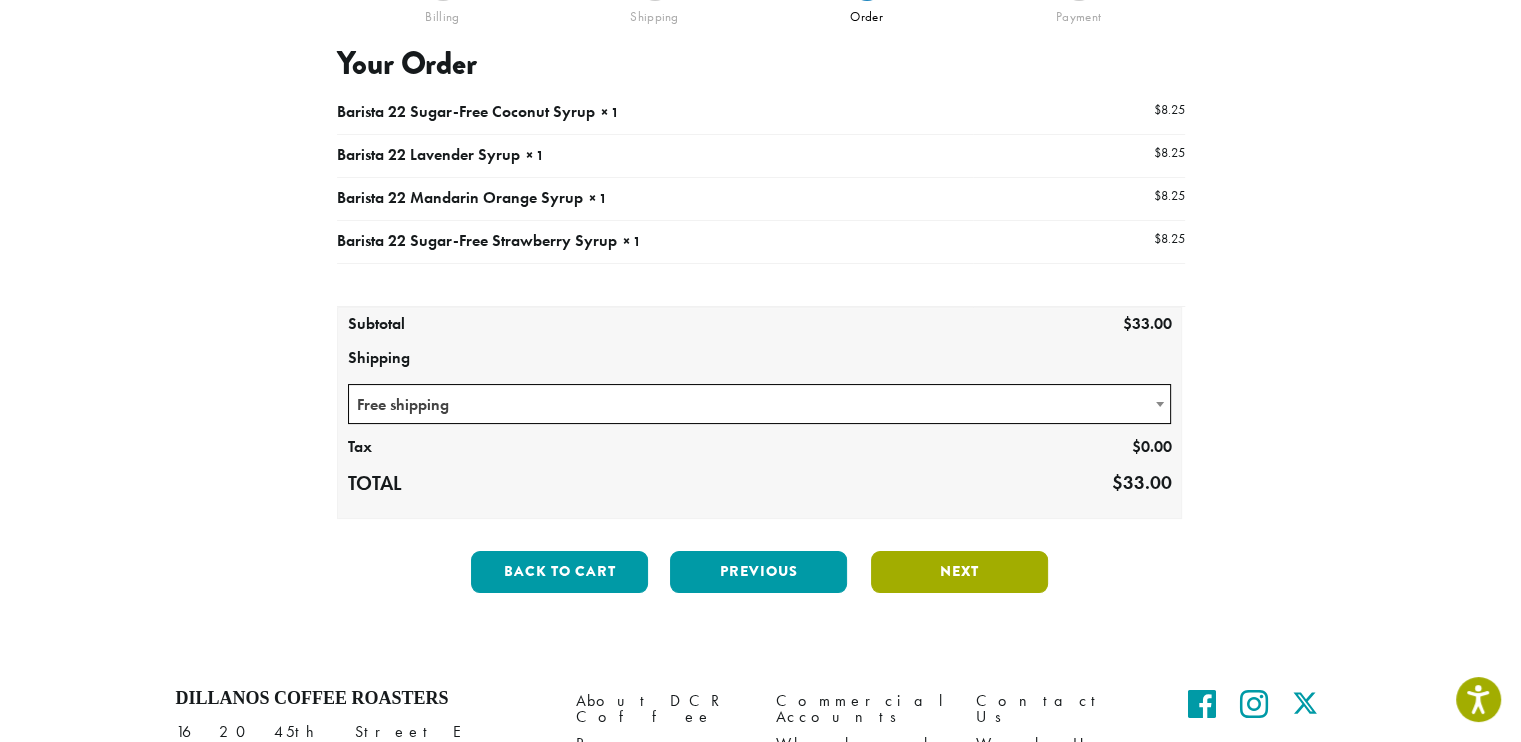 click on "Next" at bounding box center (959, 572) 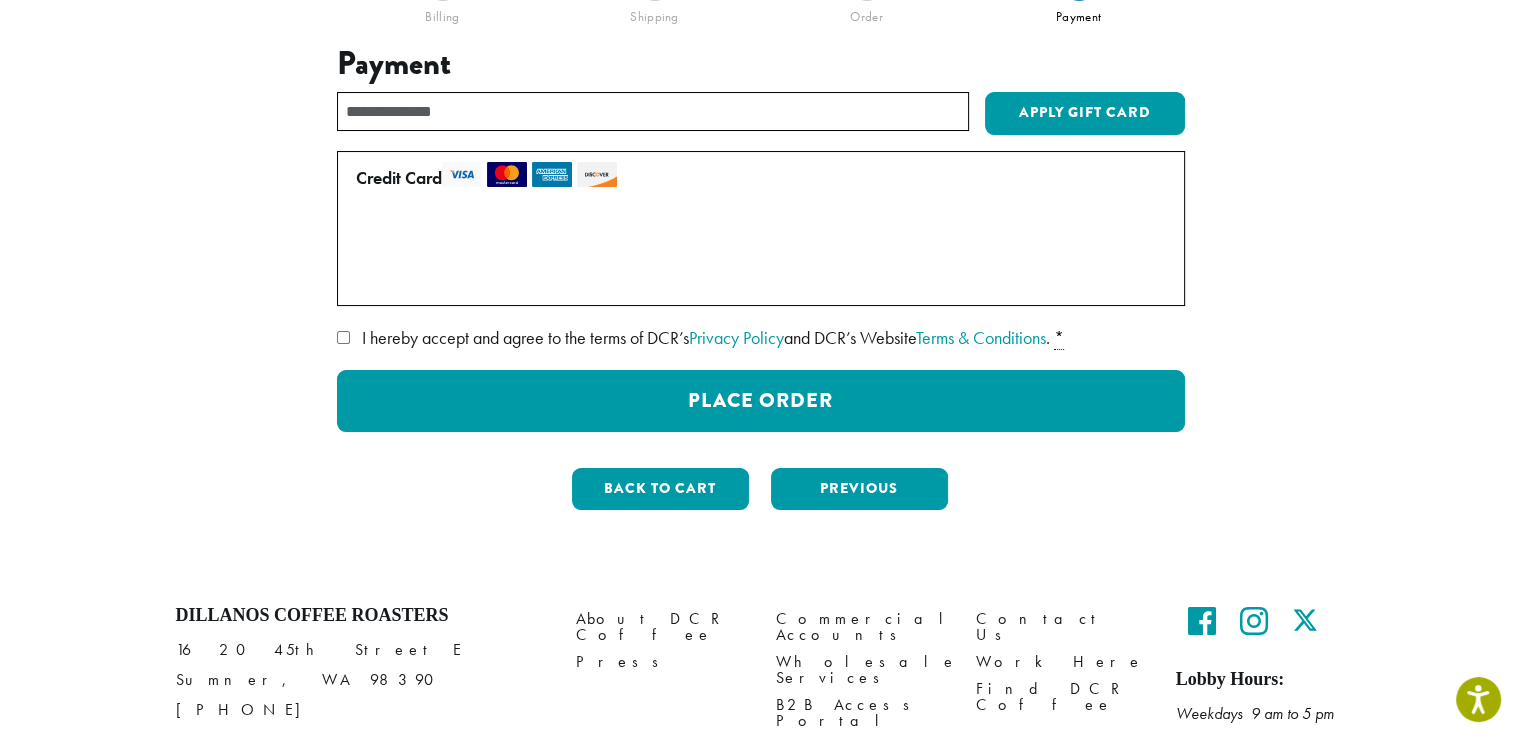 click on "Use a new card" at bounding box center (757, 278) 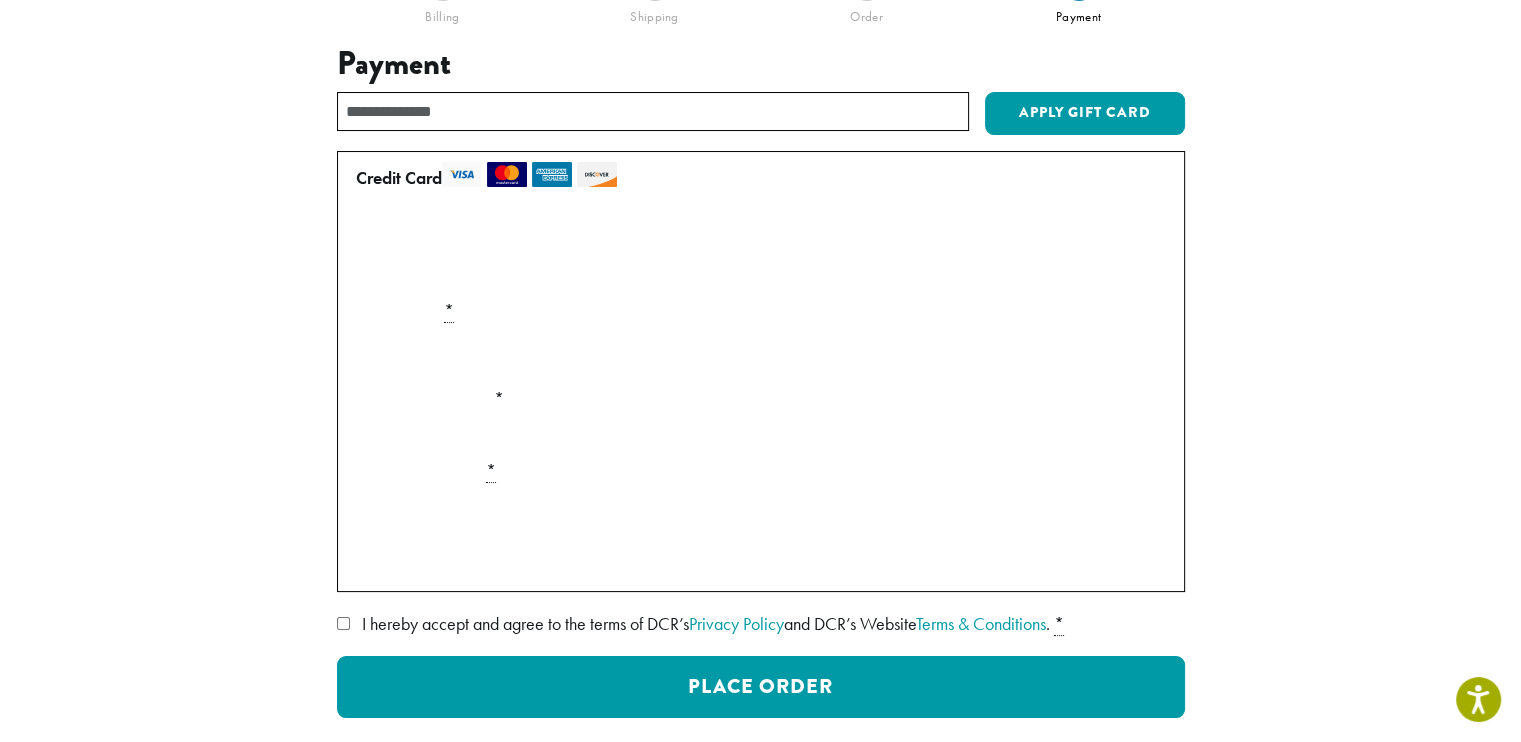 click on "**********" at bounding box center (760, 349) 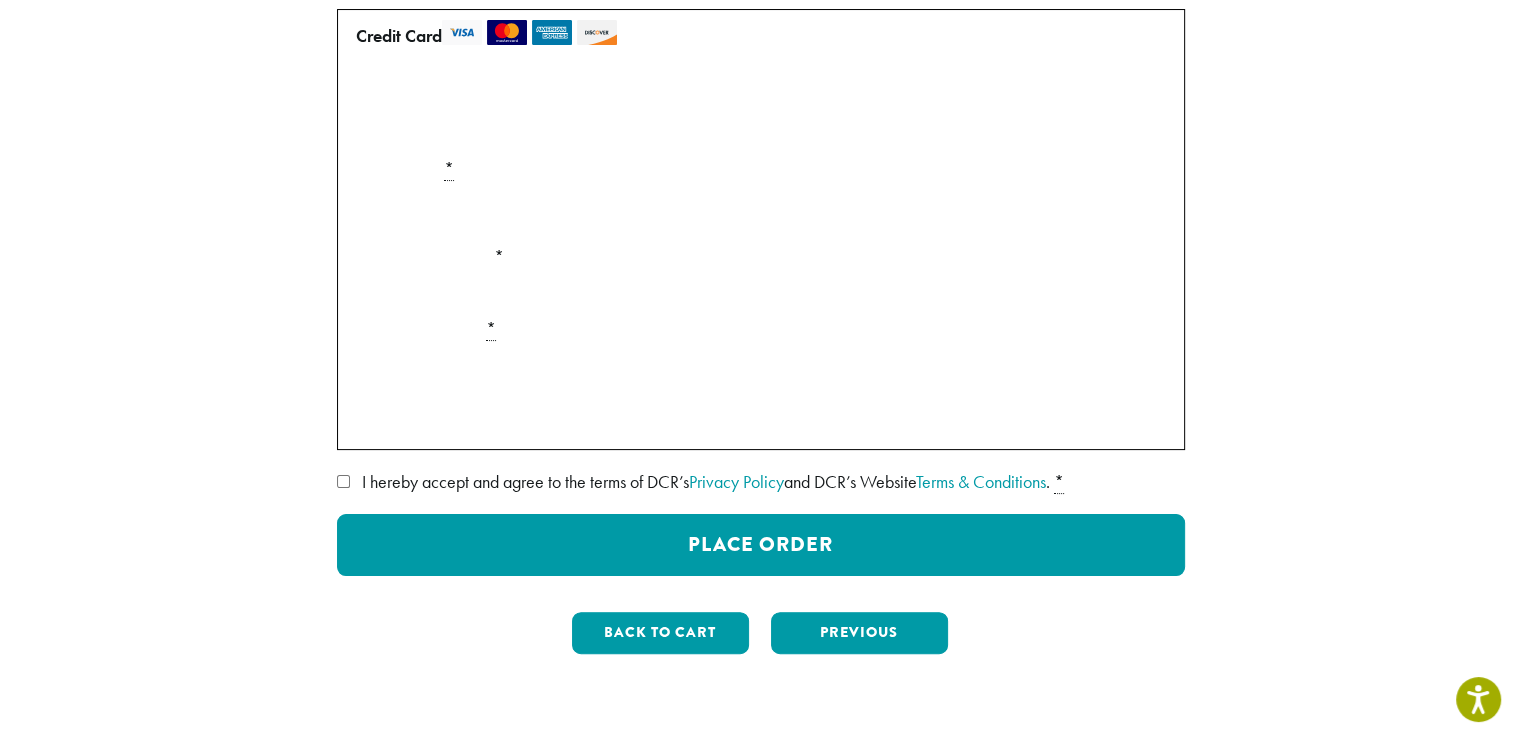 scroll, scrollTop: 400, scrollLeft: 0, axis: vertical 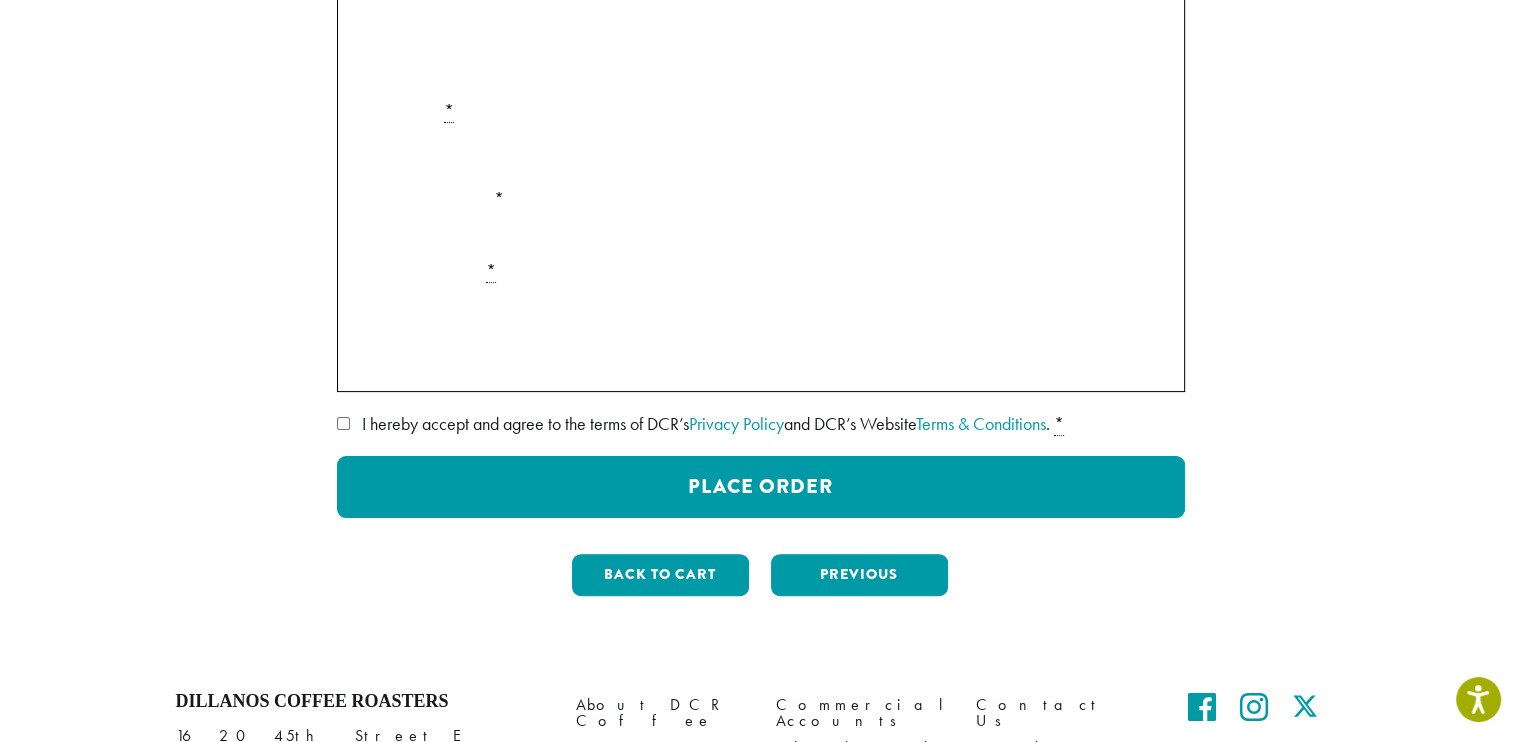 click on "Securely Save to Account" at bounding box center [761, 362] 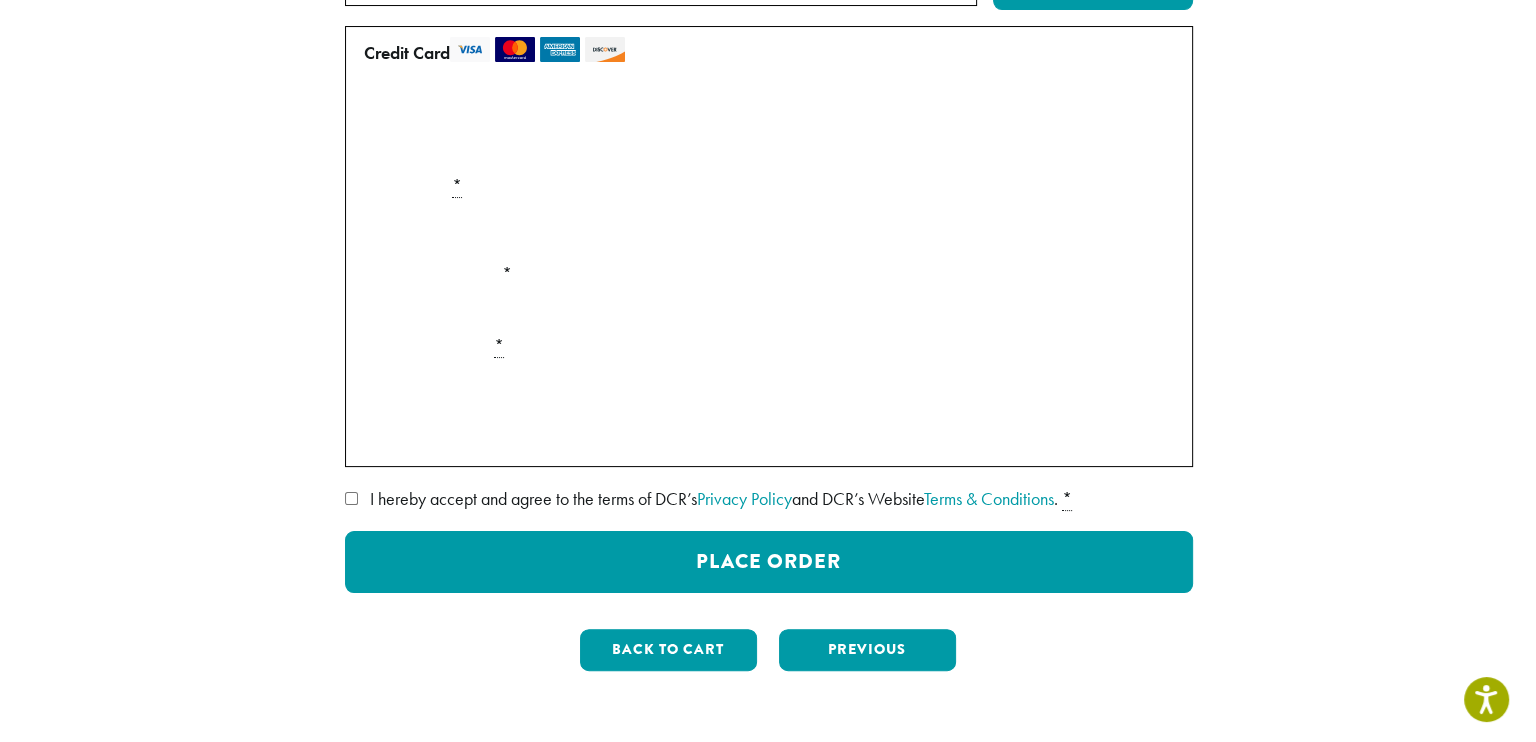 scroll, scrollTop: 100, scrollLeft: 0, axis: vertical 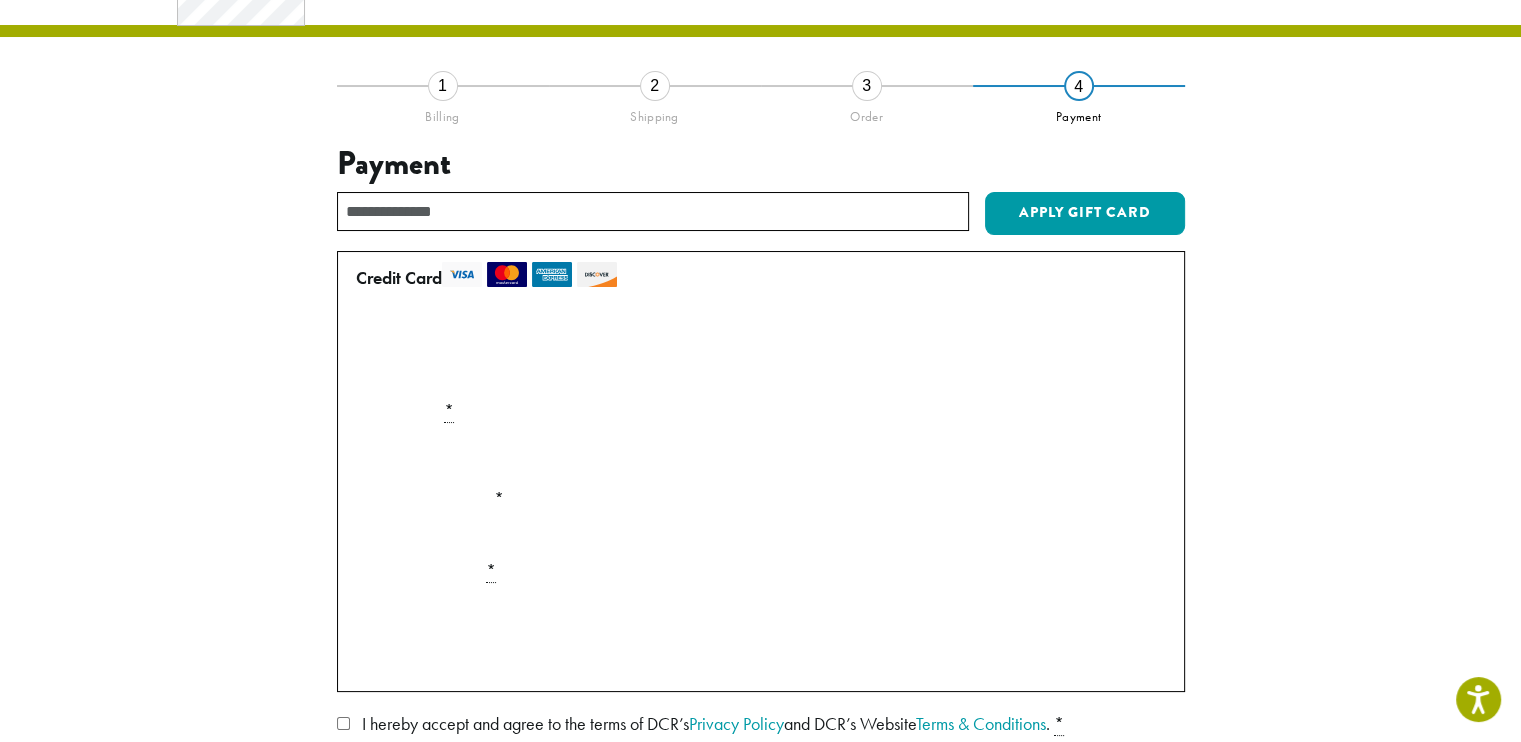 click on "• • • 5397 (expires 08/28)" at bounding box center (757, 337) 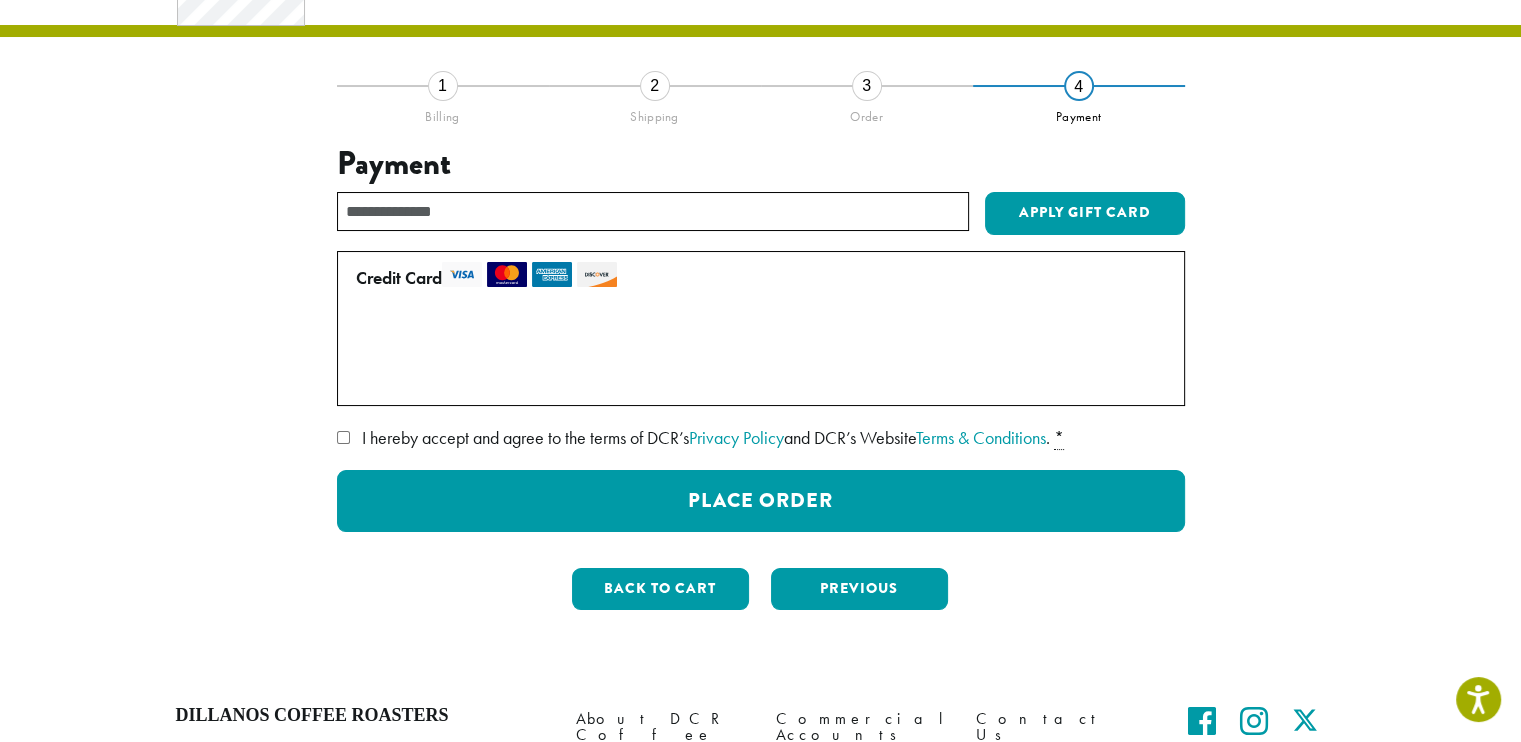 click on "Use a new card" at bounding box center [757, 378] 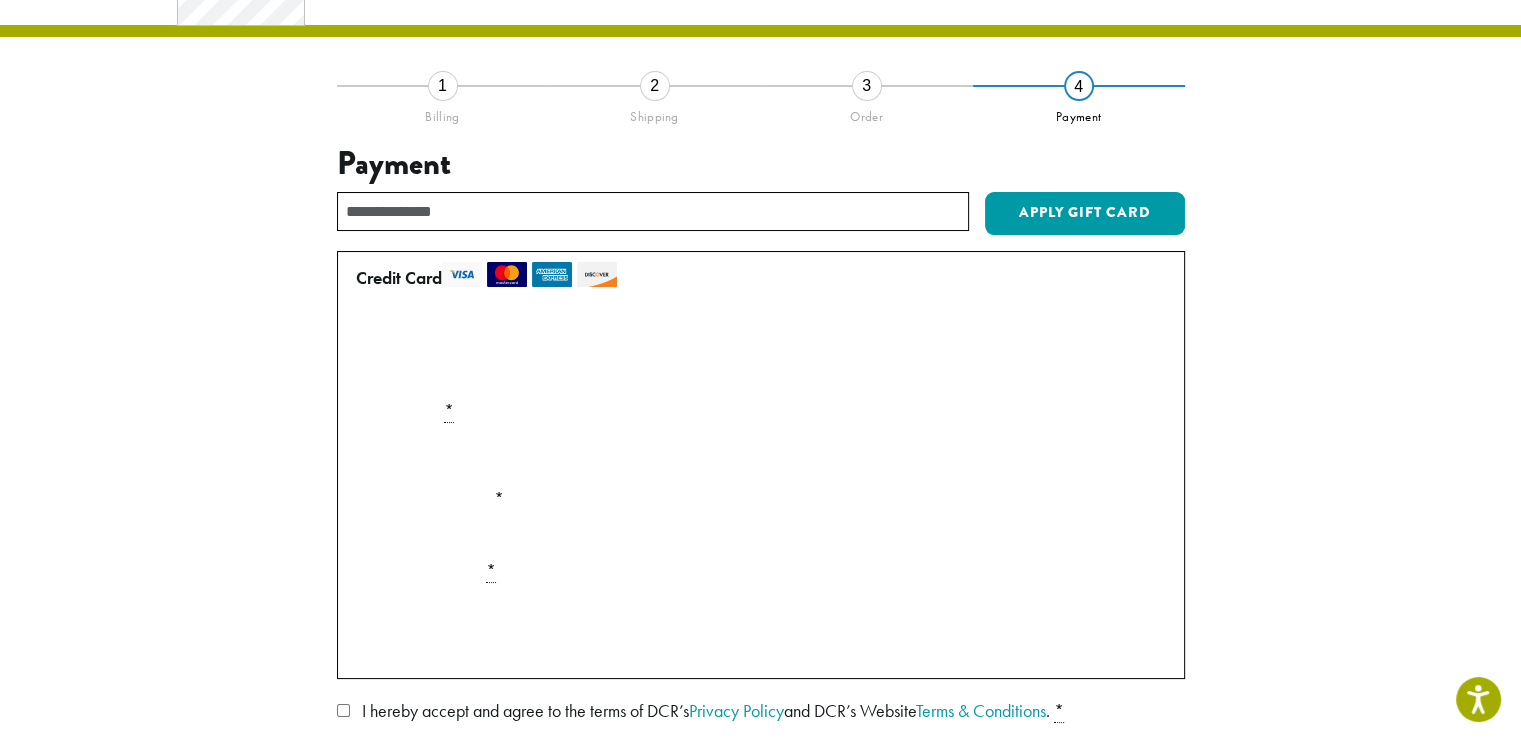 click on "Card Number  *" at bounding box center [761, 411] 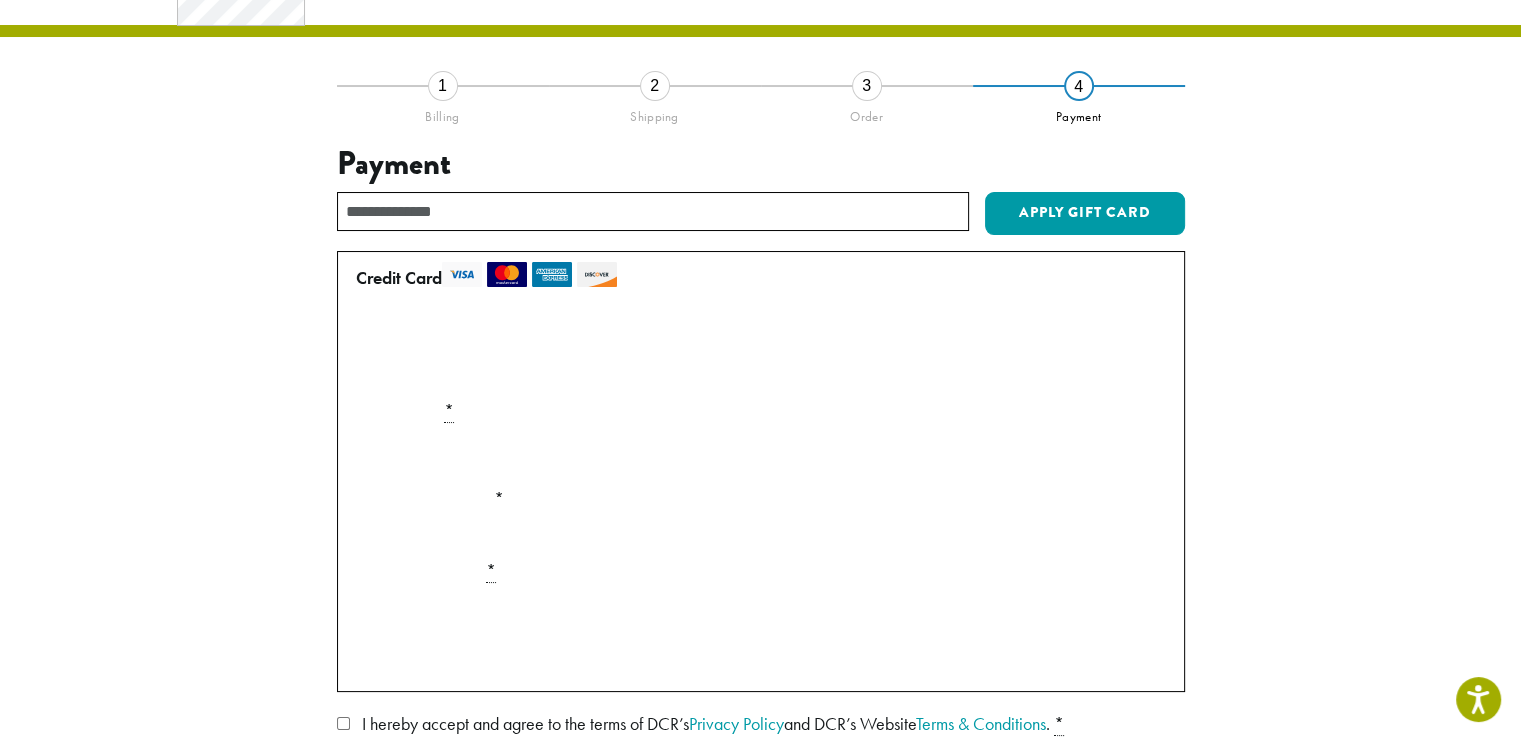 click on "Payment" at bounding box center (761, 164) 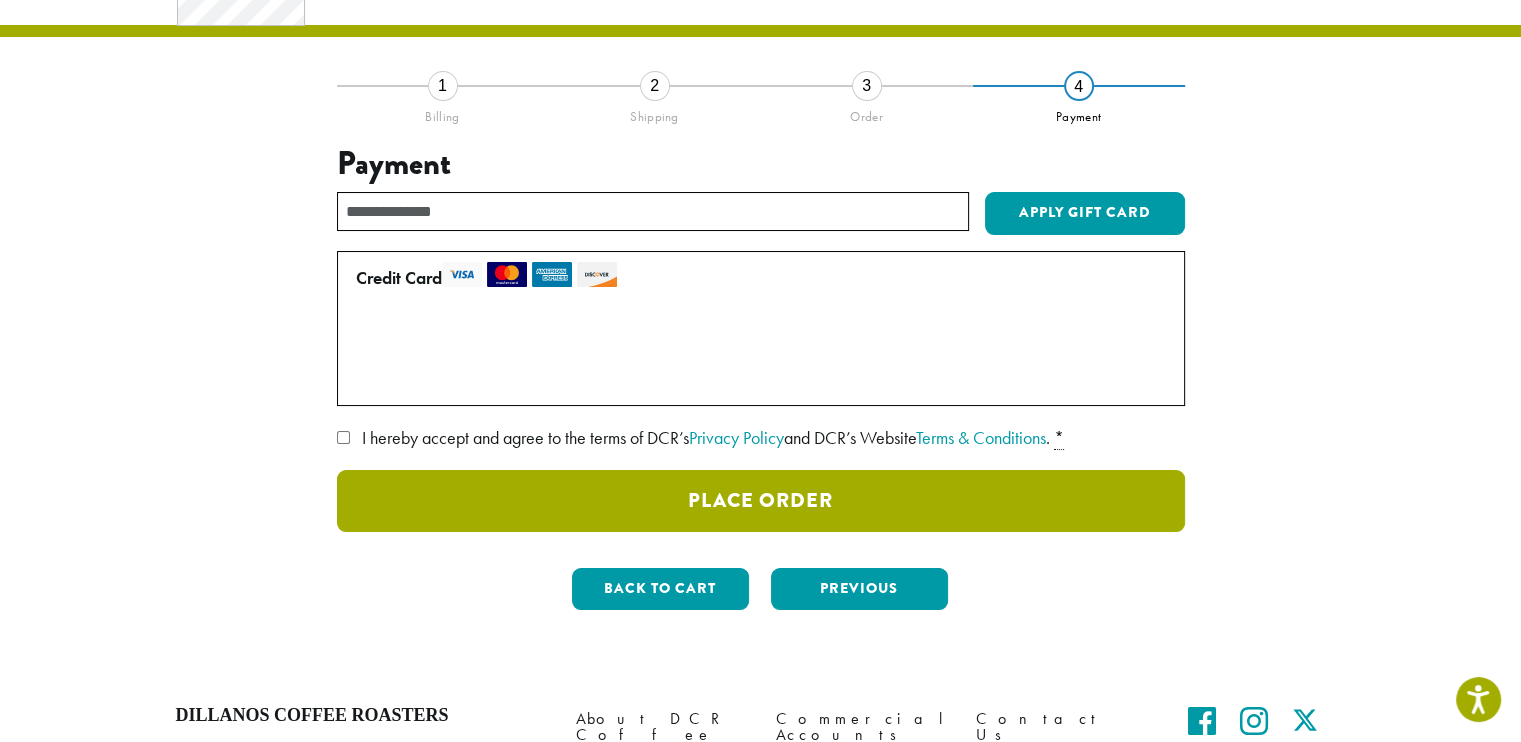 click on "Place Order" at bounding box center [761, 501] 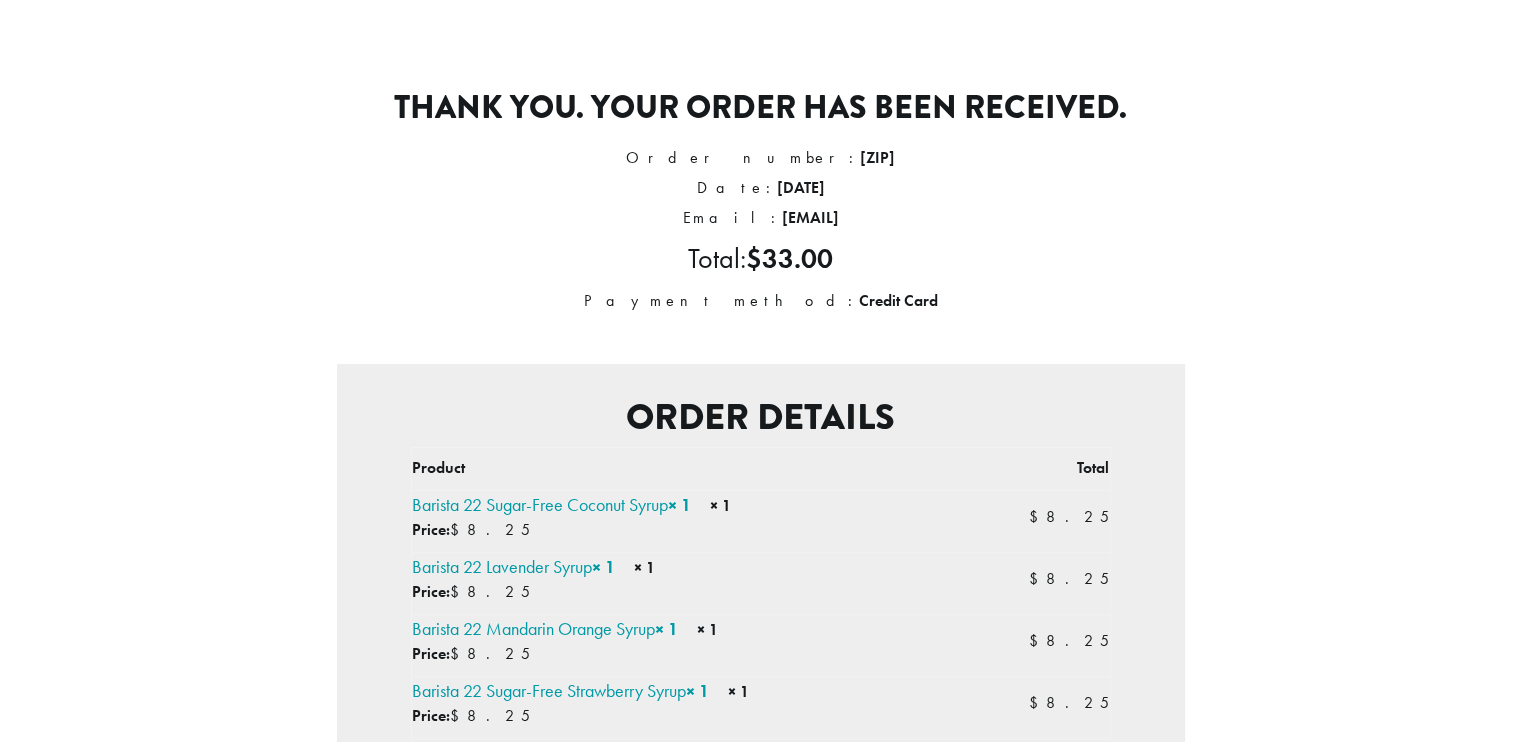 scroll, scrollTop: 200, scrollLeft: 0, axis: vertical 